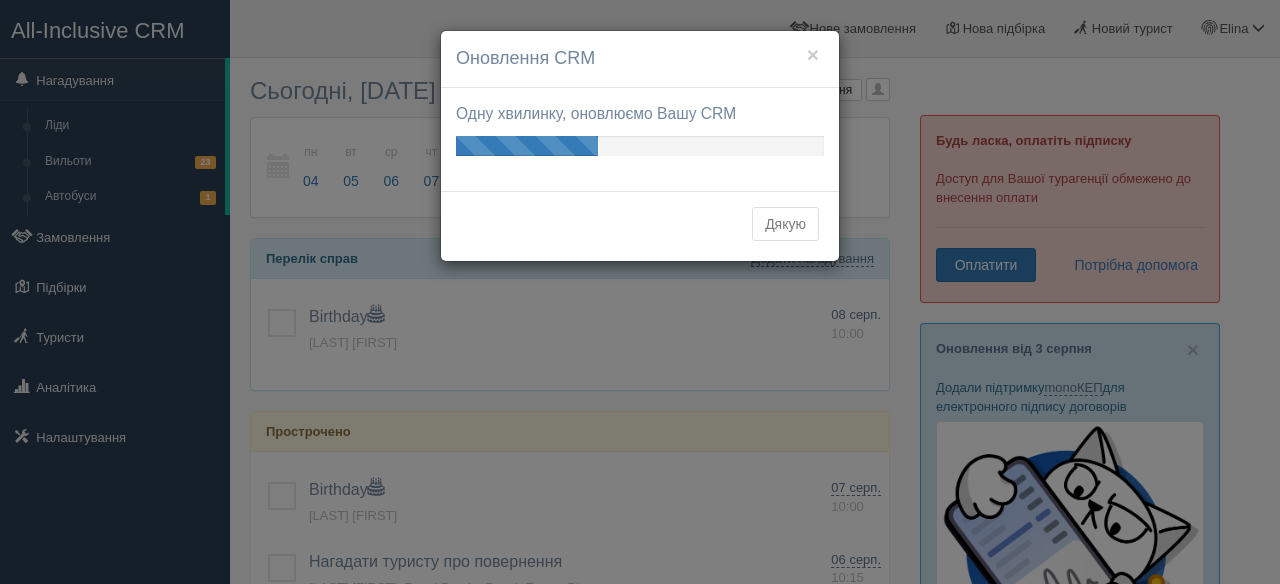 scroll, scrollTop: 0, scrollLeft: 0, axis: both 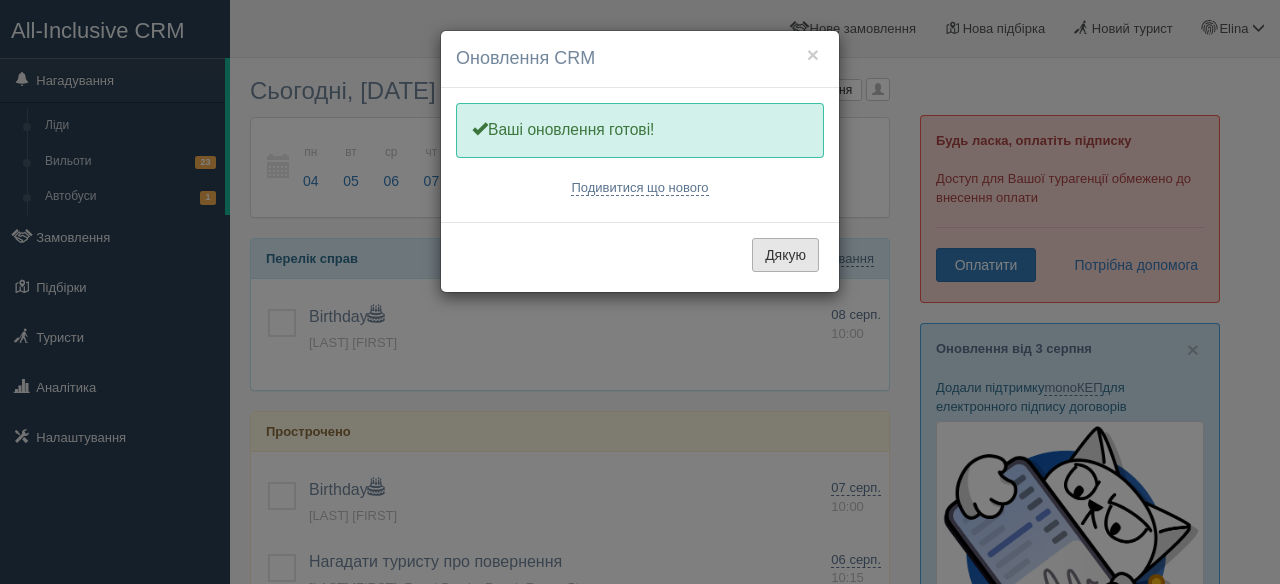 click on "Дякую" at bounding box center [785, 255] 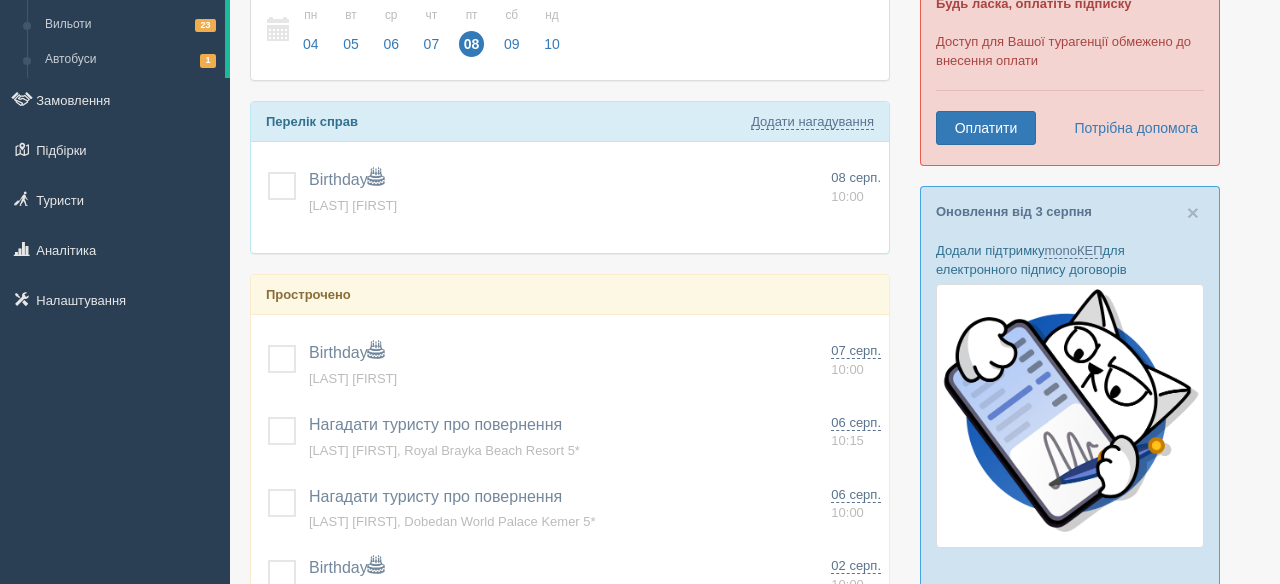 scroll, scrollTop: 136, scrollLeft: 0, axis: vertical 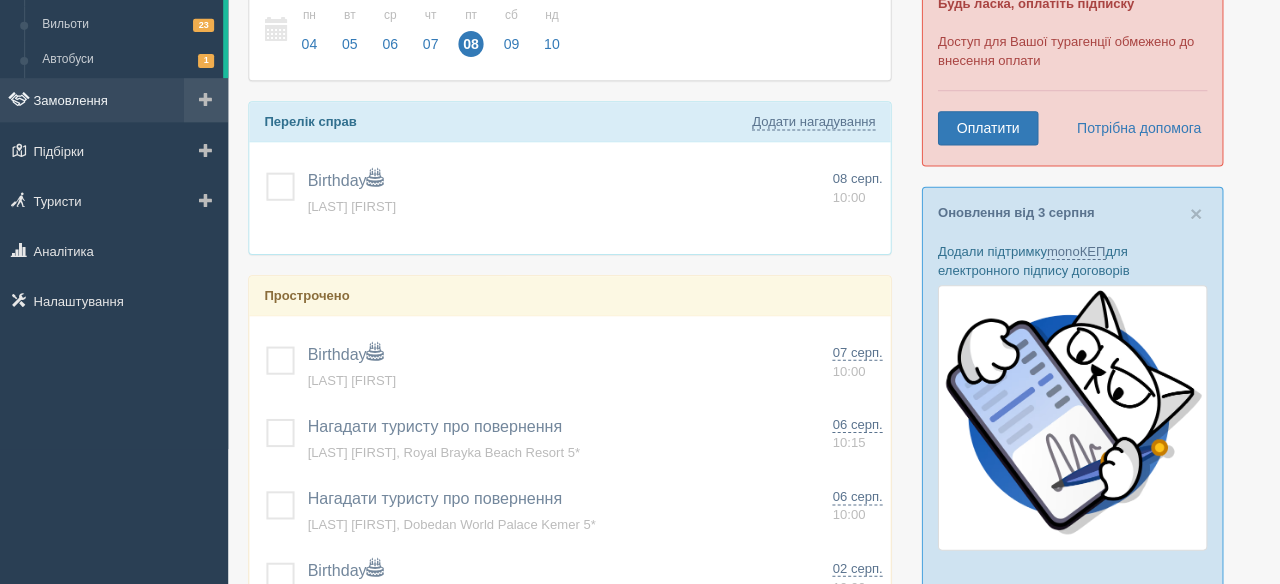 click on "Замовлення" at bounding box center [115, 101] 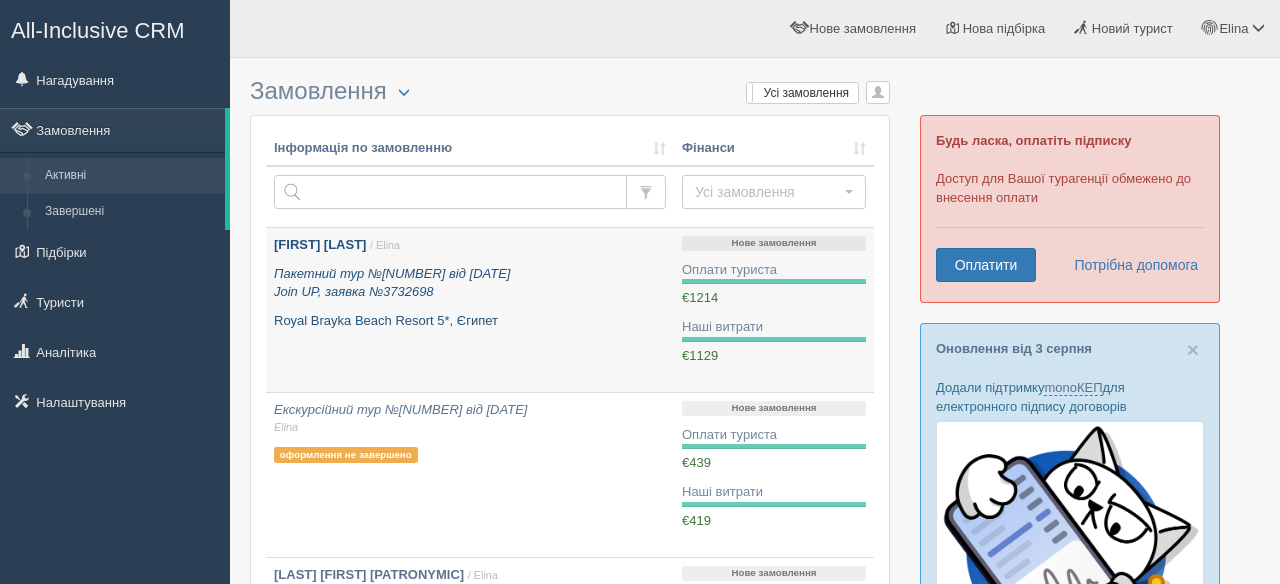 scroll, scrollTop: 0, scrollLeft: 0, axis: both 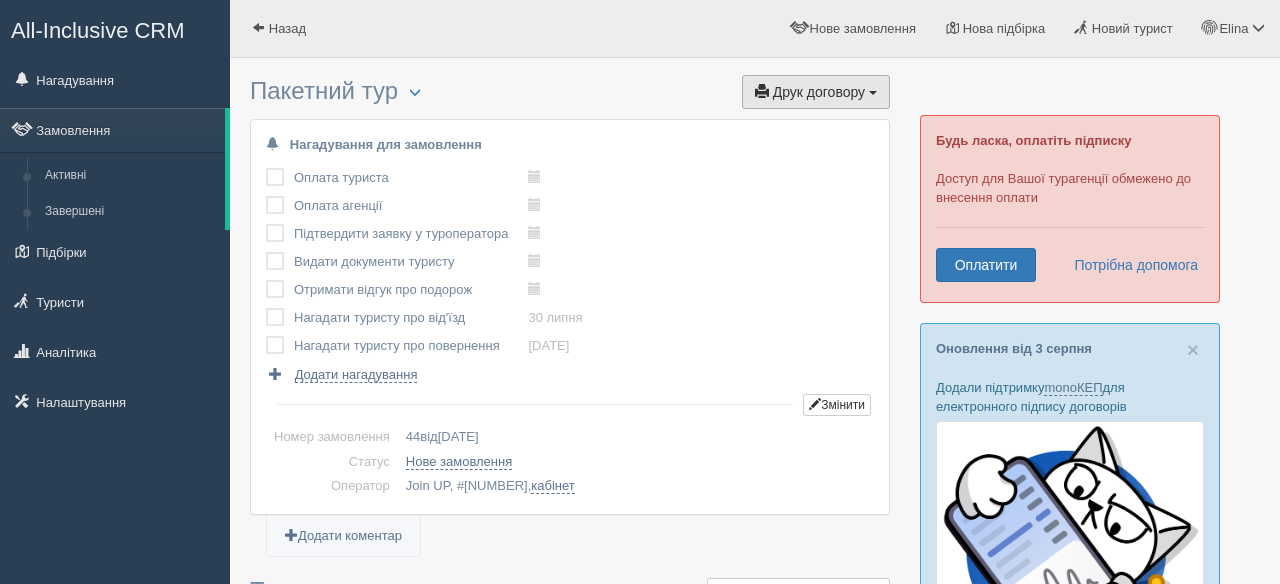 click on "Друк договору
Друк" at bounding box center (816, 92) 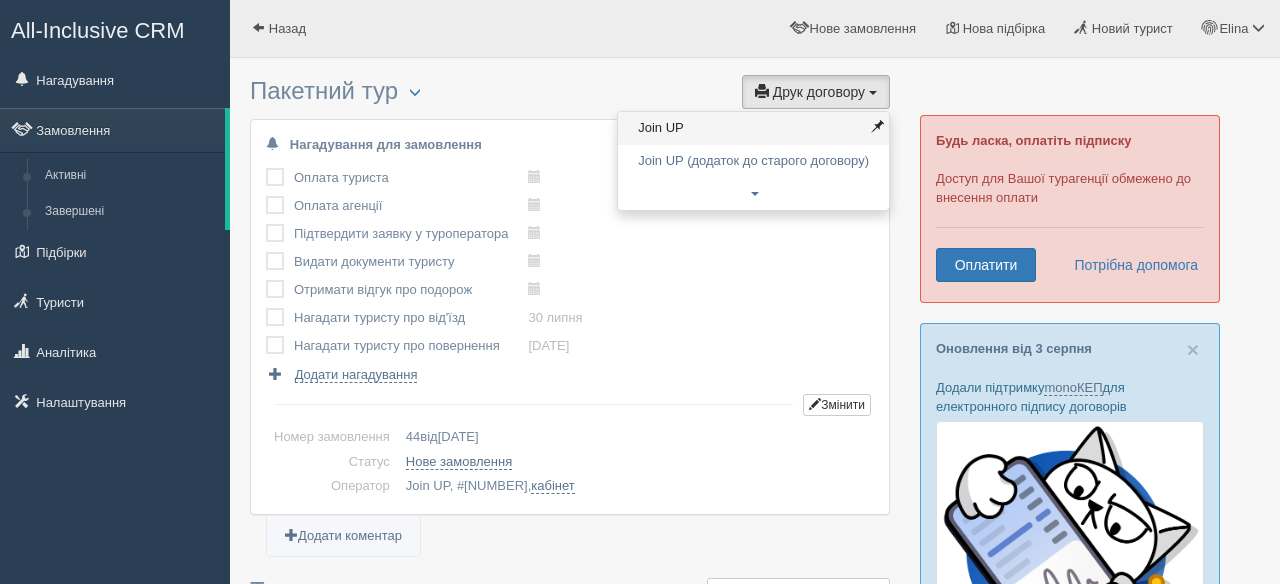 click on "Join UP" at bounding box center (753, 128) 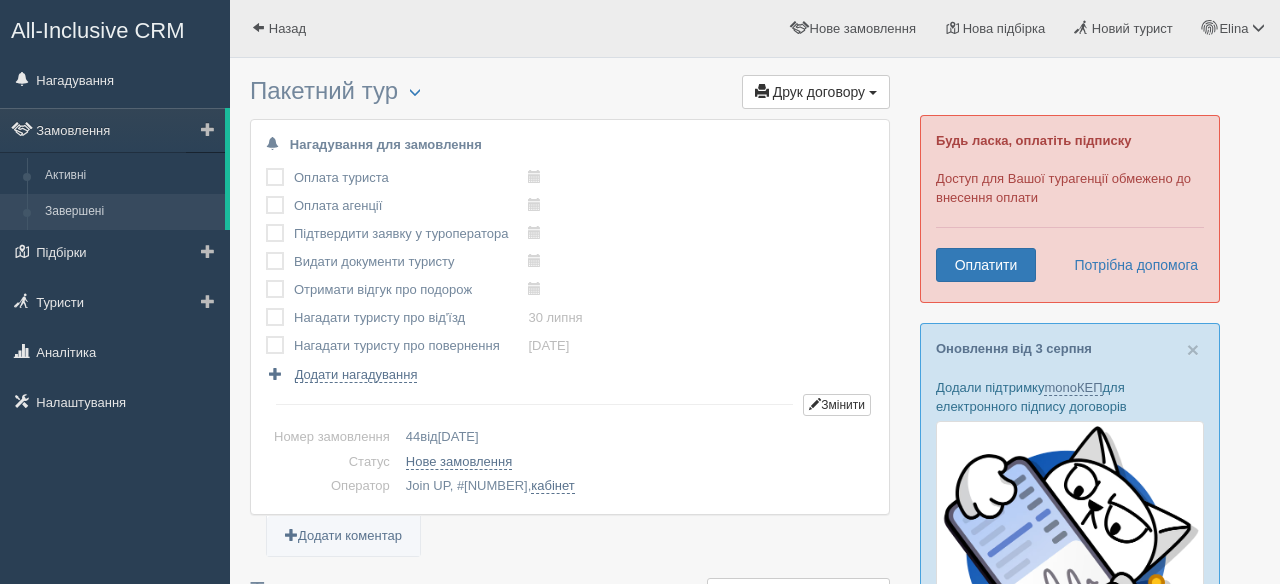 click on "Завершені" at bounding box center (130, 212) 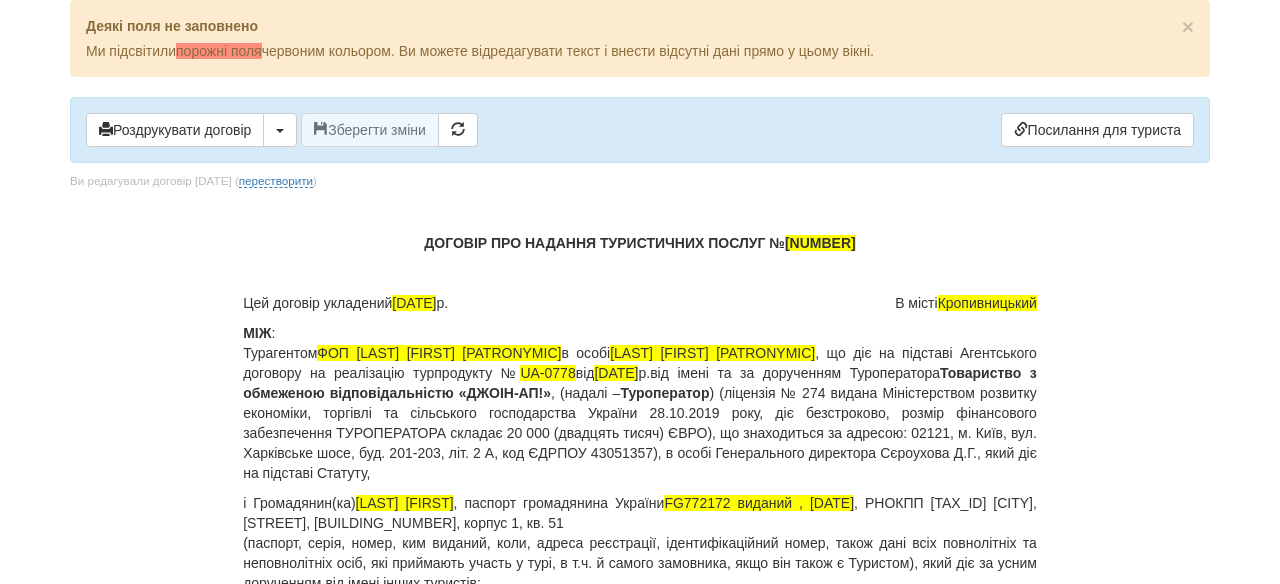scroll, scrollTop: 0, scrollLeft: 0, axis: both 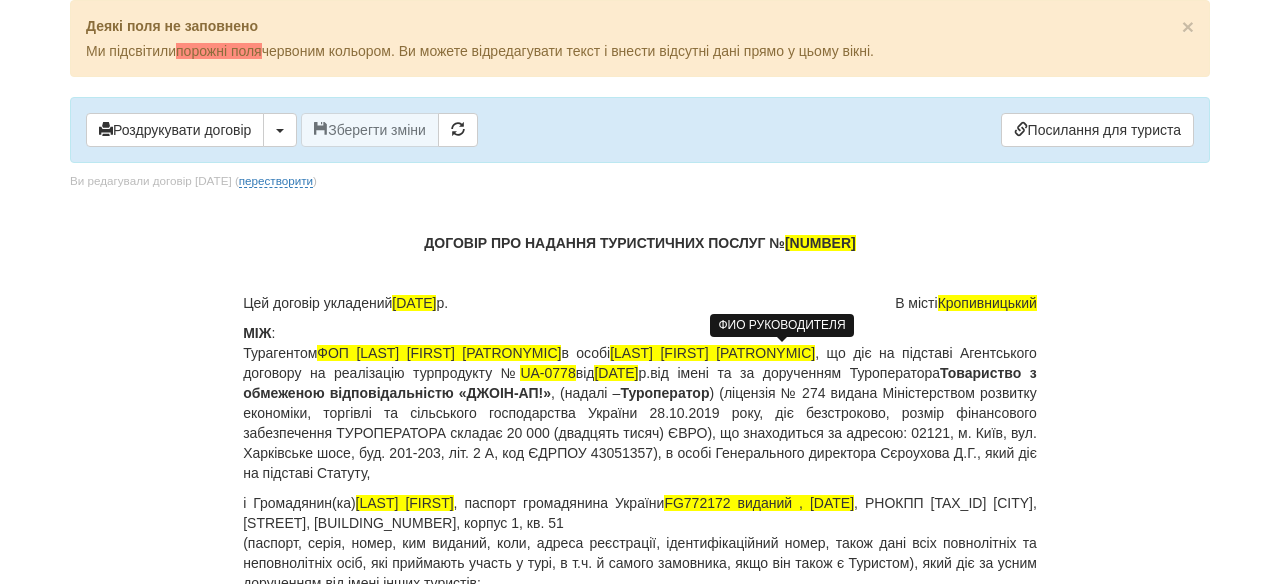 click on "[LAST] [FIRST] [PATRONYMIC]" at bounding box center [712, 353] 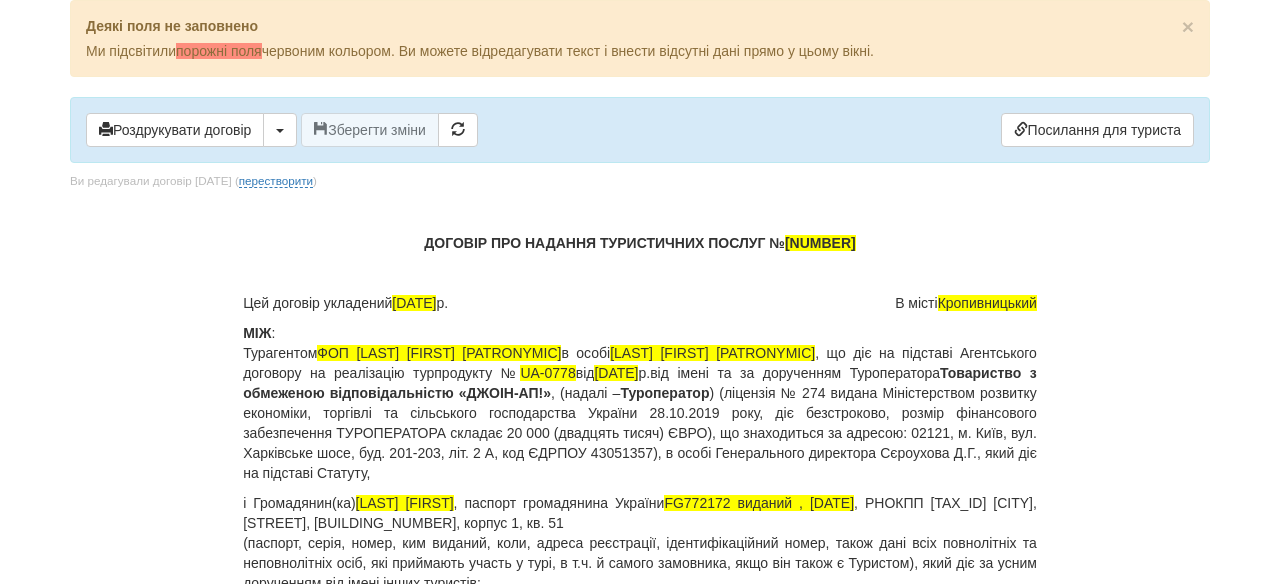 click on "МІЖ :
Турагентом  ФОП [LAST] [FIRST] [PATRONYMIC]  в особі  [LAST] [FIRST] [PATRONYMIC] , що діє на підставі Агентського договору на реалізацію турпродукту № UA-0778  від  [DATE]  р.
від імені та за дорученням Туроператора  Товариство з обмеженою відповідальністю «ДЖОІН-АП!» , (надалі –  Туроператор" at bounding box center (640, 403) 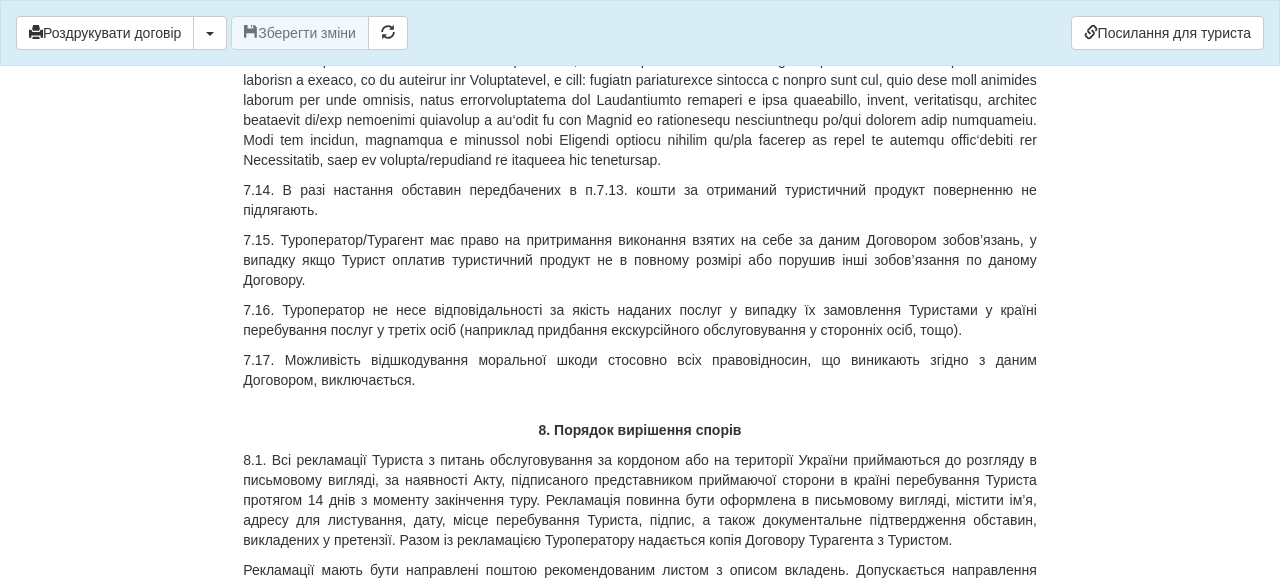 scroll, scrollTop: 9770, scrollLeft: 0, axis: vertical 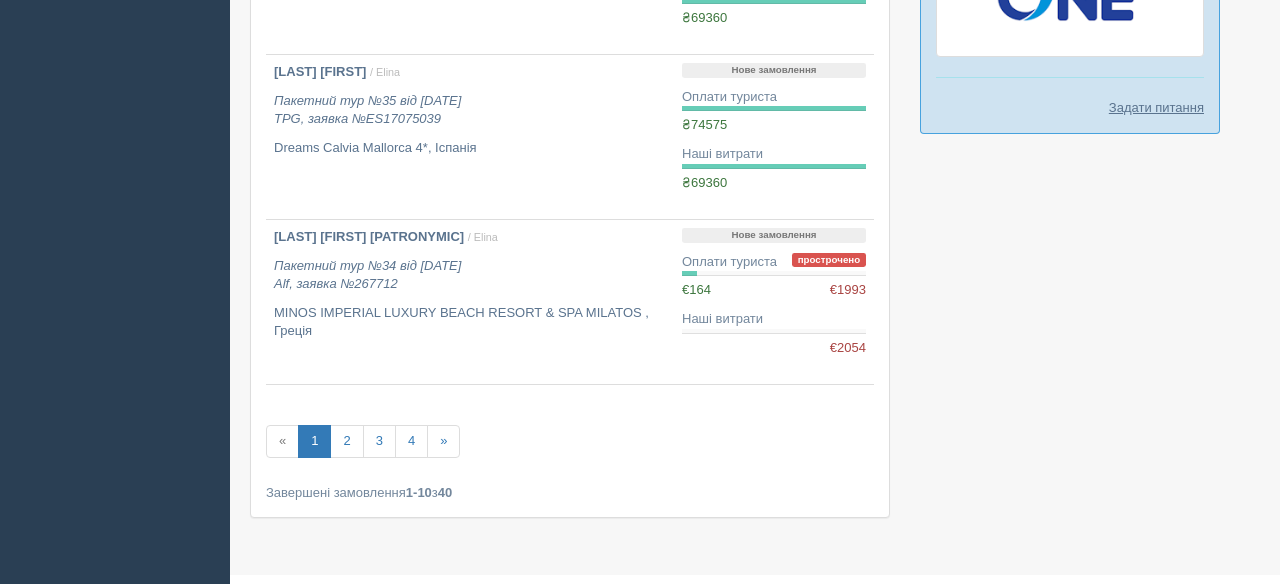 click on "Пакетний тур №42 від [DATE] Join UP, заявка №3723811 MINOS IMPERIAL LUXURY BEACH RESORT MILATOS , [COUNTRY] [MONTH] [YEAR] Нове замовлення Оплати туриста €0,00" at bounding box center [570, -430] 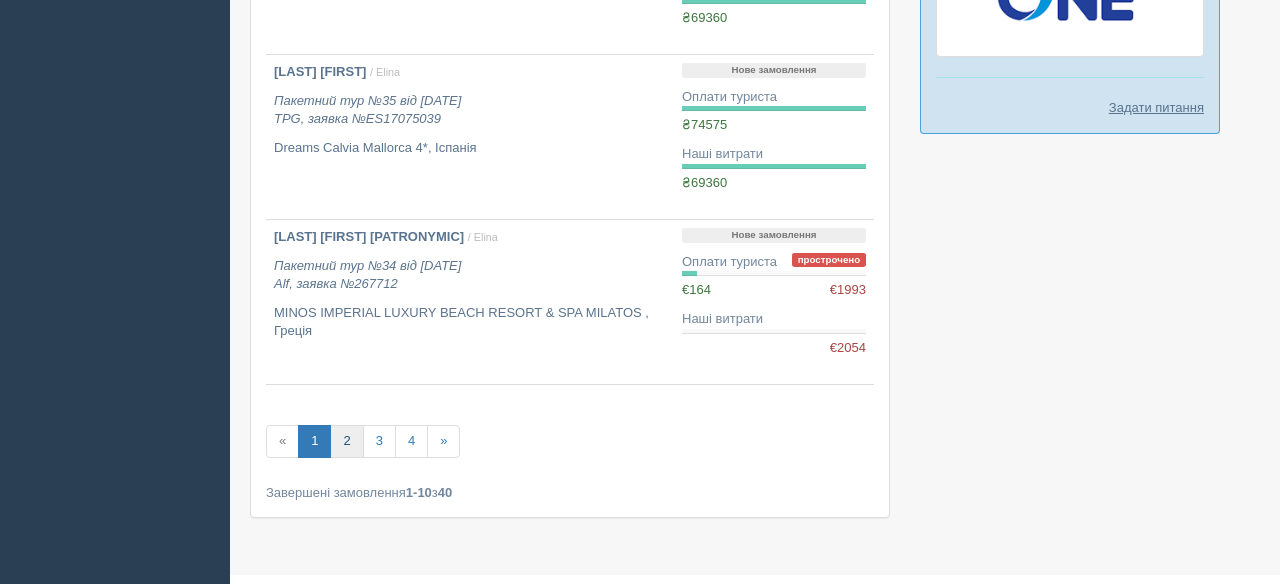 click on "2" at bounding box center (346, 441) 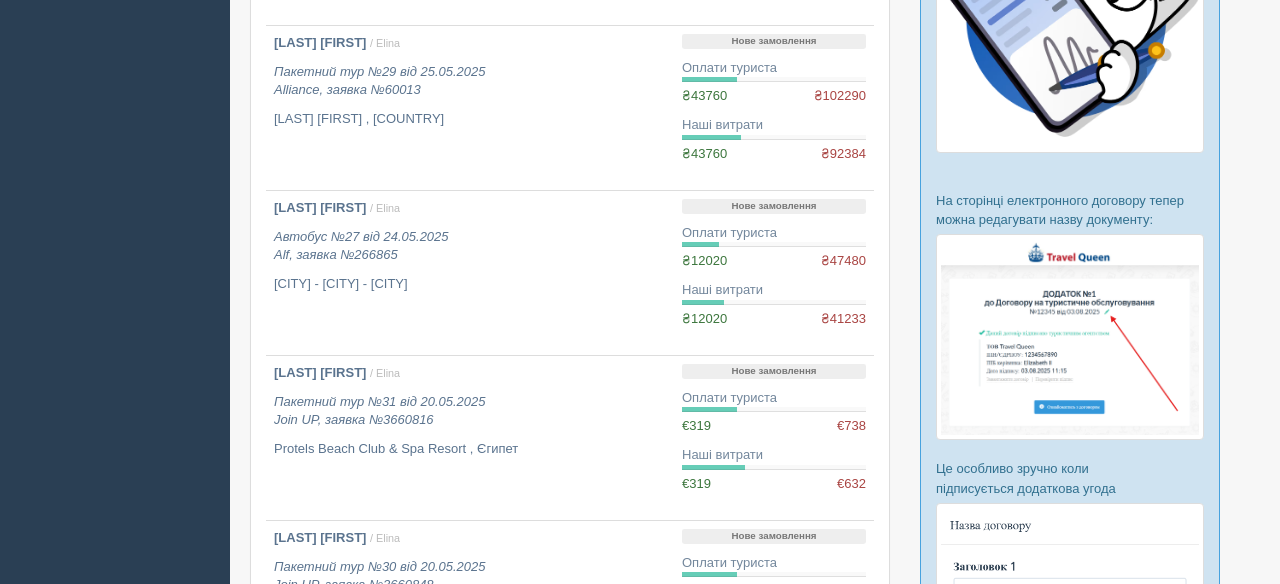 scroll, scrollTop: 534, scrollLeft: 0, axis: vertical 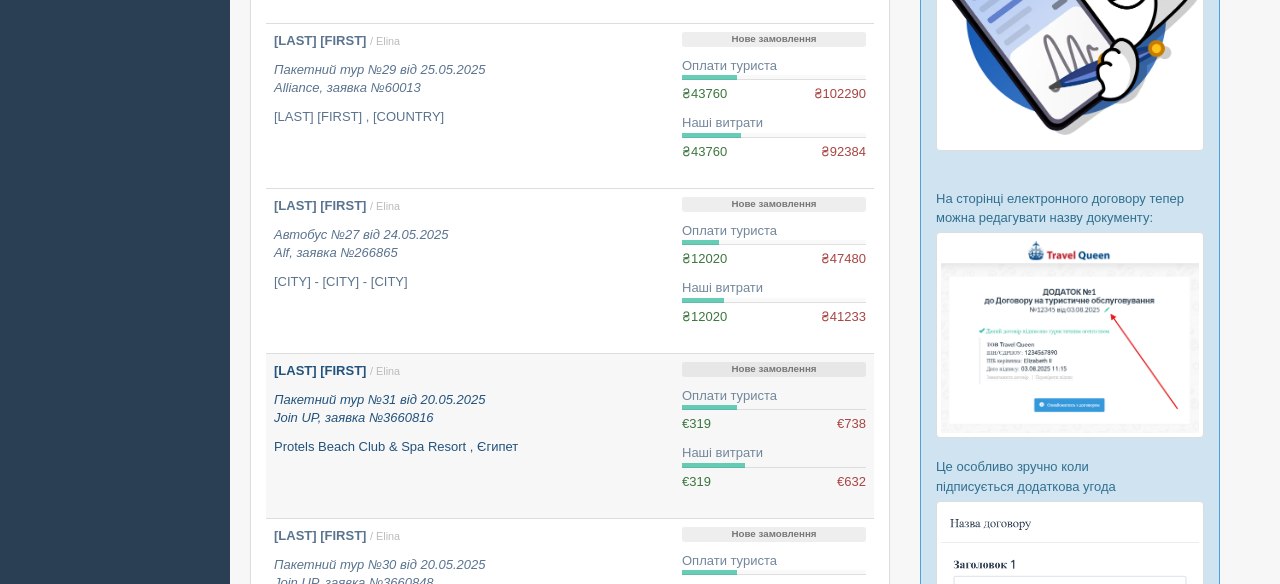 click on "CHERNENKO TETIANA" at bounding box center [320, 370] 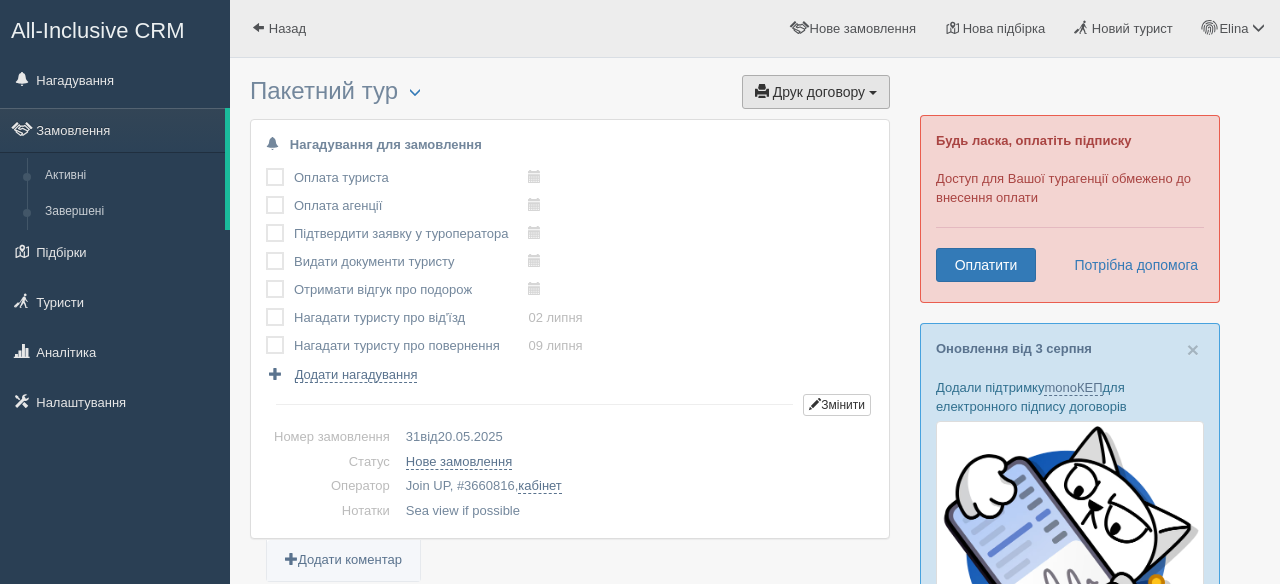 scroll, scrollTop: 0, scrollLeft: 0, axis: both 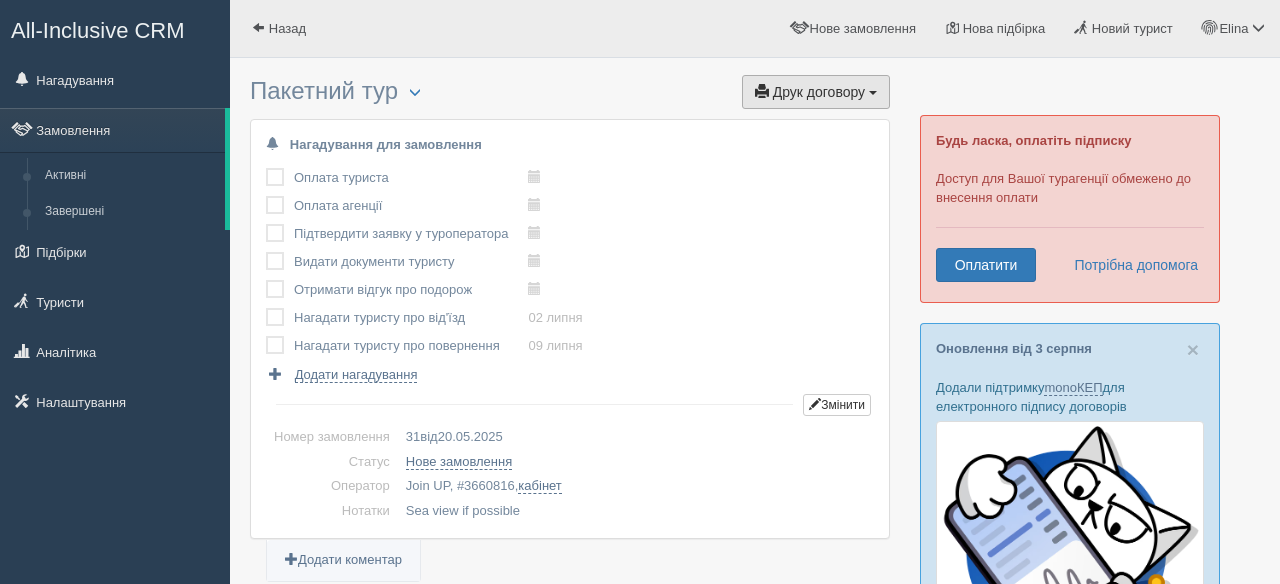 click on "Друк договору" at bounding box center [819, 92] 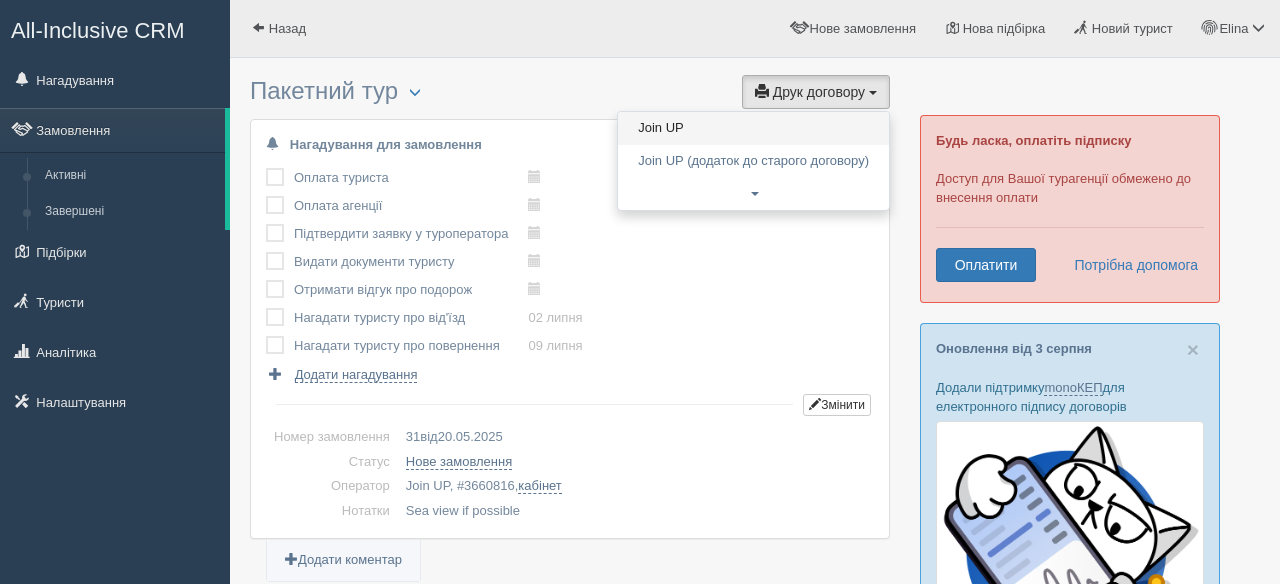 click on "Join UP" at bounding box center (753, 128) 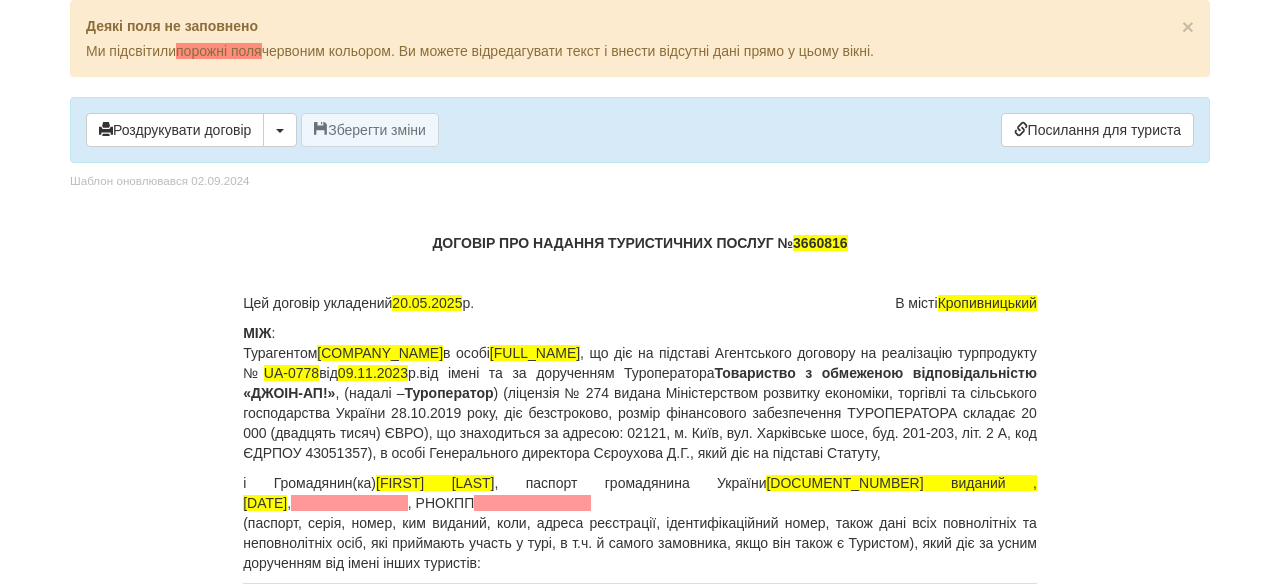 scroll, scrollTop: 0, scrollLeft: 0, axis: both 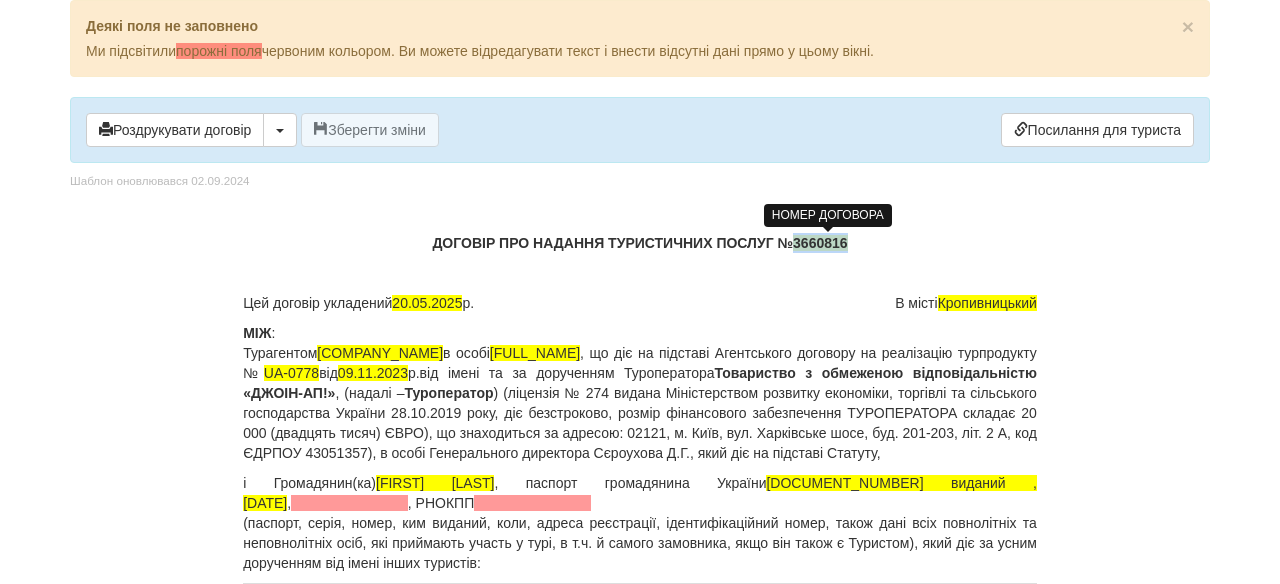 drag, startPoint x: 859, startPoint y: 249, endPoint x: 801, endPoint y: 248, distance: 58.00862 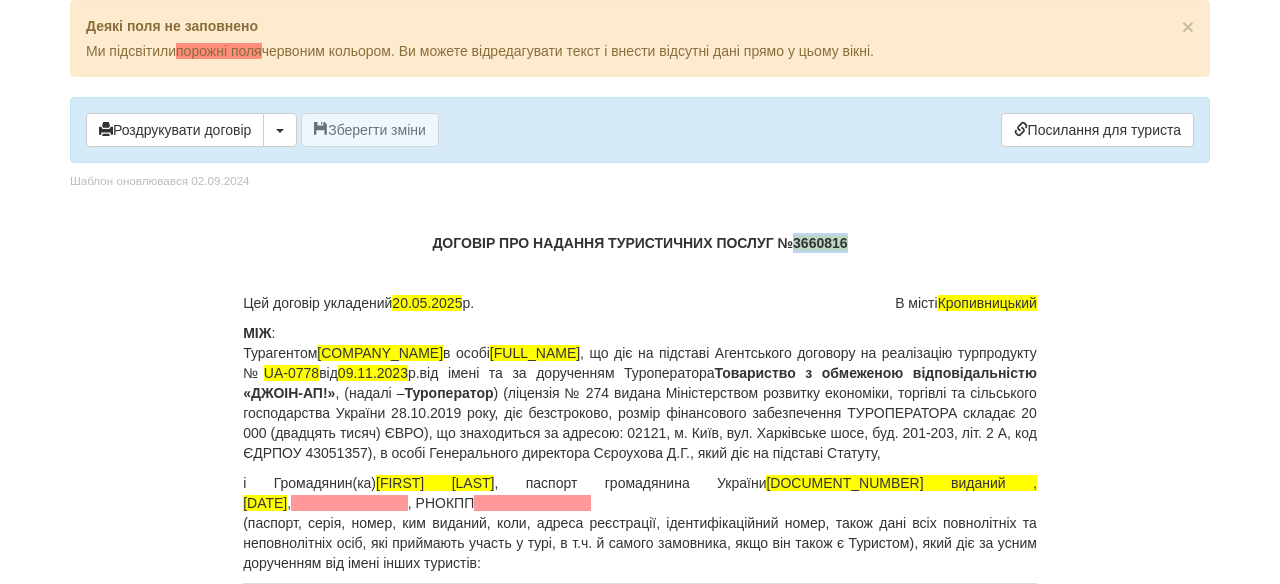 type 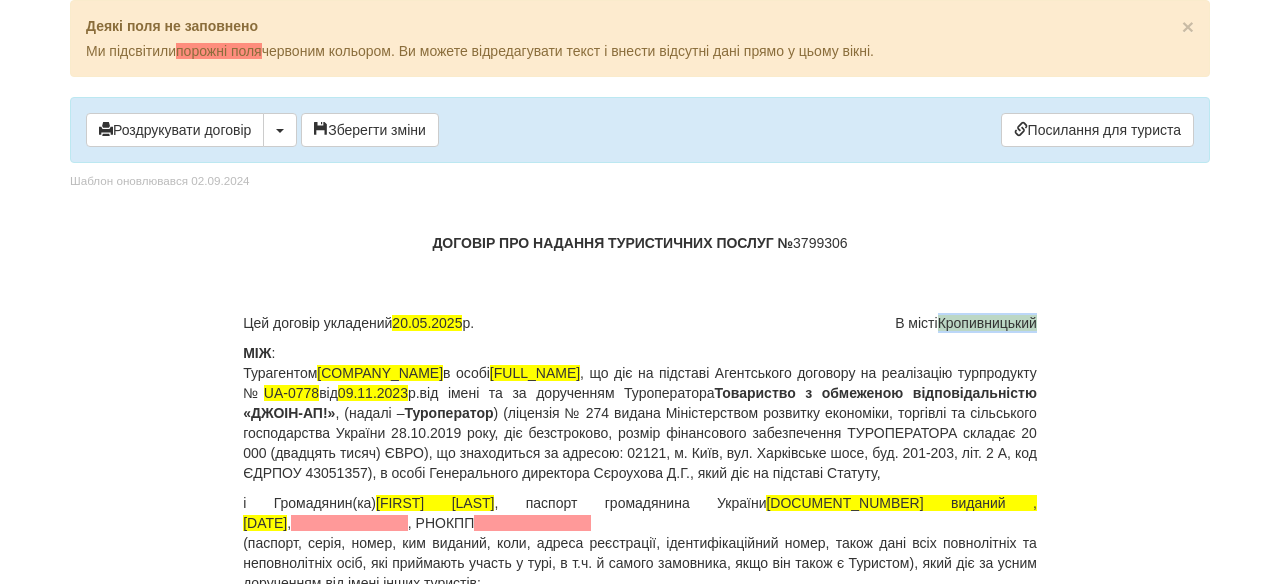 drag, startPoint x: 935, startPoint y: 316, endPoint x: 1035, endPoint y: 328, distance: 100.71743 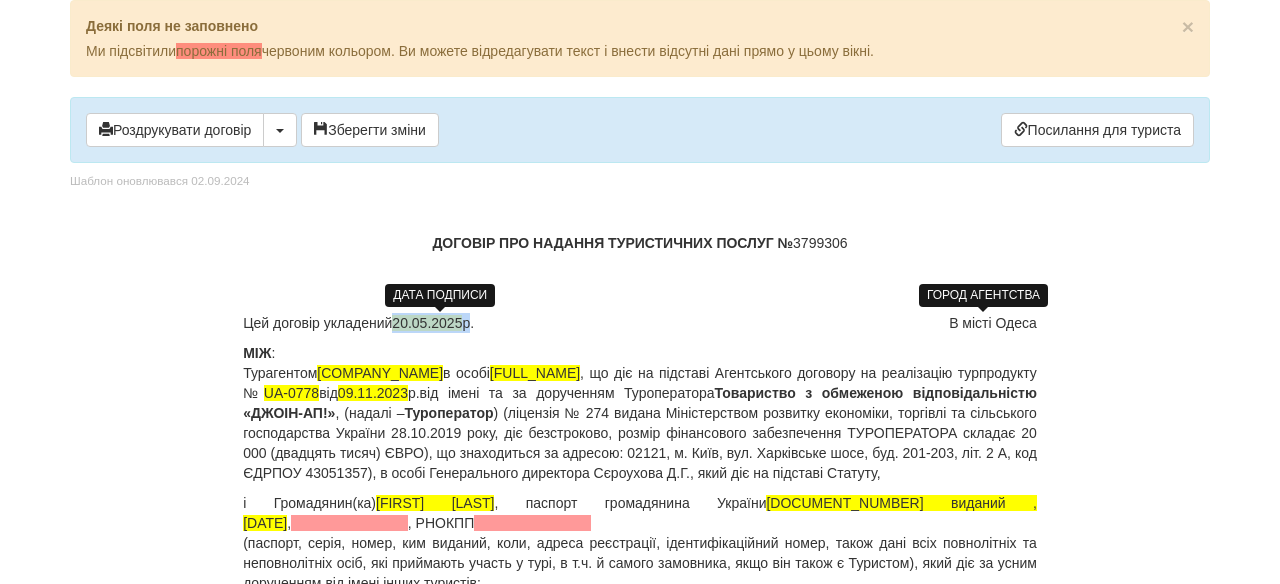 drag, startPoint x: 482, startPoint y: 326, endPoint x: 409, endPoint y: 322, distance: 73.109505 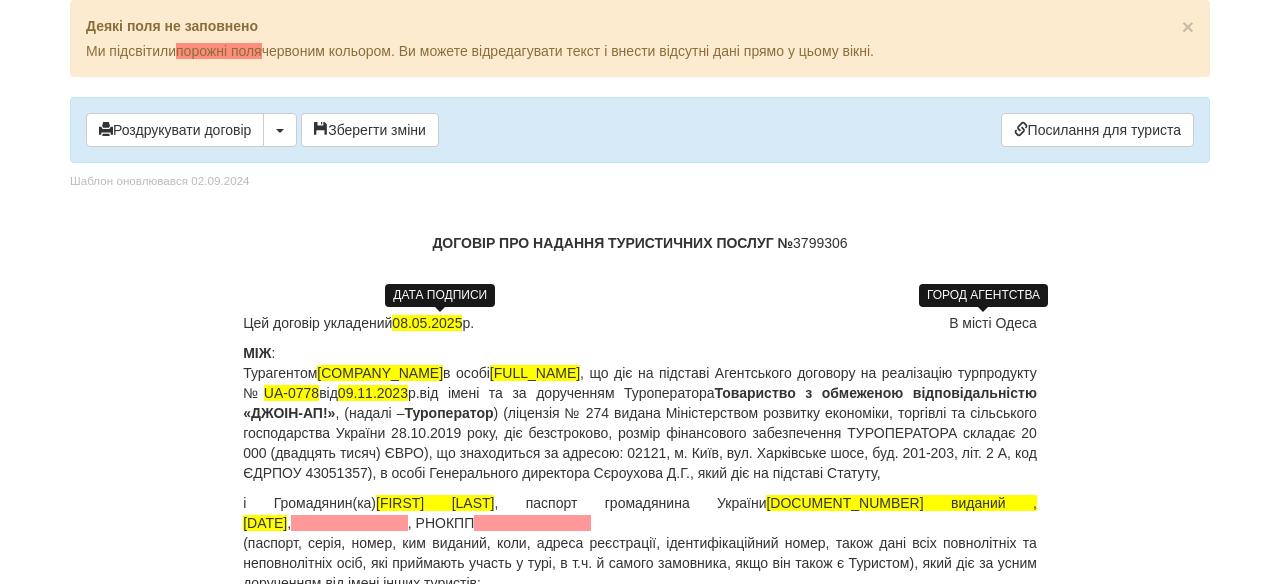 click on "08.05.2025" at bounding box center [427, 323] 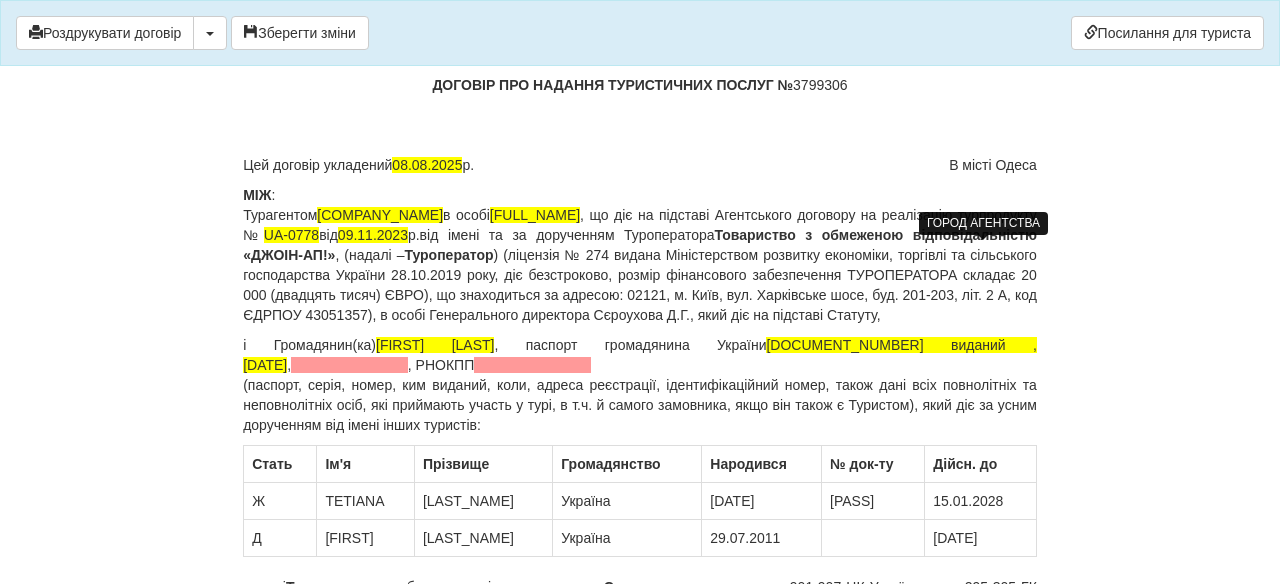 scroll, scrollTop: 75, scrollLeft: 0, axis: vertical 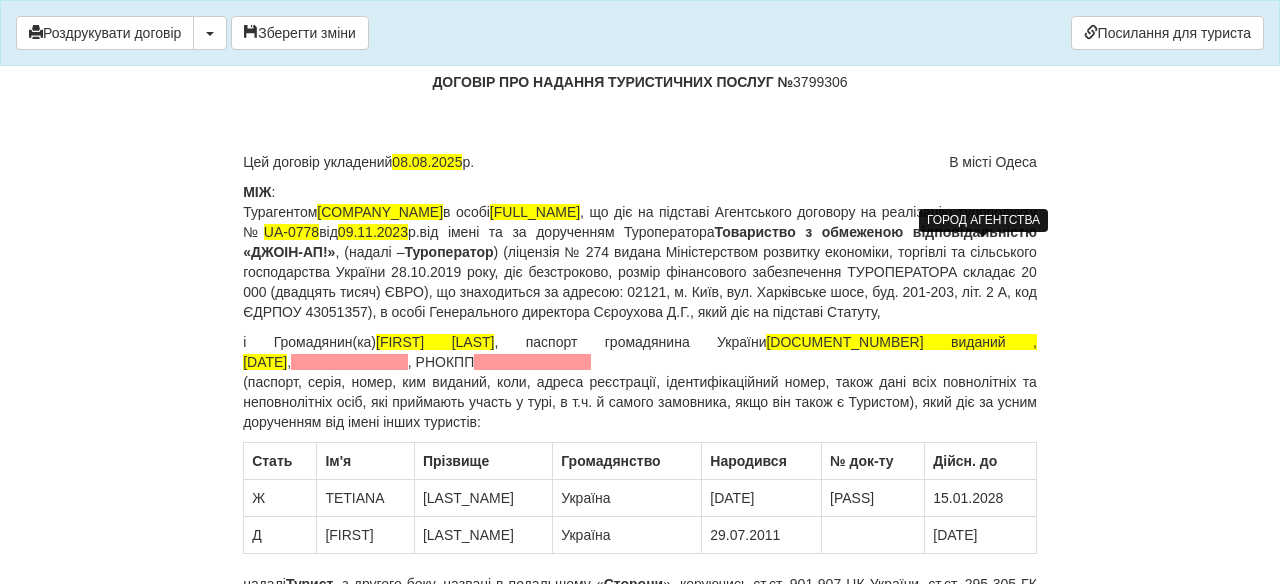 click on "ДОГОВІР ПРО НАДАННЯ ТУРИСТИЧНИХ ПОСЛУГ № 3799306
Цей договір укладений  08.08.2025  р.
В місті Одеса
МІЖ :
Турагентом  ФОП [LAST] [FIRST]  в особі  [FIRST] [LAST] , що діє на підставі Агентського договору на реалізацію турпродукту № UA-0778  від  09.11.2023  р.
від імені та за дорученням Туроператора  Товариство з обмеженою відповідальністю «ДЖОІН-АП!» , (надалі –  Туроператор
і Громадянин(ка)  [LAST] [FIRST] , паспорт громадянина України FL[NUMBER] виданий , 15.01.2018 ,  , РНОКПП
Стать" at bounding box center [640, 7113] 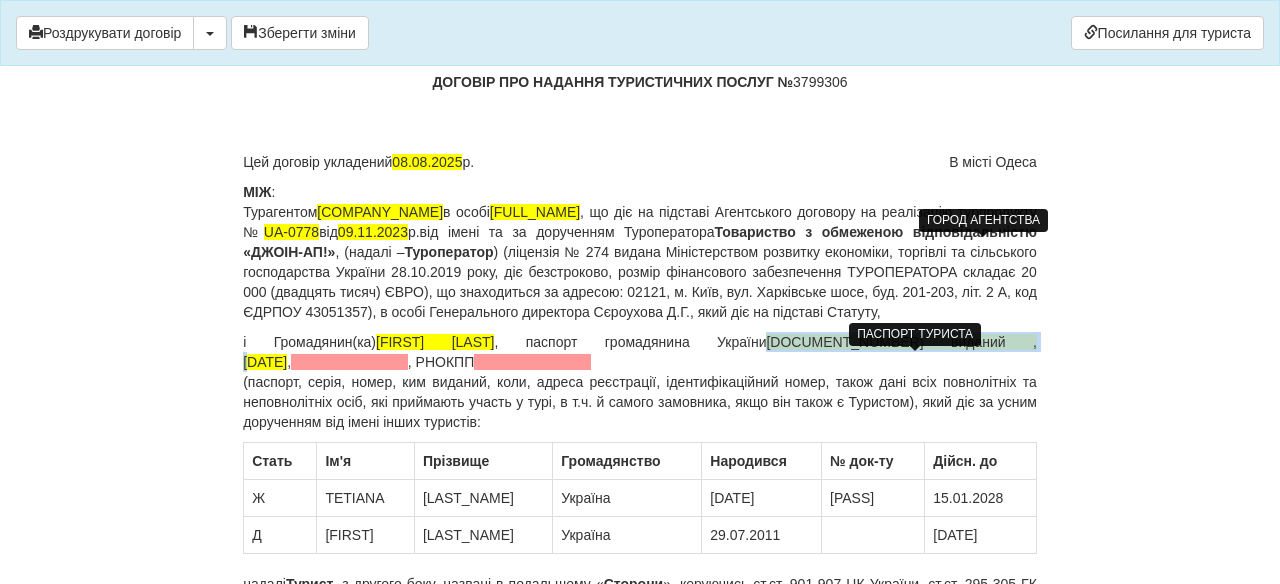 drag, startPoint x: 800, startPoint y: 358, endPoint x: 1032, endPoint y: 368, distance: 232.21542 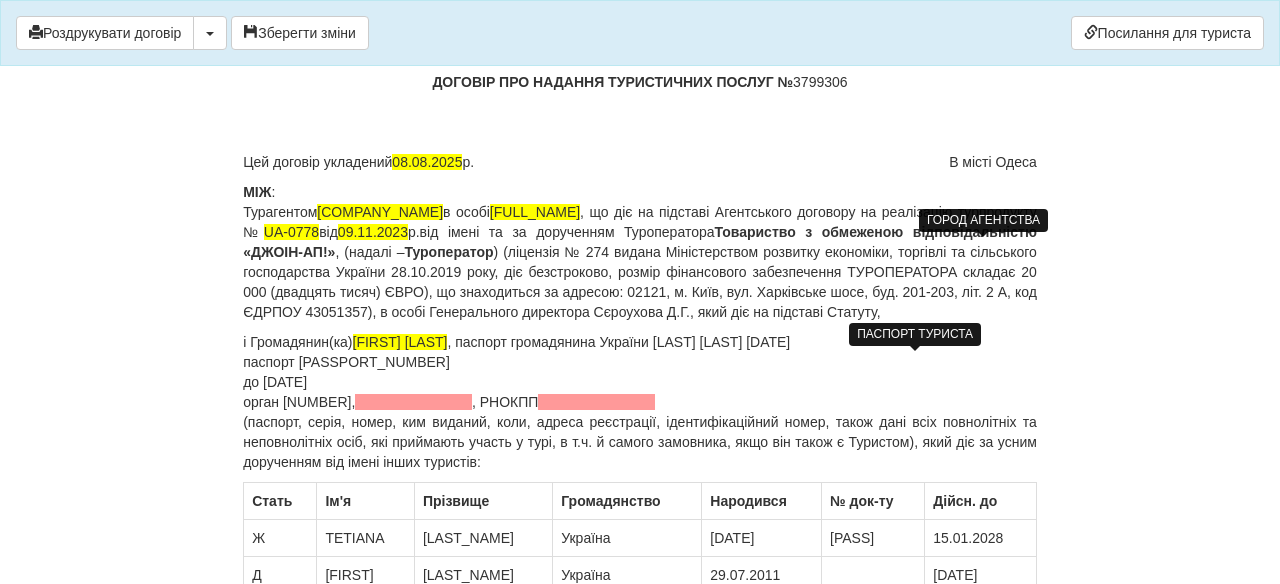click on "× Деякі поля не заповнено Ми підсвітили порожні поля червоним кольором. Ви можете відредагувати текст і внести відсутні дані прямо у цьому вікні. Роздрукувати договір Скачати PDF Зберегти зміни Посилання для туриста 3799306 08.08.2025 р." at bounding box center [640, 7125] 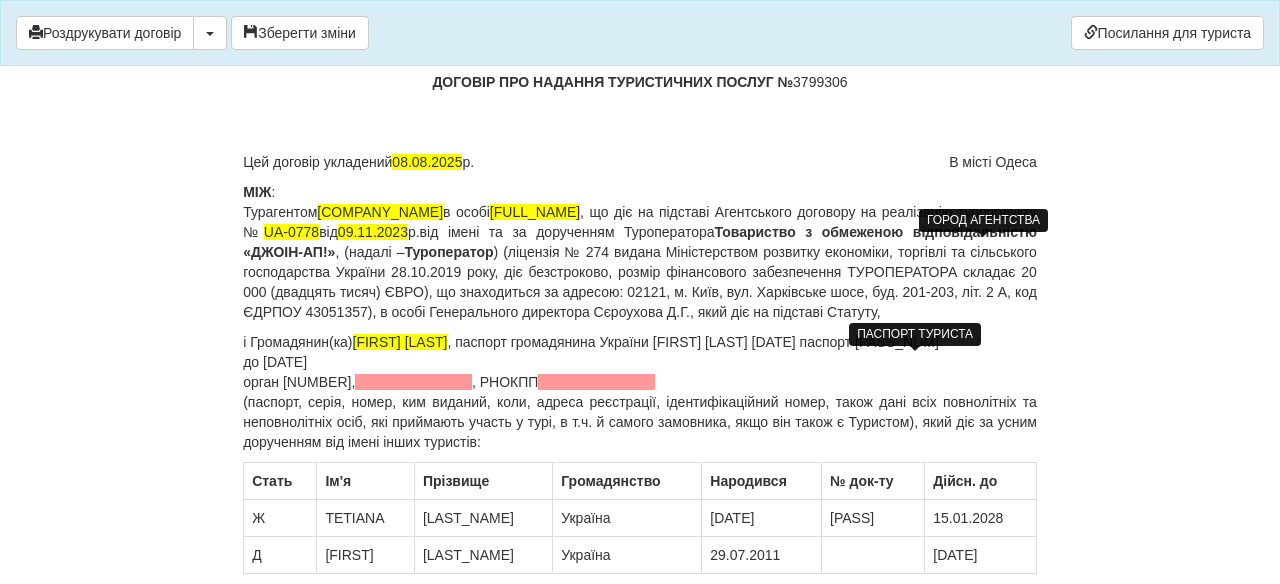 click on "і Громадянин(ка)  [LAST] [LAST] , паспорт громадянина України [FIRST] [LAST] [DATE] паспорт [CODE] [CODE] до [DATE]  орган [NUMBER],                                 , РНОКПП
(паспорт, серія, номер, ким виданий, коли, адреса реєстрації, ідентифікаційний номер, також дані всіх повнолітніх та неповнолітніх осіб, які приймають участь у турі, в т.ч. й самого замовника, якщо він також є Туристом), який діє за усним дорученням від імені інших туристів:" at bounding box center [640, 392] 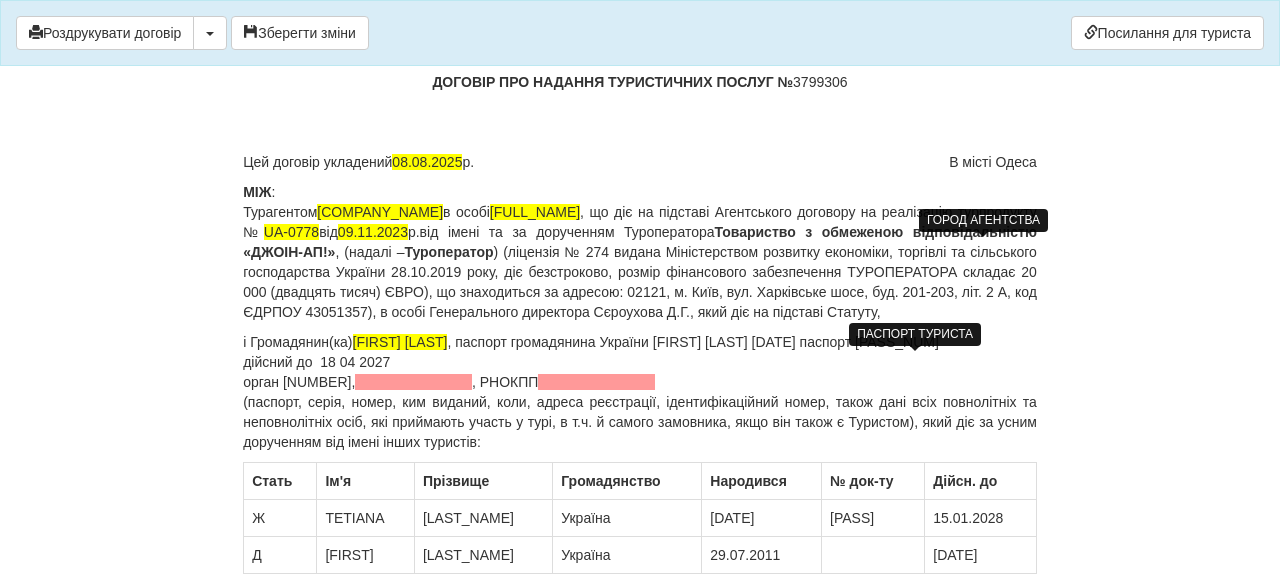 click on "і Громадянин(ка)  [LAST] [FIRST] , паспорт громадянина України [LAST] [FIRST] 22 10 1987 паспорт FG [NUMBER] дійсний до 18 04 2027  орган 2301,                                 , РНОКПП
(паспорт, серія, номер, ким виданий, коли, адреса реєстрації, ідентифікаційний номер, також дані всіх повнолітніх та неповнолітніх осіб, які приймають участь у турі, в т.ч. й самого замовника, якщо він також є Туристом), який діє за усним дорученням від імені інших туристів:" at bounding box center (640, 392) 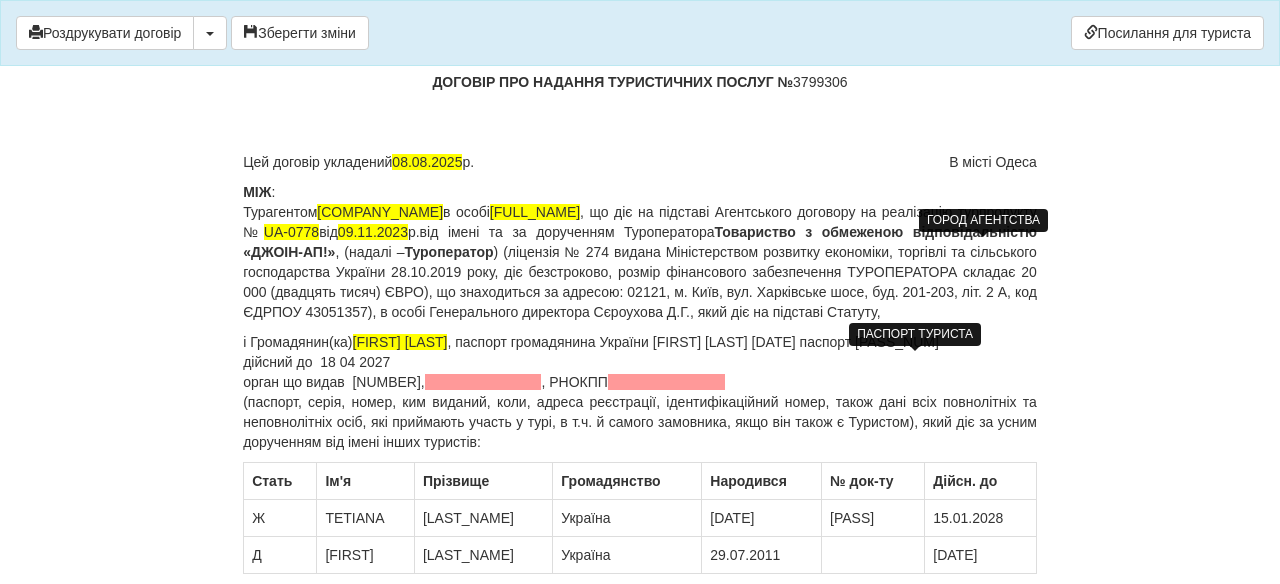 click on "і Громадянин(ка) [NAME] , паспорт громадянина України [NAME] [DATE] паспорт [PASS_NUM] дійсний до [DATE] орган що видав 2301, [BLANK] , РНОКПП [BLANK] (паспорт, серія, номер, ким виданий, коли, адреса реєстрації, ідентифікаційний номер, також дані всіх повнолітніх та неповнолітніх осіб, які приймають участь у турі, в т.ч. й самого замовника, якщо він також є Туристом), який діє за усним дорученням від імені інших туристів:" at bounding box center (640, 392) 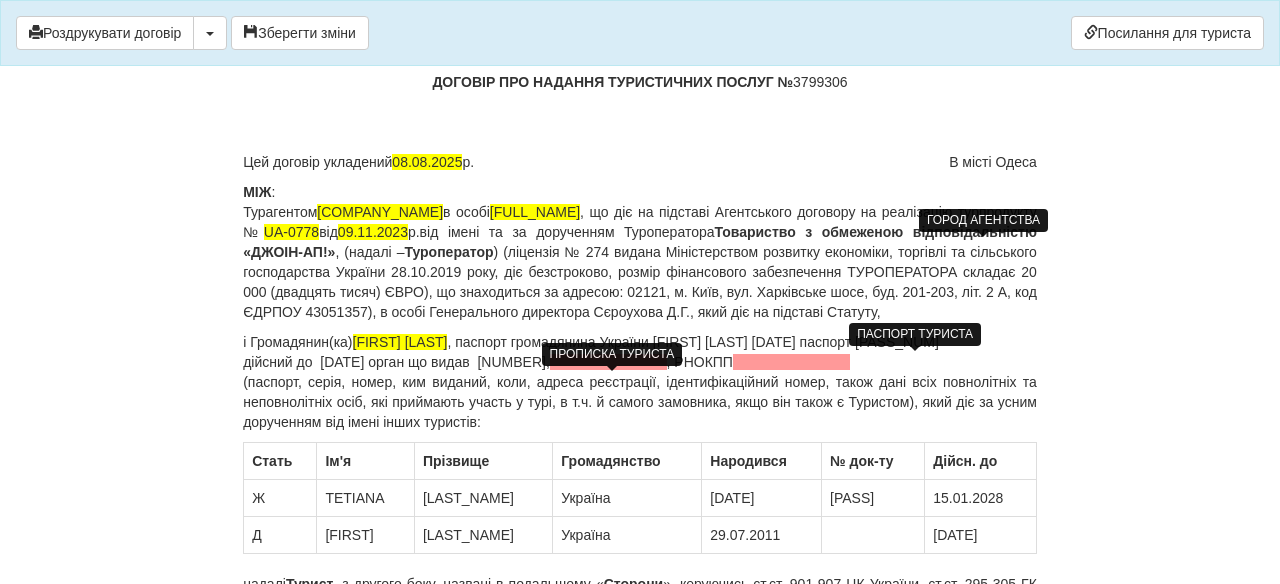 click at bounding box center [608, 362] 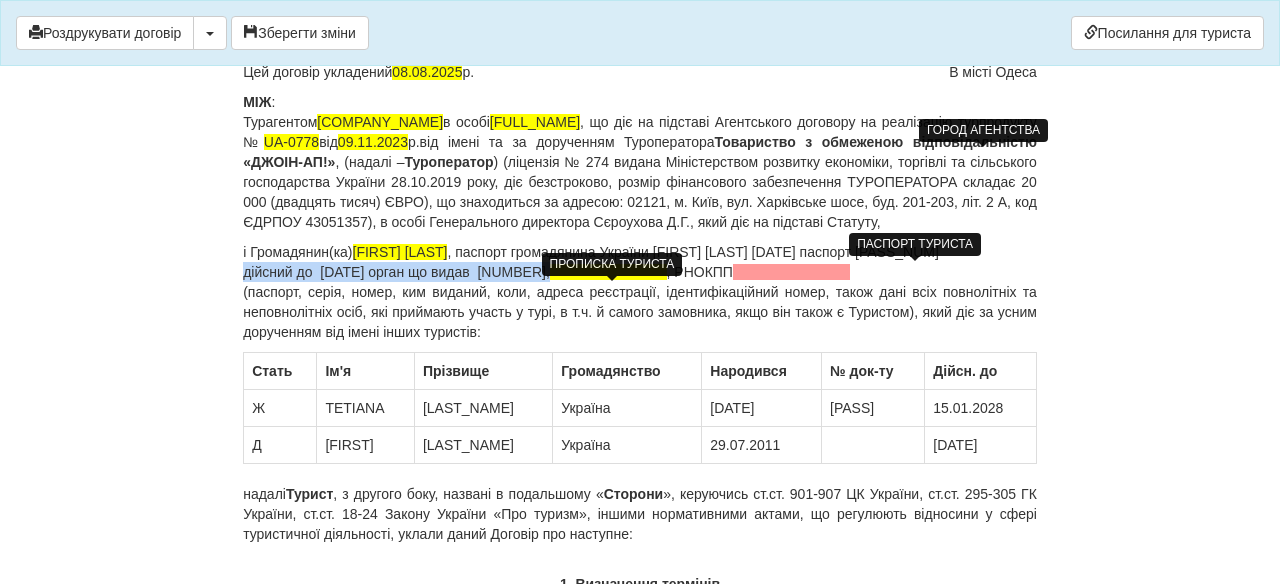 scroll, scrollTop: 187, scrollLeft: 0, axis: vertical 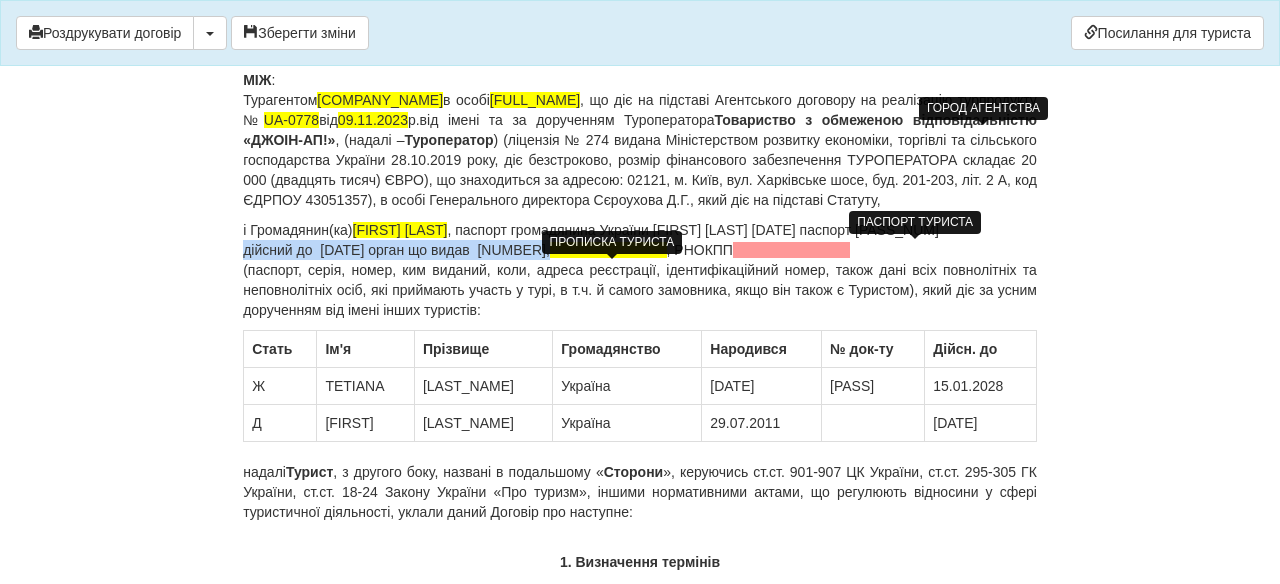 click at bounding box center [608, 250] 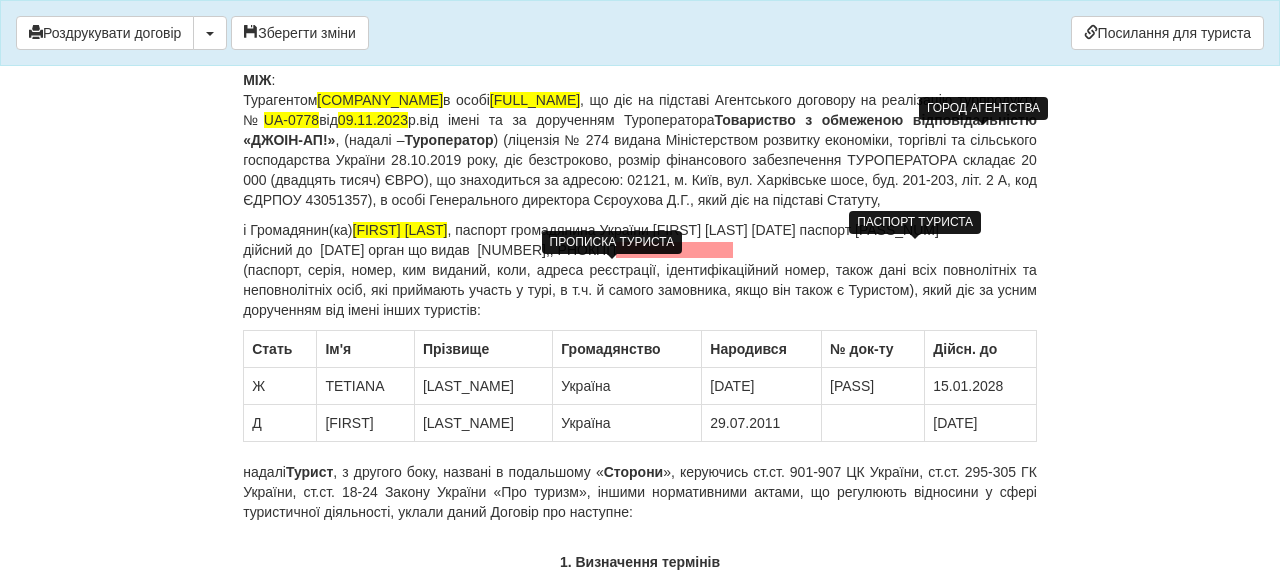 click on "і Громадянин(ка)  [LAST] [FIRST] , паспорт громадянина України [LAST] [FIRST] [AGE] [DATE] паспорт [PASS_NUM] дійсний до  [DATE] орган що видав  [NUMBER],                                                                                          , РНОКПП
(паспорт, серія, номер, ким виданий, коли, адреса реєстрації, ідентифікаційний номер, також дані всіх повнолітніх та неповнолітніх осіб, які приймають участь у турі, в т.ч. й самого замовника, якщо він також є Туристом), який діє за усним дорученням від імені інших туристів:" at bounding box center [640, 270] 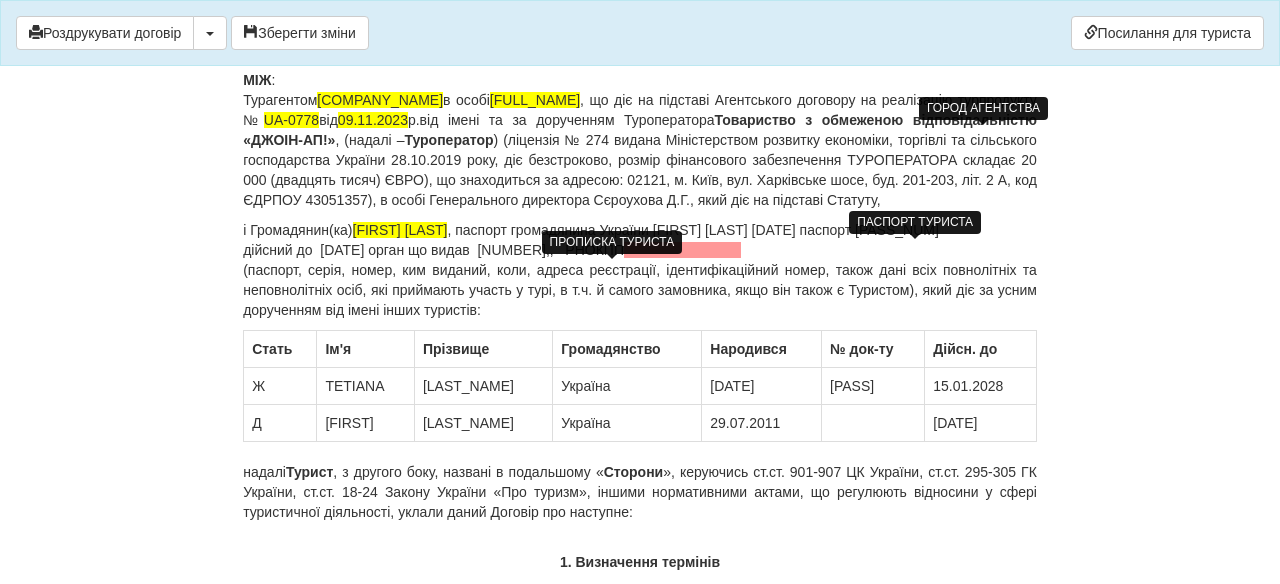 drag, startPoint x: 982, startPoint y: 270, endPoint x: 950, endPoint y: 270, distance: 32 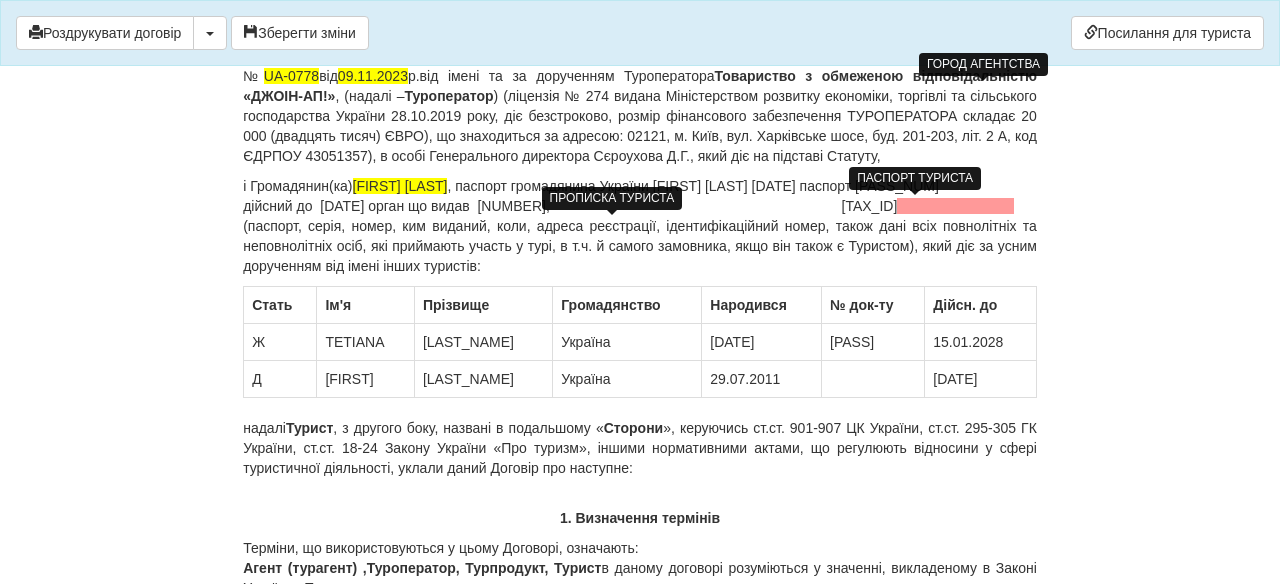 scroll, scrollTop: 236, scrollLeft: 0, axis: vertical 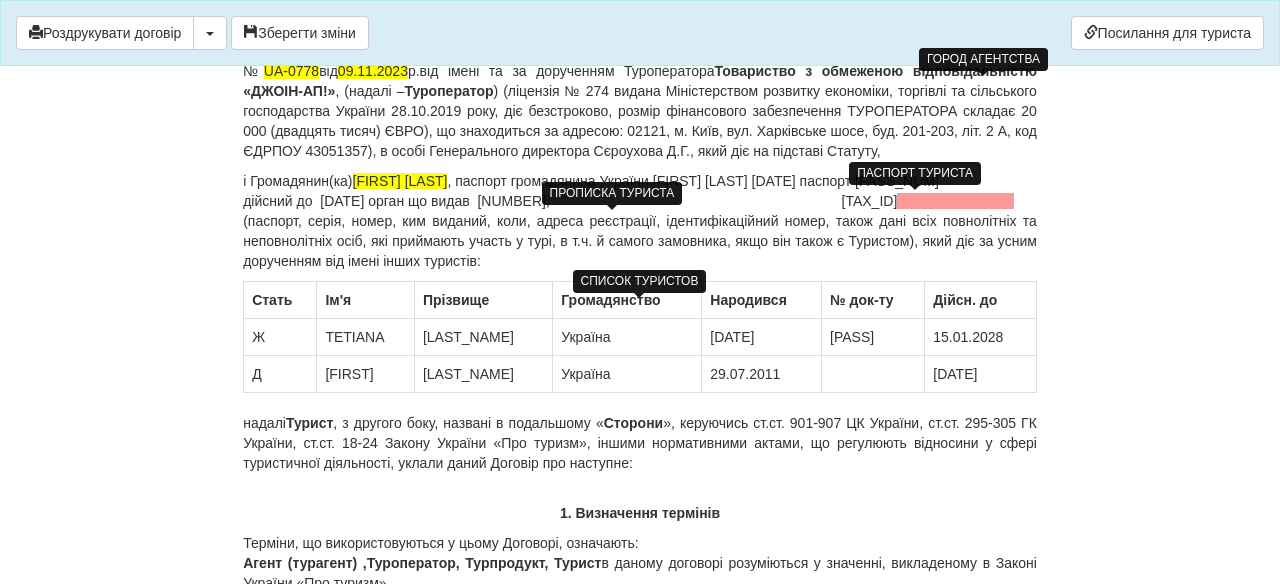 click on "Д" at bounding box center [280, 374] 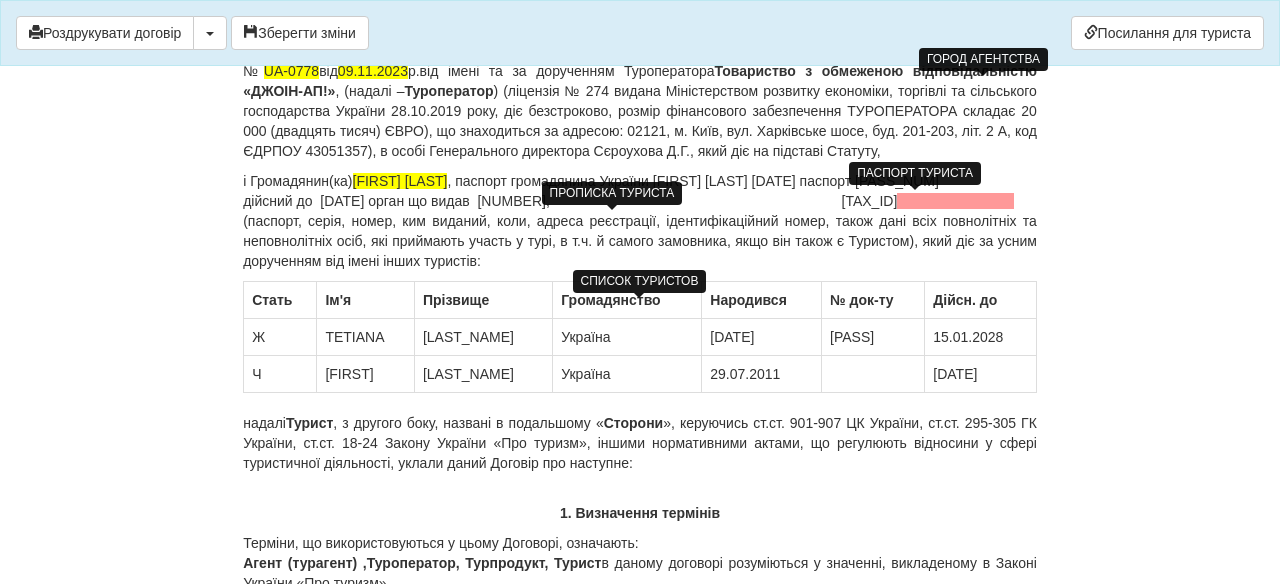 drag, startPoint x: 379, startPoint y: 364, endPoint x: 326, endPoint y: 360, distance: 53.15073 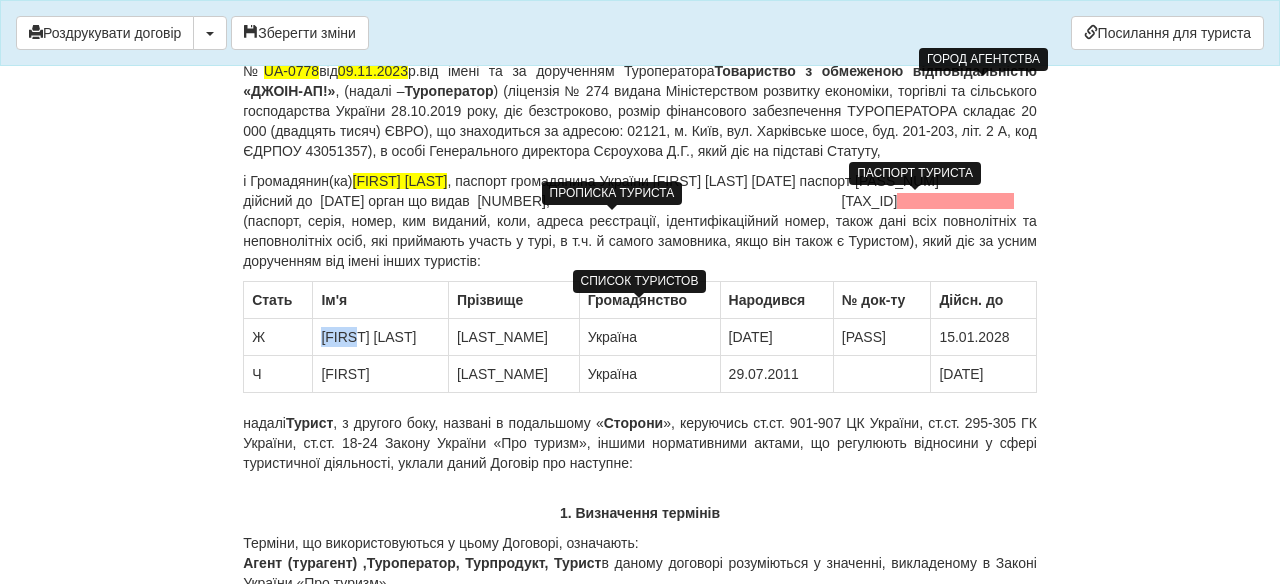 drag, startPoint x: 360, startPoint y: 362, endPoint x: 317, endPoint y: 361, distance: 43.011627 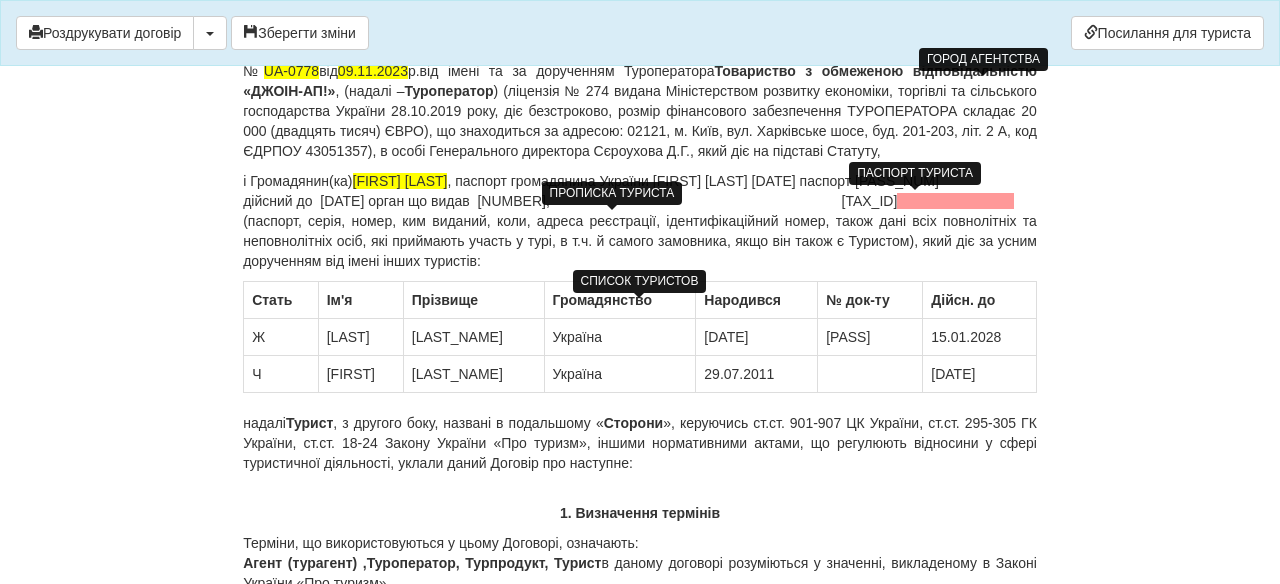 drag, startPoint x: 492, startPoint y: 353, endPoint x: 388, endPoint y: 348, distance: 104.120125 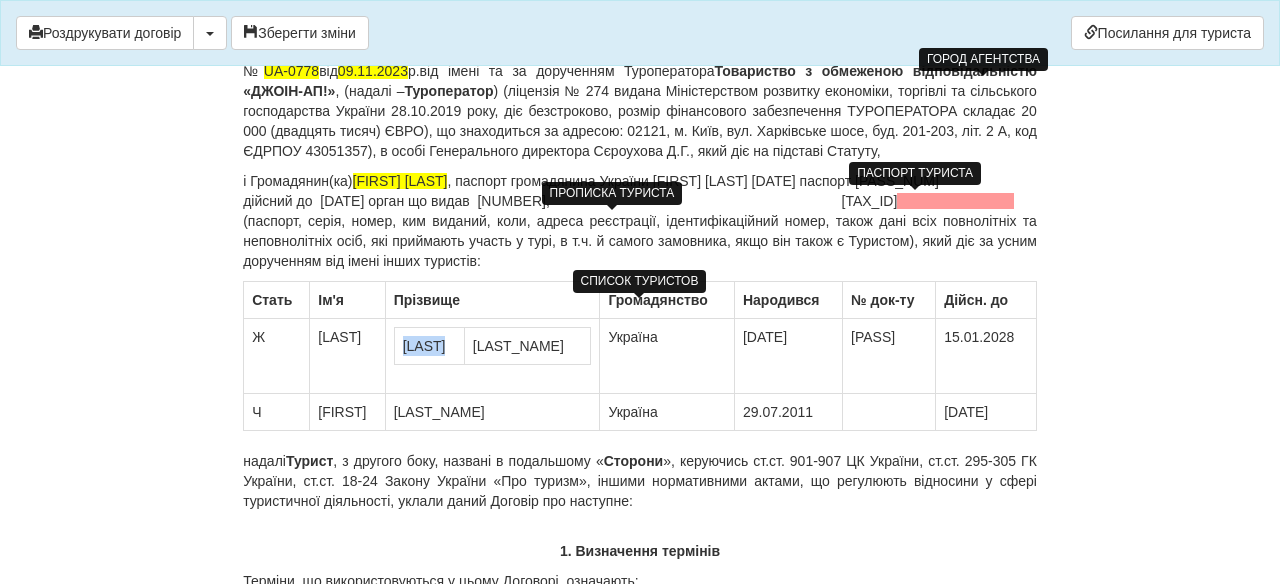 drag, startPoint x: 564, startPoint y: 365, endPoint x: 519, endPoint y: 360, distance: 45.276924 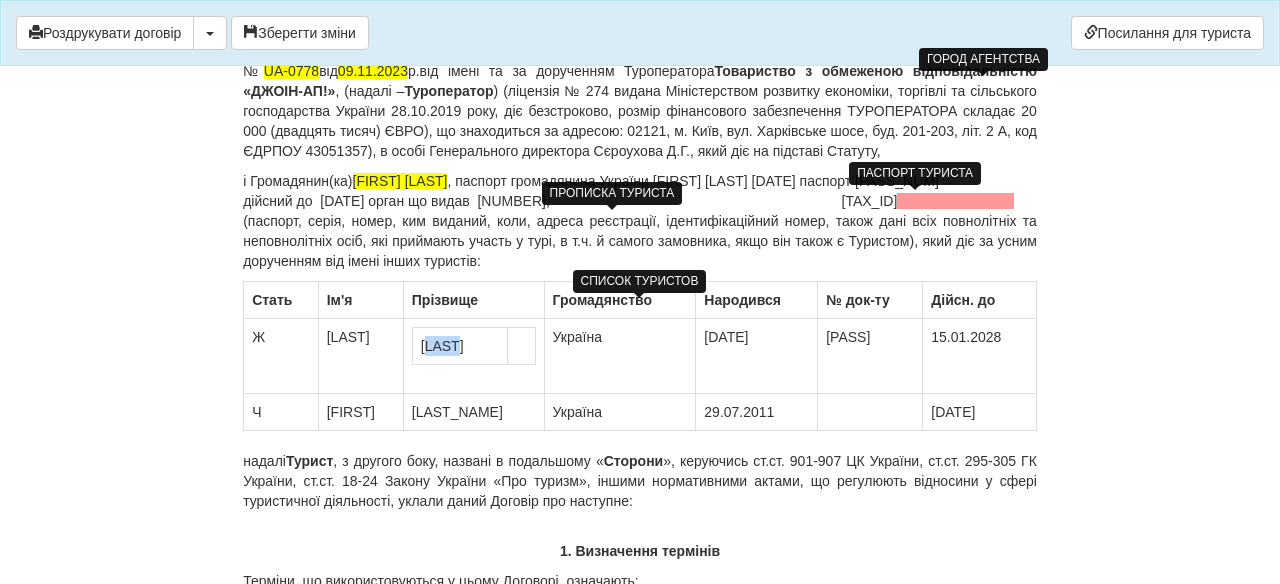 drag, startPoint x: 436, startPoint y: 375, endPoint x: 409, endPoint y: 373, distance: 27.073973 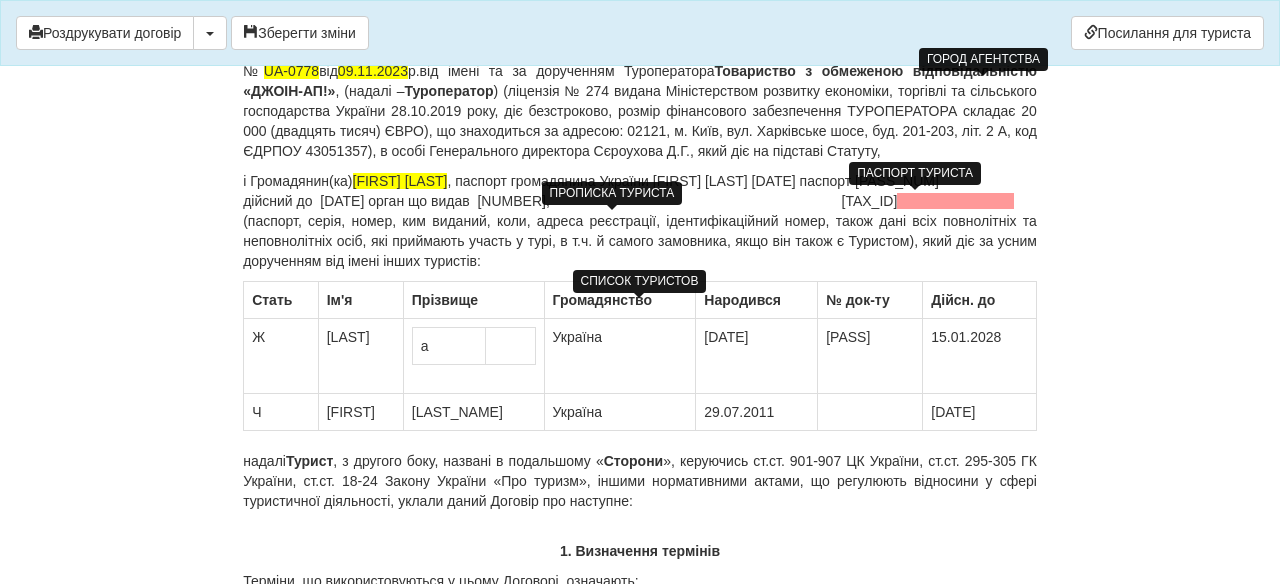 drag, startPoint x: 445, startPoint y: 380, endPoint x: 400, endPoint y: 372, distance: 45.705578 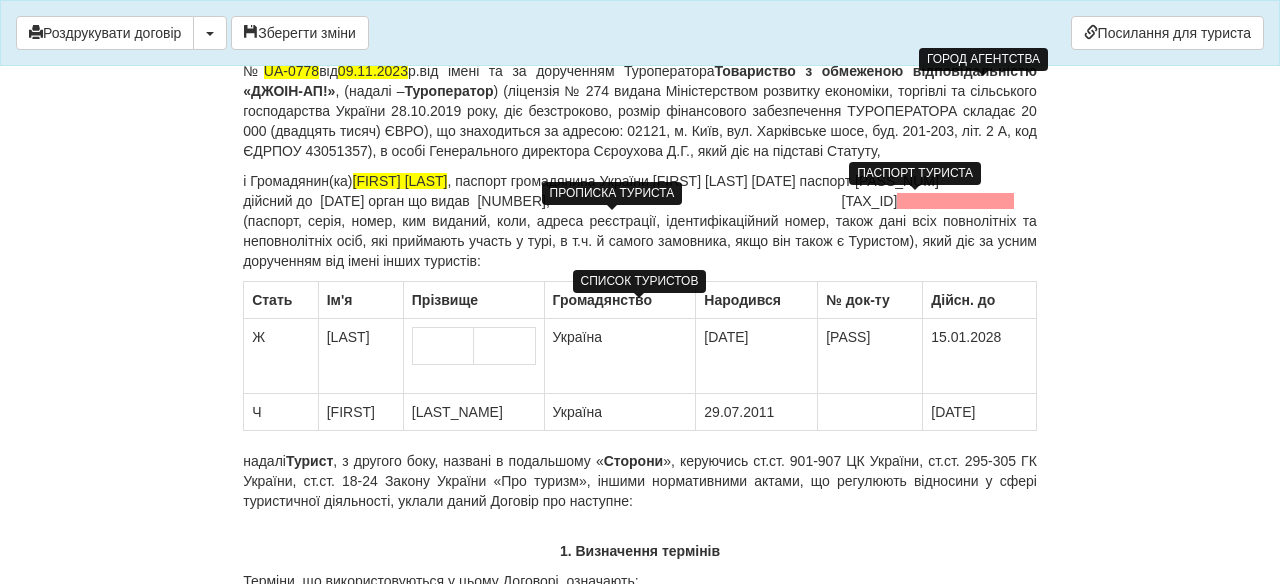drag, startPoint x: 520, startPoint y: 361, endPoint x: 421, endPoint y: 356, distance: 99.12618 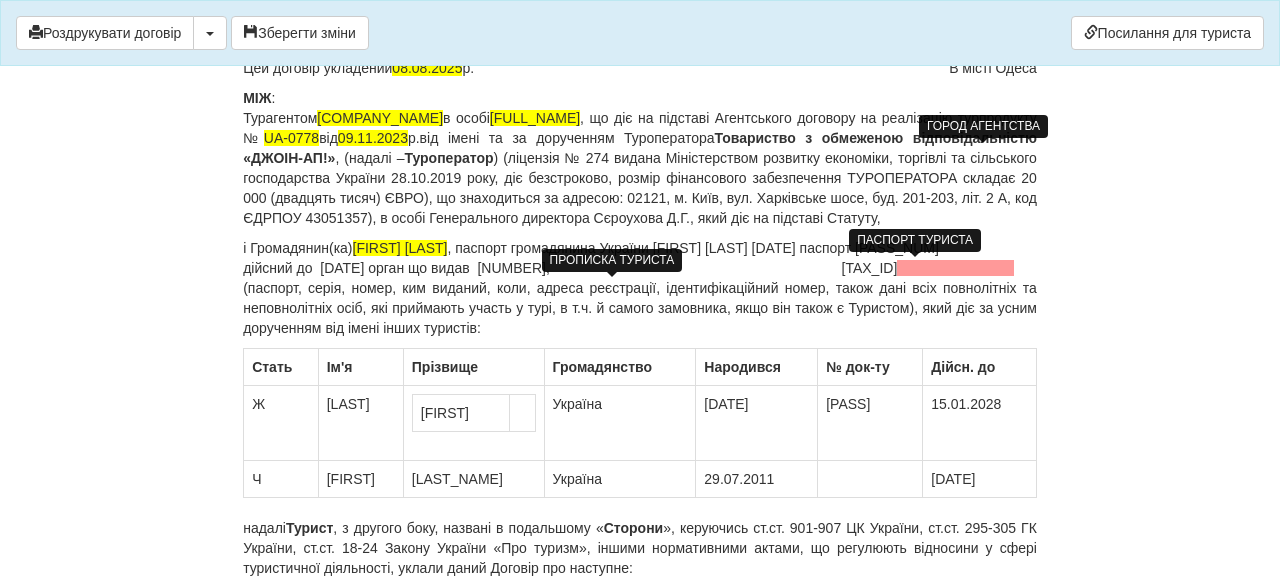 scroll, scrollTop: 172, scrollLeft: 0, axis: vertical 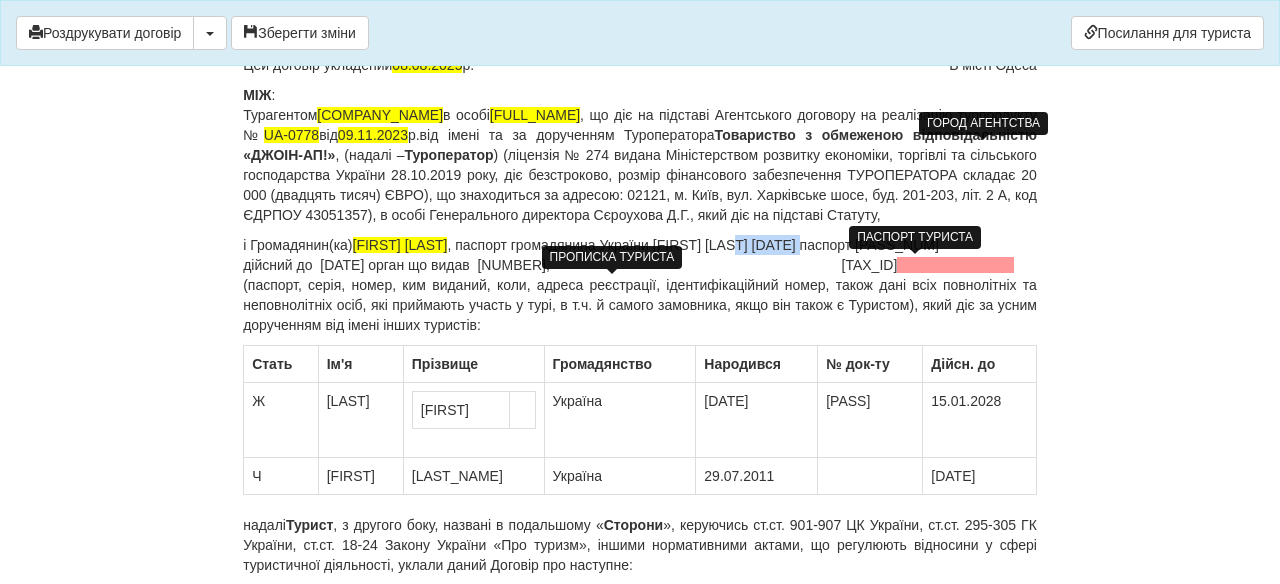 drag, startPoint x: 869, startPoint y: 263, endPoint x: 801, endPoint y: 265, distance: 68.0294 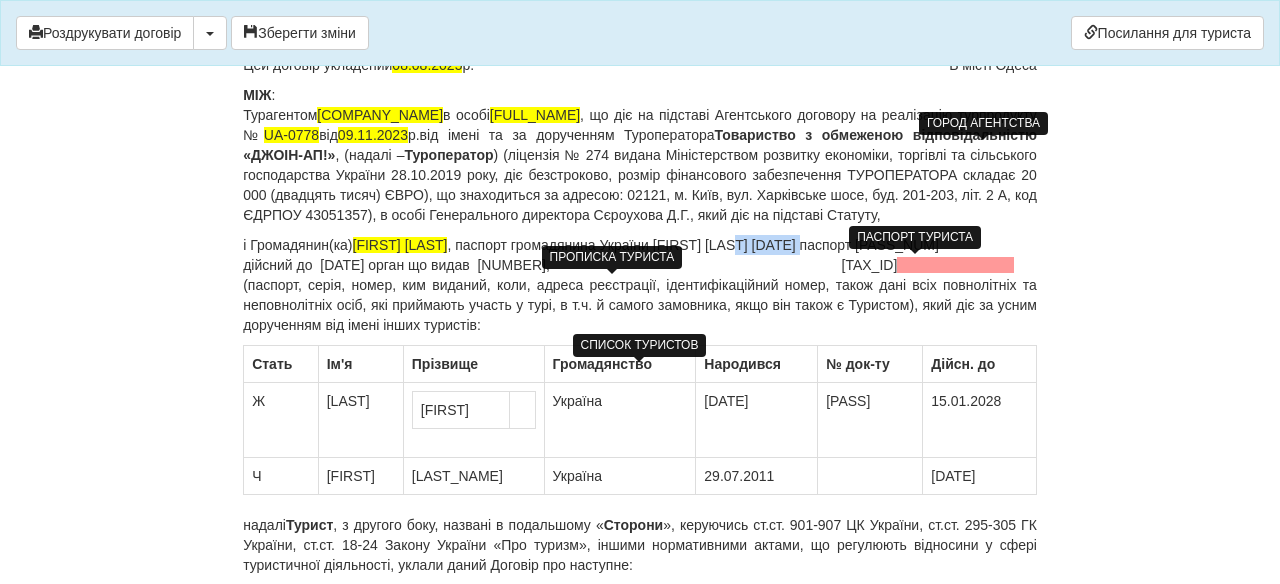 drag, startPoint x: 761, startPoint y: 424, endPoint x: 688, endPoint y: 421, distance: 73.061615 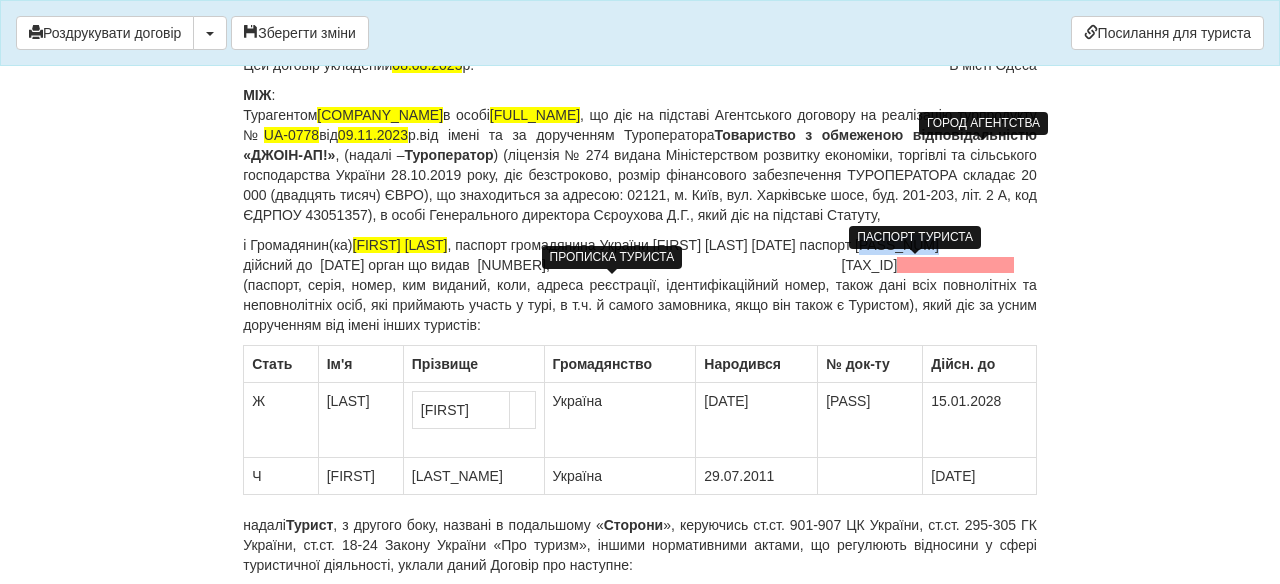 drag, startPoint x: 1002, startPoint y: 267, endPoint x: 936, endPoint y: 267, distance: 66 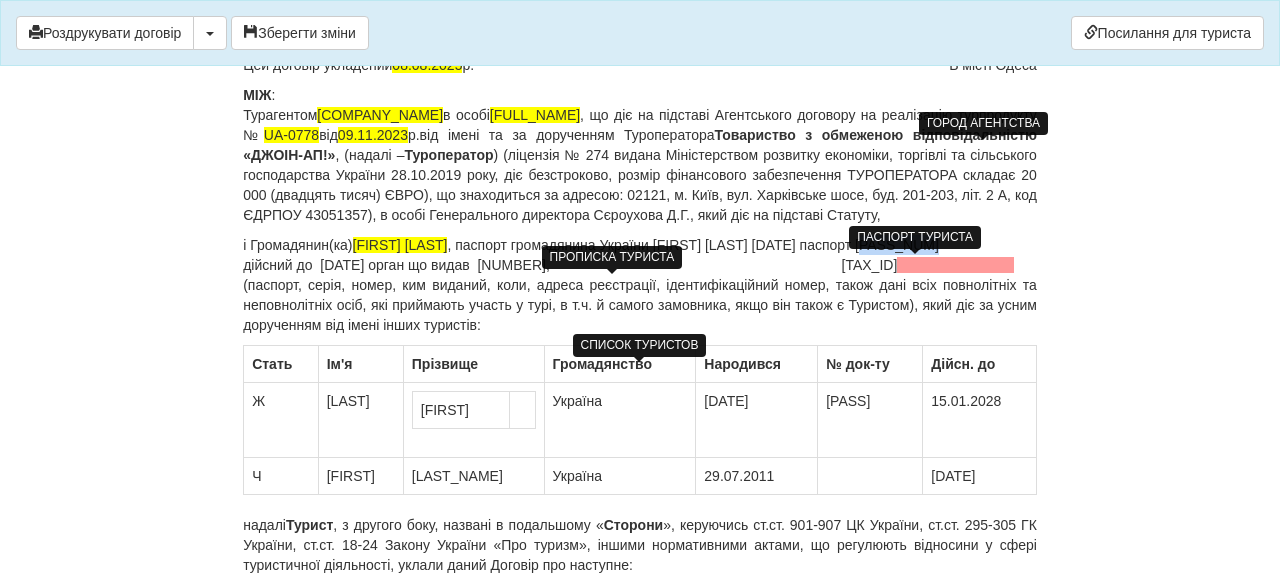 drag, startPoint x: 902, startPoint y: 425, endPoint x: 822, endPoint y: 425, distance: 80 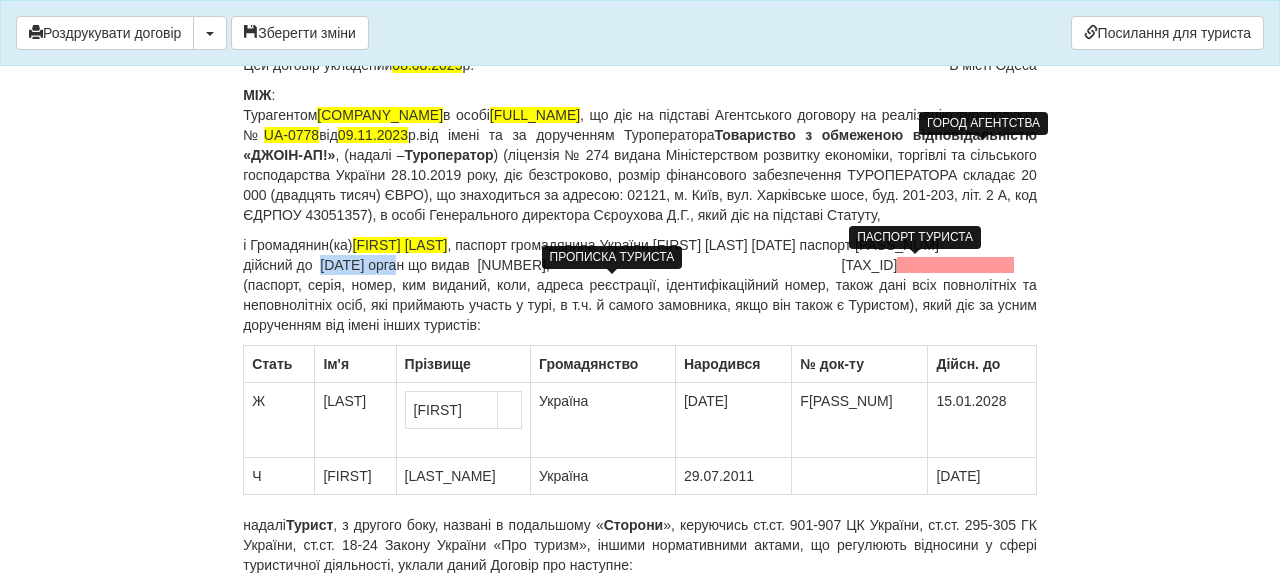 drag, startPoint x: 406, startPoint y: 285, endPoint x: 325, endPoint y: 283, distance: 81.02469 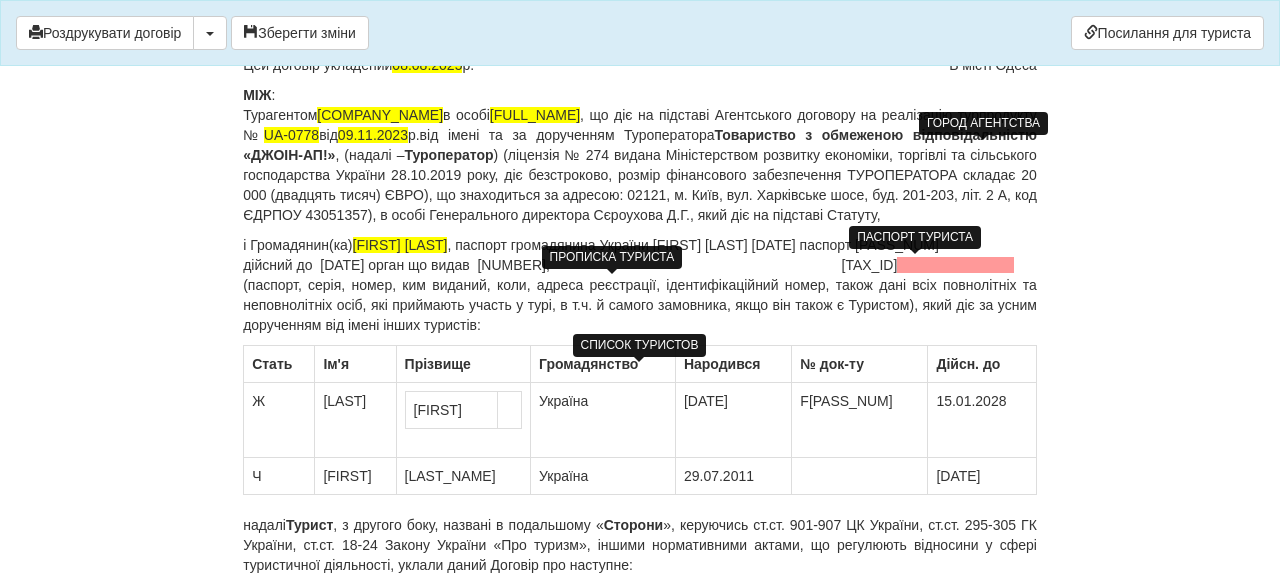 drag, startPoint x: 1017, startPoint y: 421, endPoint x: 922, endPoint y: 415, distance: 95.189285 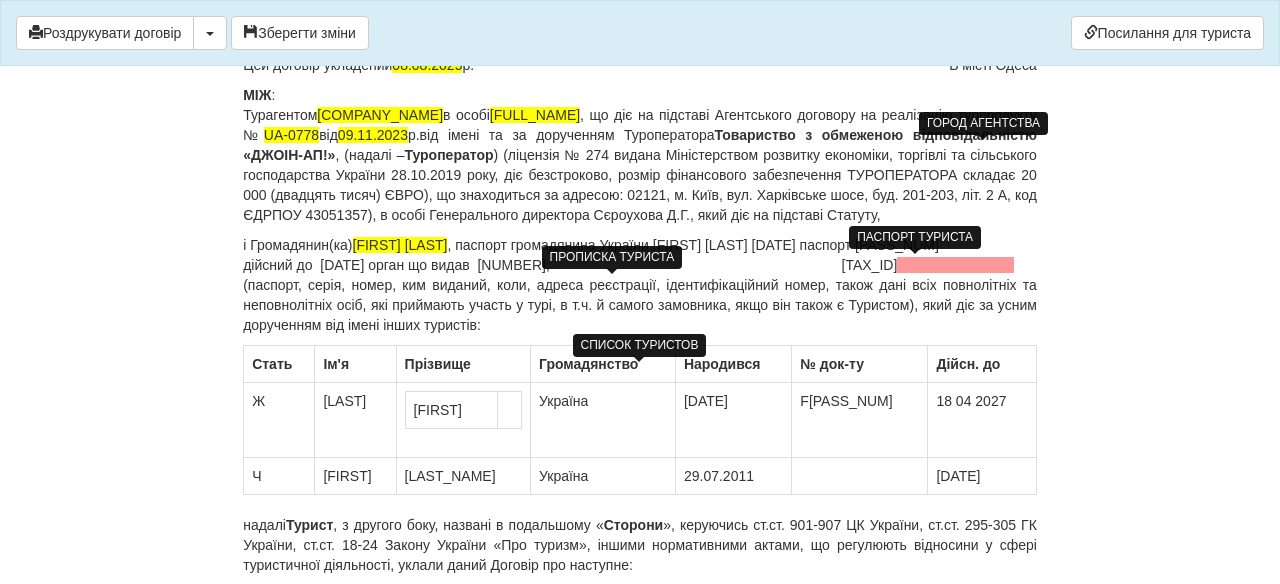 click on "F [PASS_NUM]" at bounding box center [860, 420] 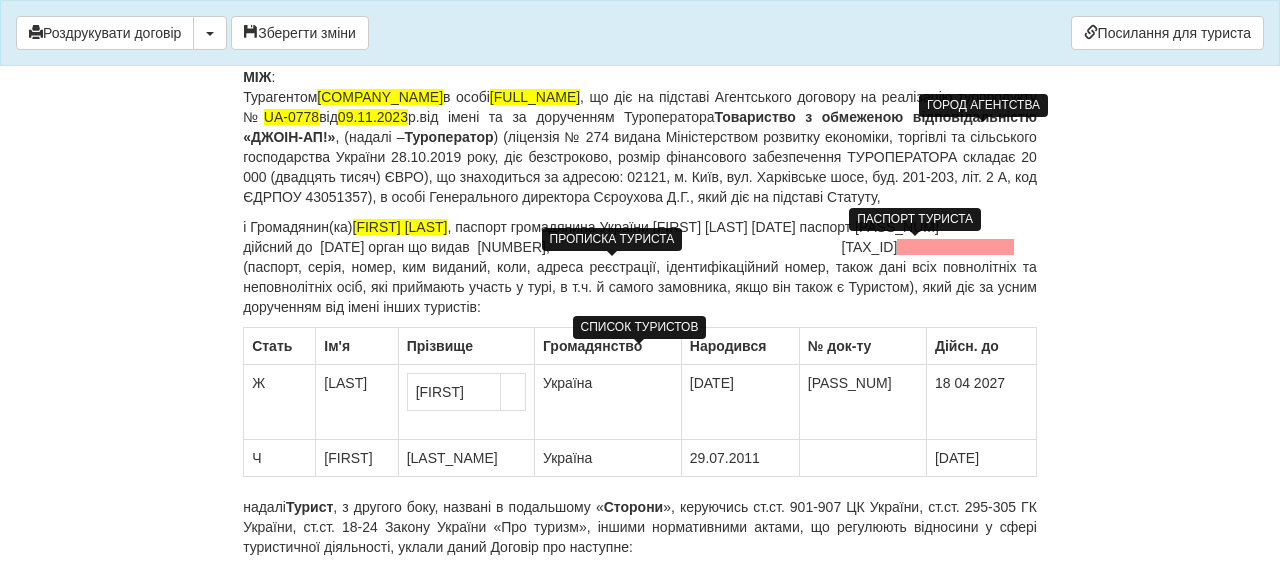 scroll, scrollTop: 215, scrollLeft: 0, axis: vertical 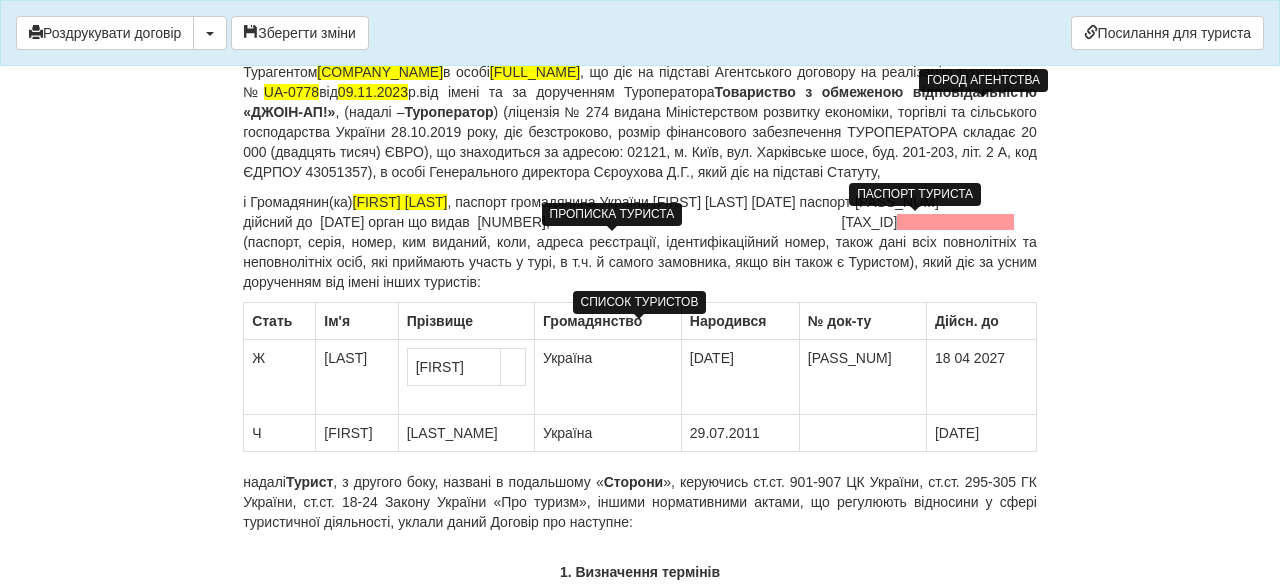drag, startPoint x: 354, startPoint y: 465, endPoint x: 297, endPoint y: 452, distance: 58.463665 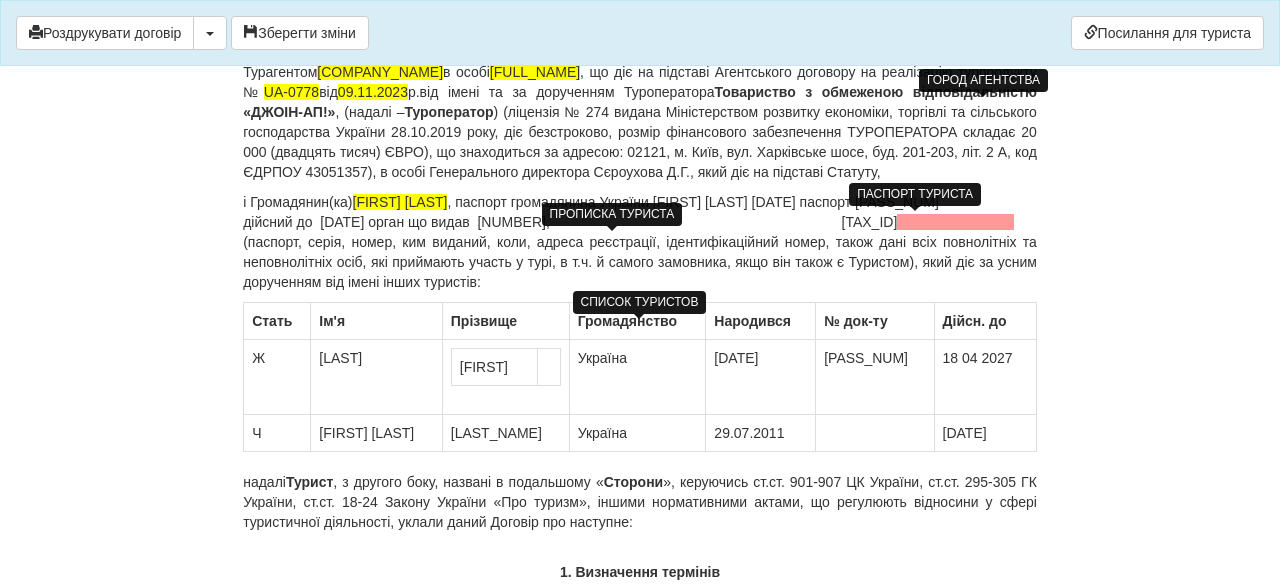 drag, startPoint x: 379, startPoint y: 452, endPoint x: 311, endPoint y: 454, distance: 68.0294 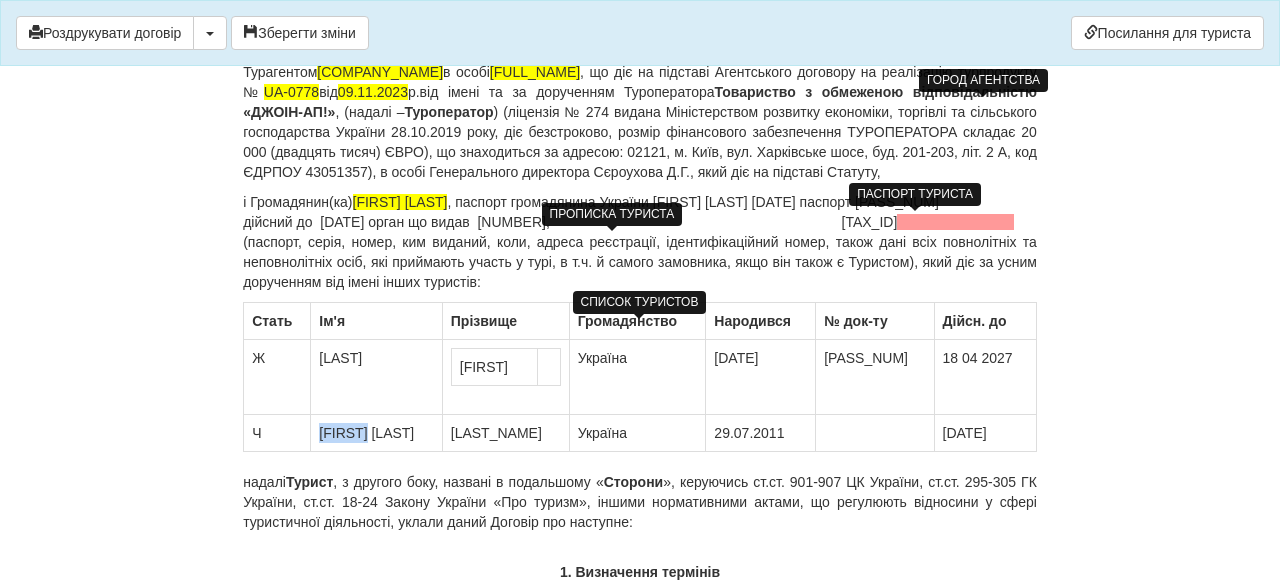 drag, startPoint x: 381, startPoint y: 456, endPoint x: 343, endPoint y: 455, distance: 38.013157 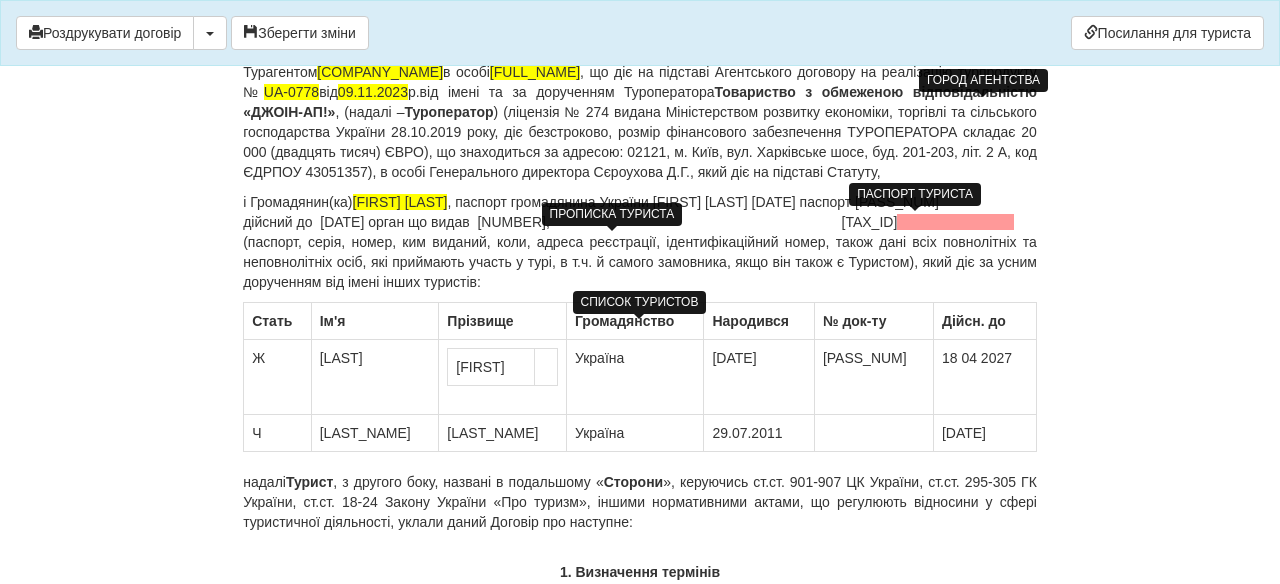 drag, startPoint x: 512, startPoint y: 455, endPoint x: 418, endPoint y: 454, distance: 94.00532 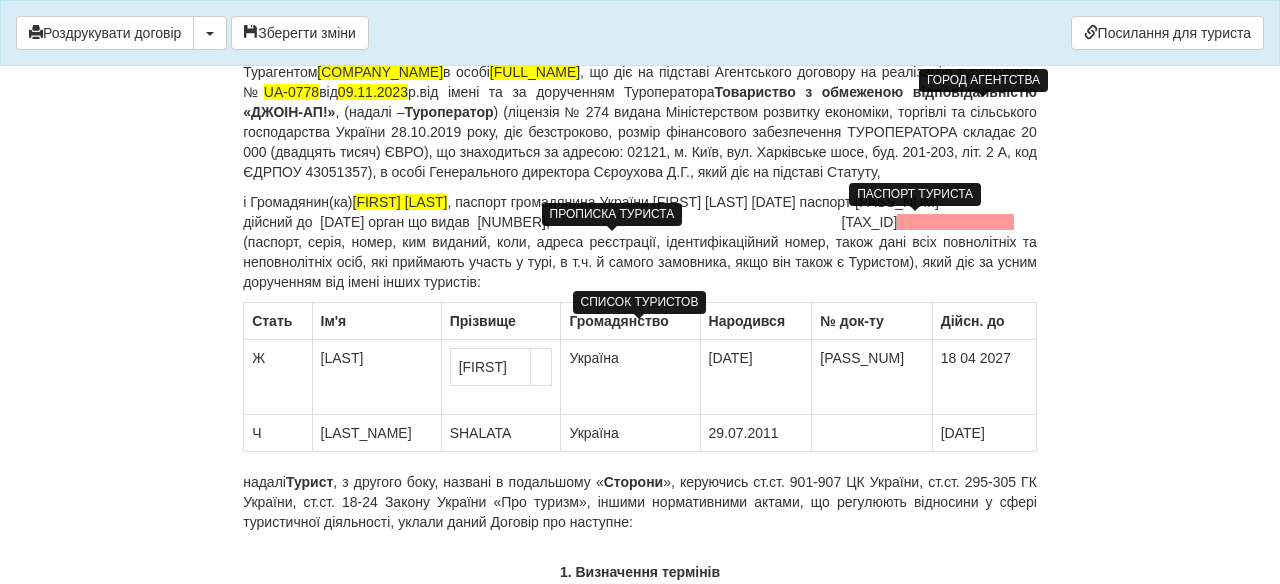 drag, startPoint x: 778, startPoint y: 460, endPoint x: 673, endPoint y: 460, distance: 105 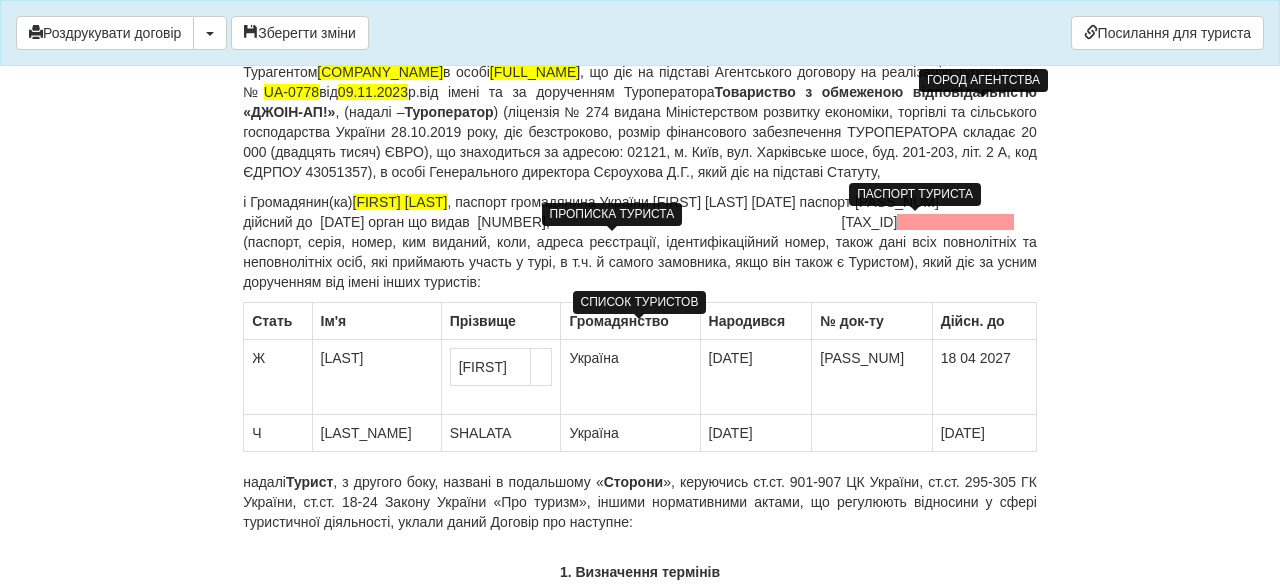 drag, startPoint x: 1004, startPoint y: 456, endPoint x: 922, endPoint y: 456, distance: 82 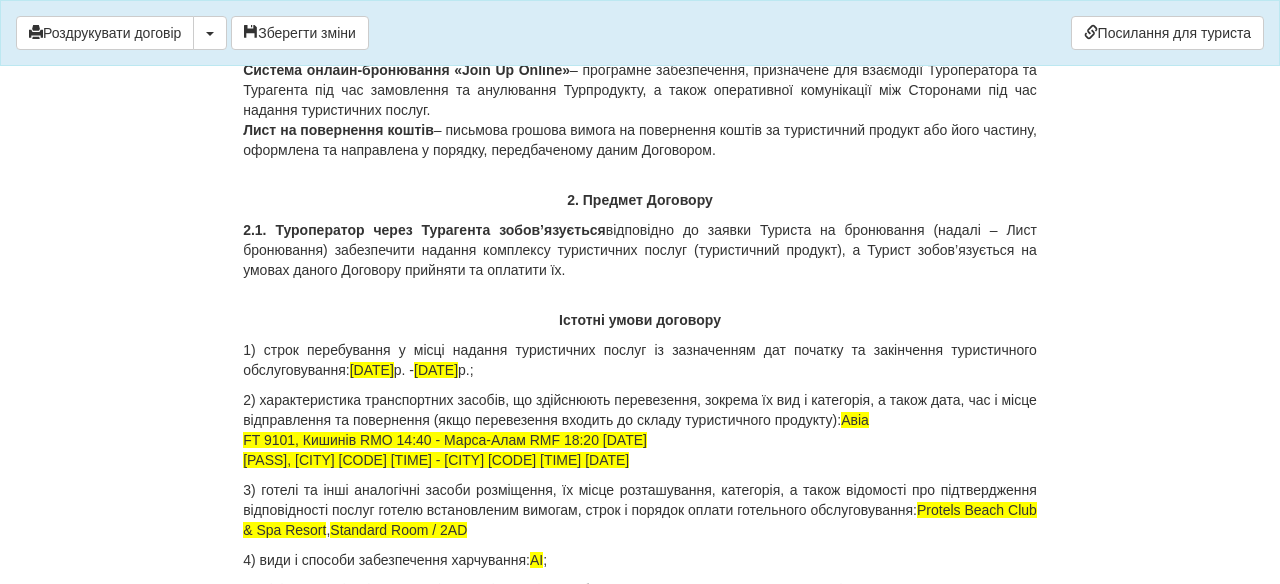 scroll, scrollTop: 1788, scrollLeft: 0, axis: vertical 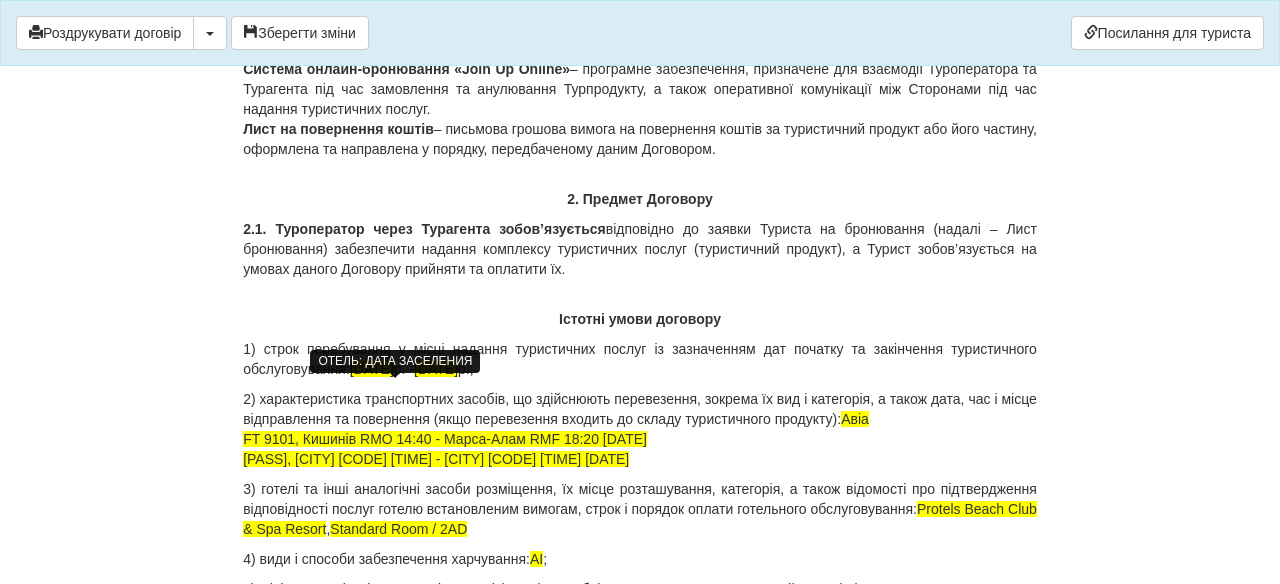 drag, startPoint x: 570, startPoint y: 394, endPoint x: 363, endPoint y: 389, distance: 207.06038 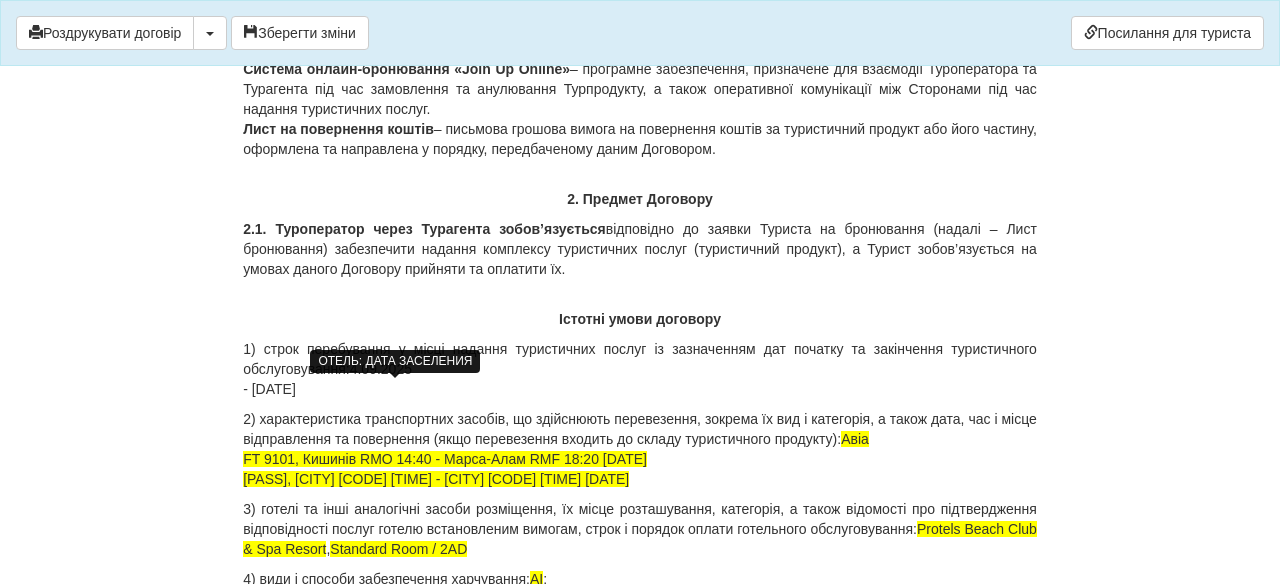 click on "× Деякі поля не заповнено Ми підсвітили порожні поля червоним кольором. Ви можете відредагувати текст і внести відсутні дані прямо у цьому вікні. Роздрукувати договір Скачати PDF Зберегти зміни Посилання для туриста 3799306 08.08.2025 р." at bounding box center [640, 5421] 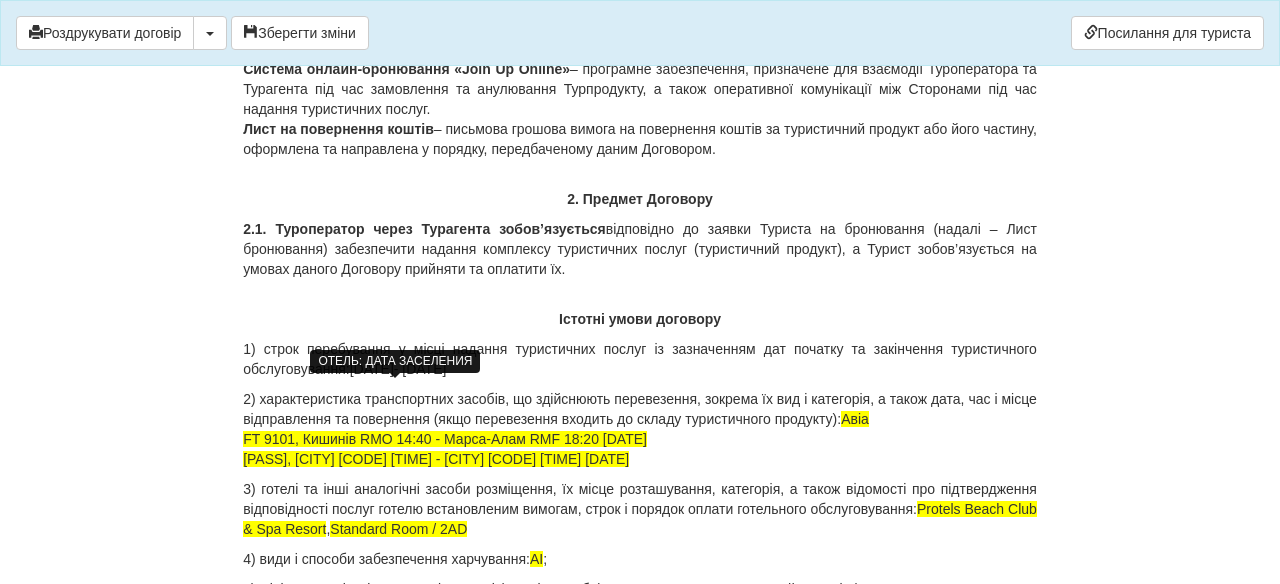 click on "[DATE]- [DATE]" at bounding box center (640, 359) 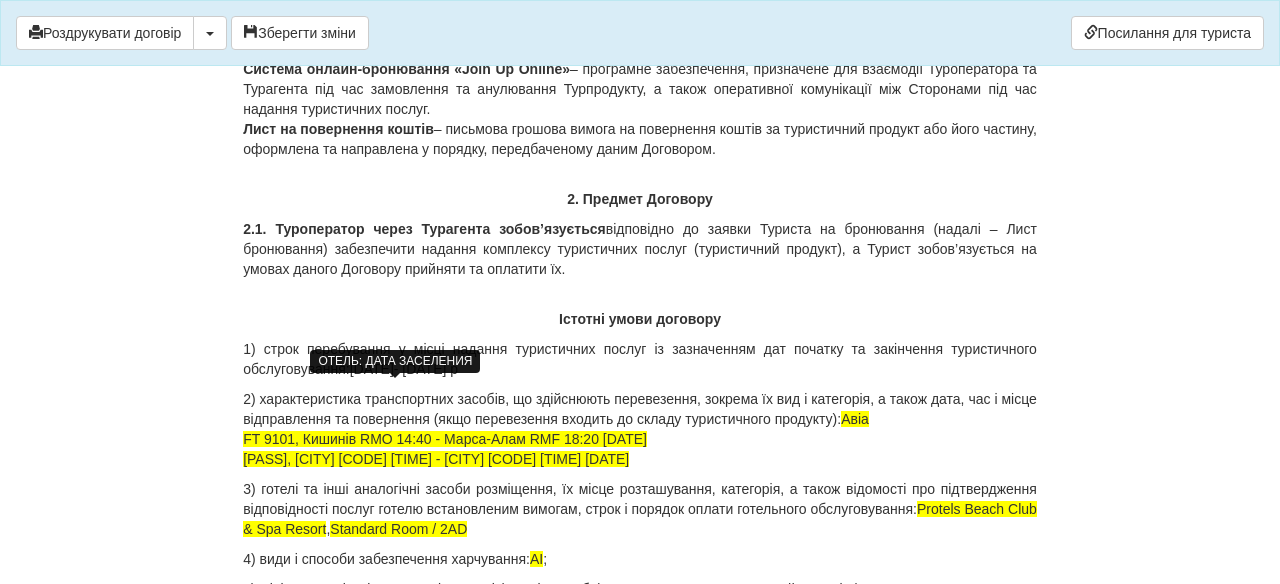 click on "1) строк перебування у місці надання туристичних послуг із зазначенням дат початку та закінчення туристичного обслуговування: [DATE]- [DATE] р" at bounding box center [640, 359] 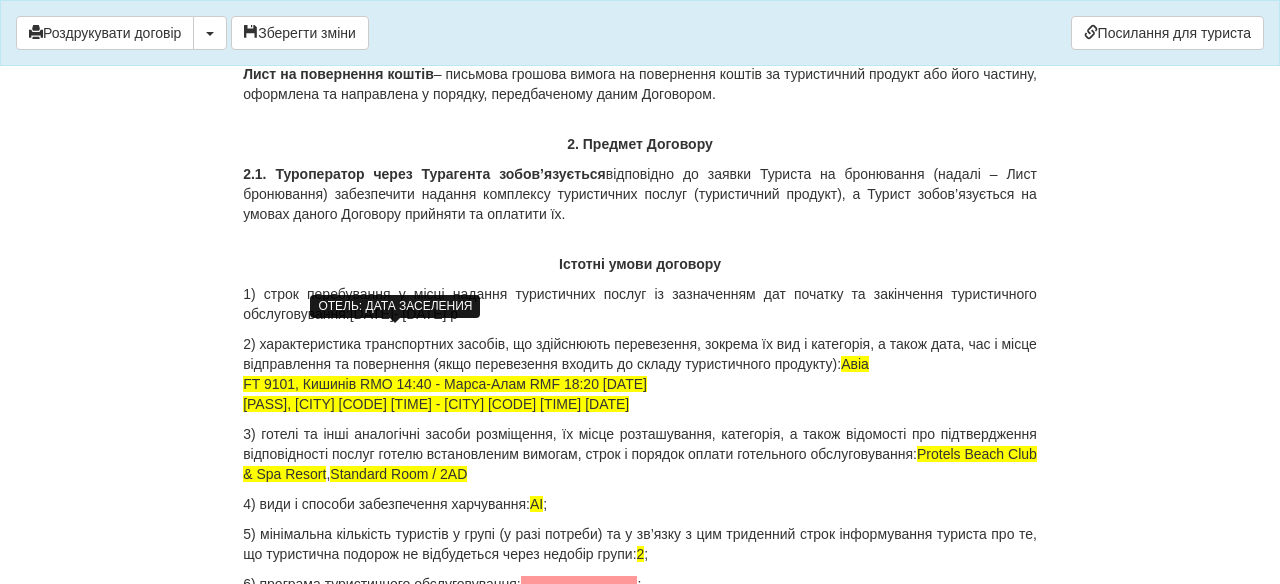 scroll, scrollTop: 1846, scrollLeft: 0, axis: vertical 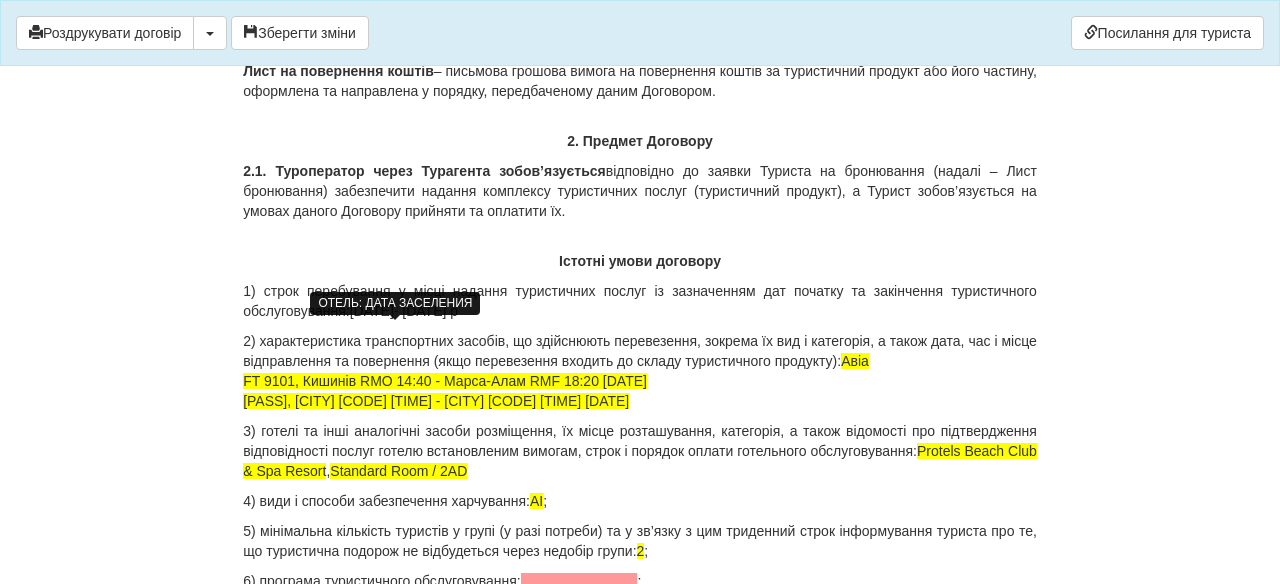 drag, startPoint x: 247, startPoint y: 403, endPoint x: 692, endPoint y: 418, distance: 445.25275 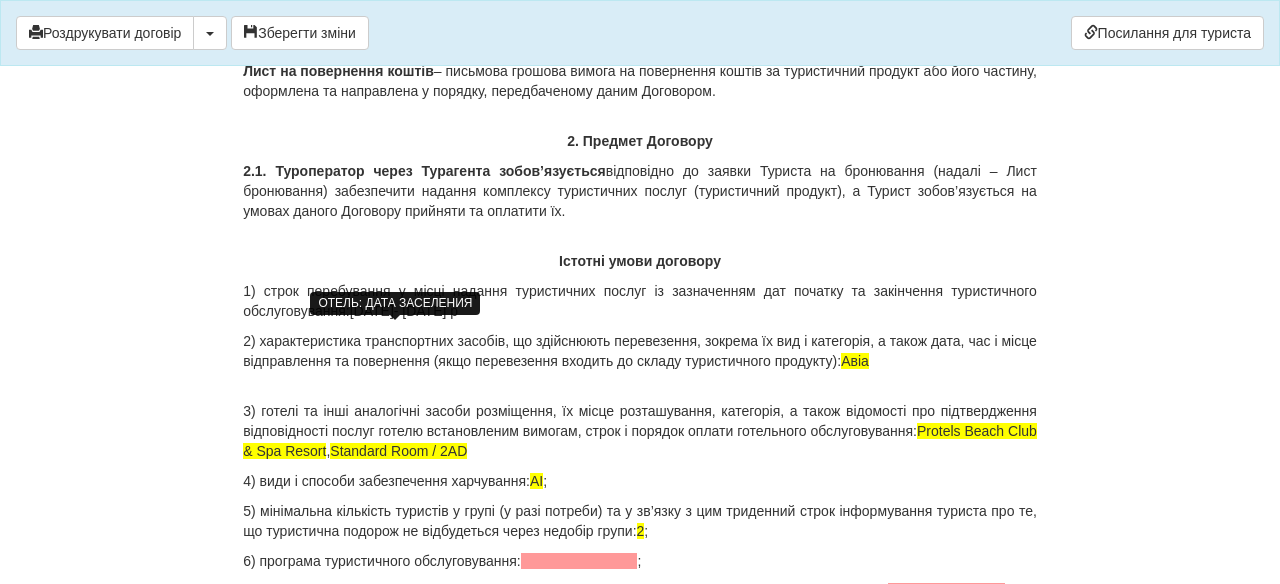 click on "2) характеристика транспортних засобів, що здійснюють перевезення, зокрема їх вид і категорія, а також дата, час і місце відправлення та повернення (якщо перевезення входить до складу туристичного продукту):  Авіа" at bounding box center (640, 361) 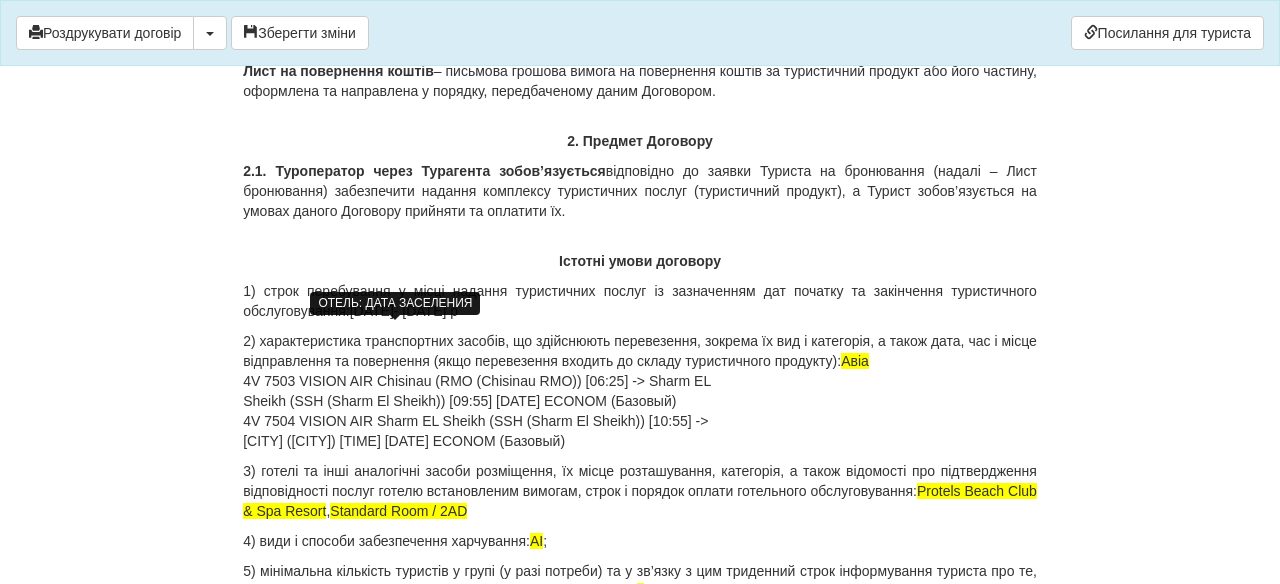 click on "2) характеристика транспортних засобів, що здійснюють перевезення, зокрема їх вид і категорія, а також дата, час і місце відправлення та повернення (якщо перевезення входить до складу туристичного продукту):  Авіа 4V 7503 VISION AIR Chisinau (RMO (Chisinau RMO)) [06:25] -> Sharm EL Sheikh (SSH (Sharm El Sheikh)) [09:55] [DATE] ECONOM (Базовый) 4V 7504 VISION AIR Sharm EL Sheikh (SSH (Sharm El Sheikh)) [10:55] -> Chisinau (RMO (Chisinau RMO)) [14:25] [DATE] ECONOM (Базовый)" at bounding box center [640, 391] 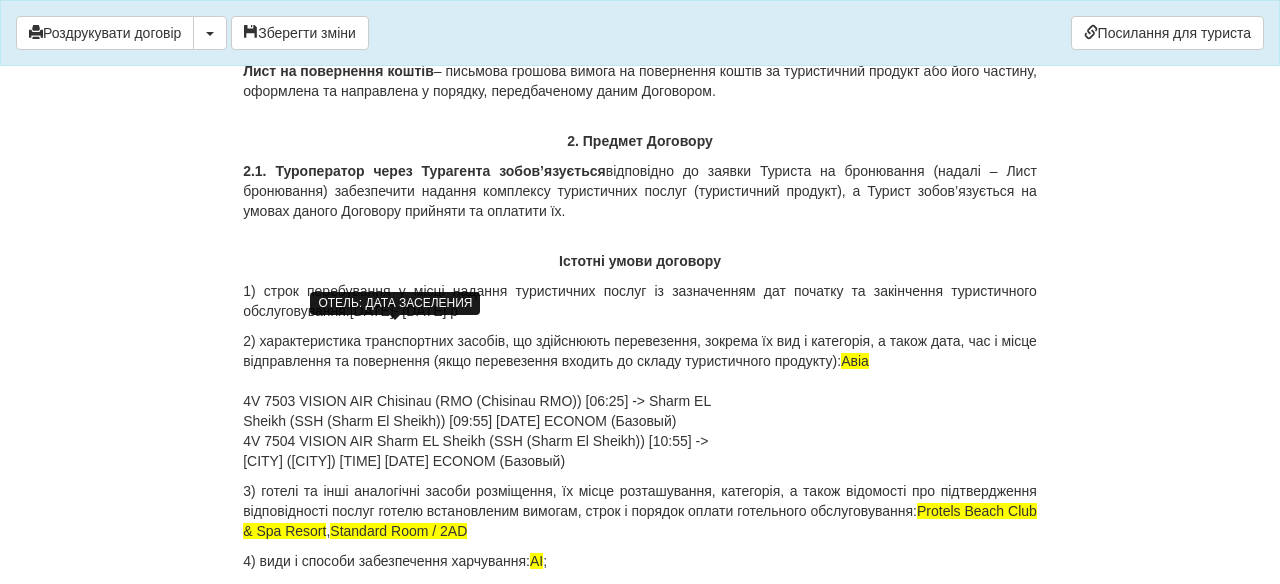 click on "2) характеристика транспортних засобів, що здійснюють перевезення, зокрема їх вид і категорія, а також дата, час і місце відправлення та повернення (якщо перевезення входить до складу туристичного продукту):  Авіа 4V 7503 VISION AIR Chisinau (RMO (Chisinau RMO)) [06:25] -> Sharm EL Sheikh (SSH (Sharm El Sheikh)) [09:55] [DATE] ECONOM (Базовый) 4V 7504 VISION AIR Sharm EL Sheikh (SSH (Sharm El Sheikh)) [10:55] -> Chisinau (RMO (Chisinau RMO)) [14:25] [DATE] ECONOM (Базовый)" at bounding box center [640, 401] 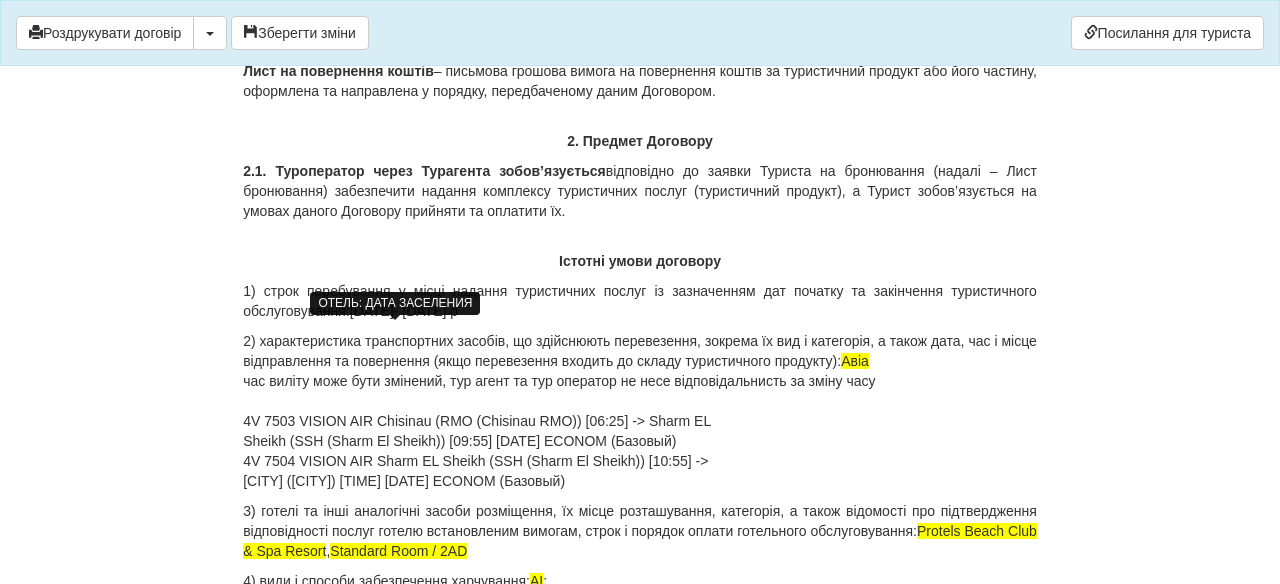 click on "2) характеристика транспортних засобів, що здійснюють перевезення, зокрема їх вид і категорія, а також дата, час і місце відправлення та повернення (якщо перевезення входить до складу туристичного продукту):  Авіа час виліту може бути змінений, тур агент та тур оператор не несе відповідальнисть за зміну часу  4V 7503 VISION AIR Chisinau (RMO (Chisinau RMO)) [06:25] -> Sharm EL Sheikh (SSH (Sharm El Sheikh)) [09:55] [DATE] ECONOM (Базовый) 4V 7504 VISION AIR Sharm EL Sheikh (SSH (Sharm El Sheikh)) [10:55] -> Chisinau (RMO (Chisinau RMO)) [14:25] [DATE] ECONOM (Базовый)" at bounding box center [640, 411] 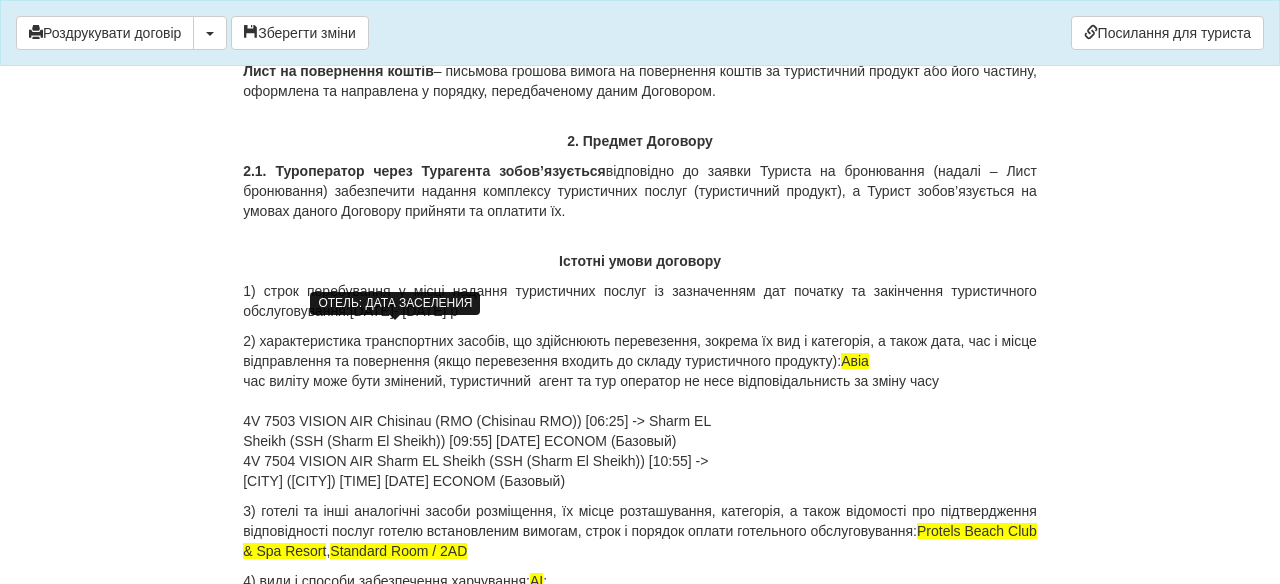 click on "2) характеристика транспортних засобів, що здійснюють перевезення, зокрема їх вид і категорія, а також дата, час і місце відправлення та повернення (якщо перевезення входить до складу туристичного продукту): Авіа час виліту може бути змінений, туристичний агент та тур оператор не несе відповідальнисть за зміну часу 4V 7503 VISION AIR Chisinau ([CITY]) [06:25] -> Sharm EL Sheikh (SSH ([CITY])) [09:55] [DATE] ECONOM (Базовый) 4V 7504 VISION AIR Sharm EL Sheikh (SSH ([CITY])) [10:55] -> Chisinau ([CITY]) [14:25] [DATE] ECONOM (Базовый)" at bounding box center (640, 411) 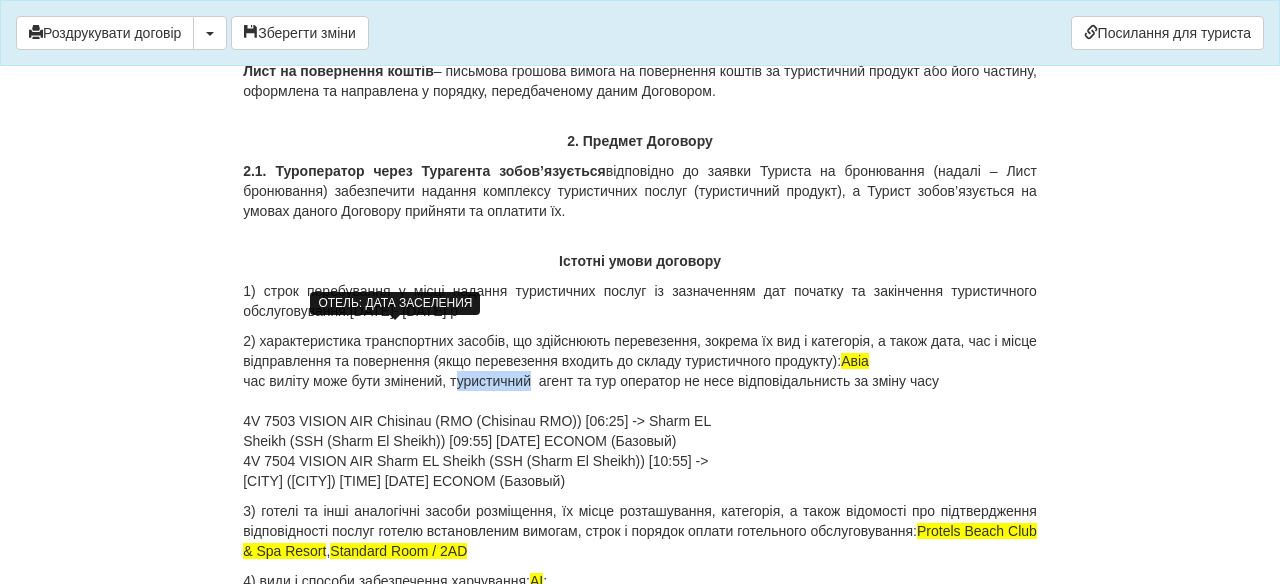 drag, startPoint x: 549, startPoint y: 409, endPoint x: 465, endPoint y: 405, distance: 84.095184 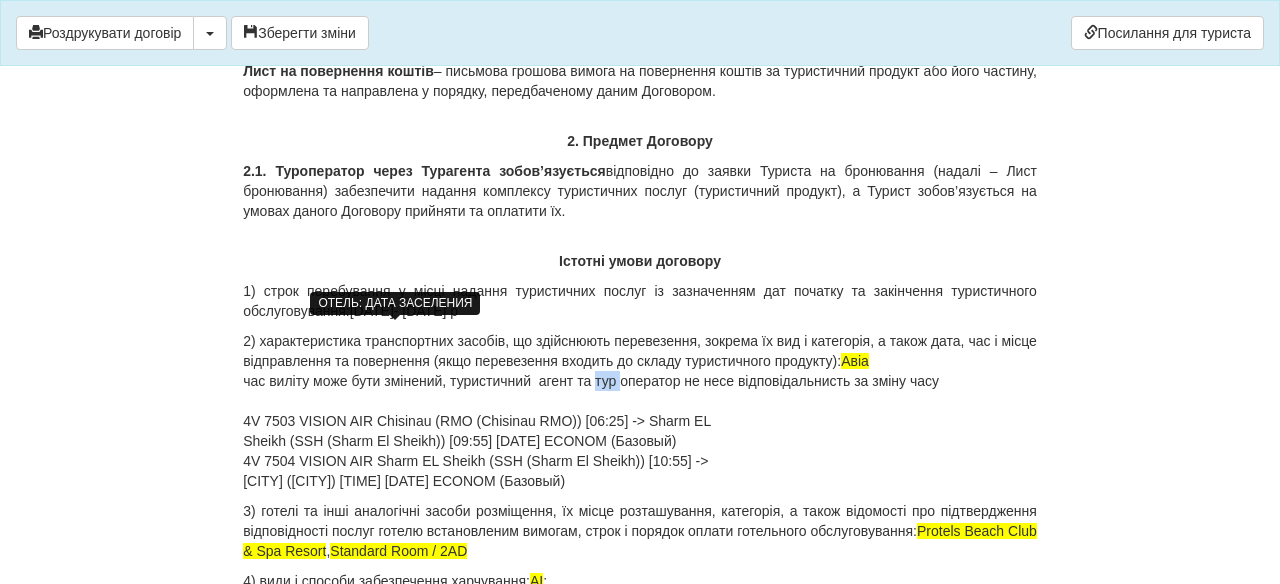 drag, startPoint x: 641, startPoint y: 403, endPoint x: 619, endPoint y: 405, distance: 22.090721 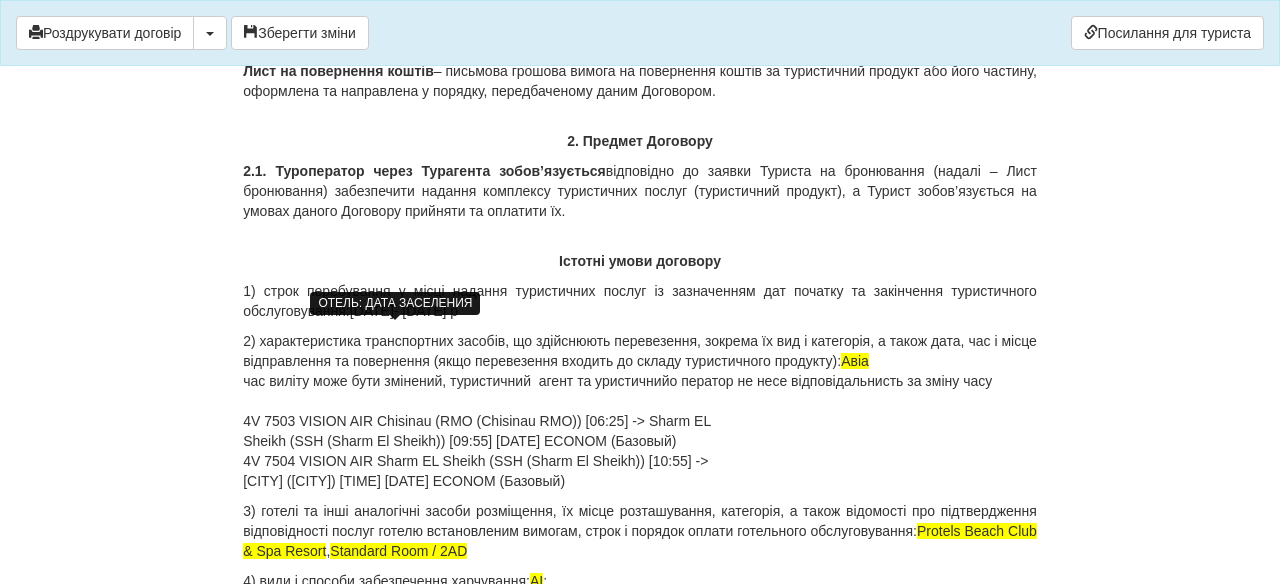 click on "Авіа час виліту може бути змінений, туристичний  агент та уристичнийо ператор не несе відповідальнисть за зміну часу  [FLIGHT] [COMPANY] [CITY] ([CITY]) [TIME] -> [CITY] ([CITY]) [TIME] [DATE] ECONOM (Базовый) [FLIGHT] [COMPANY] [CITY] ([CITY]) [TIME] -> [CITY] ([CITY]) [TIME] [DATE] ECONOM (Базовый)" at bounding box center (640, 411) 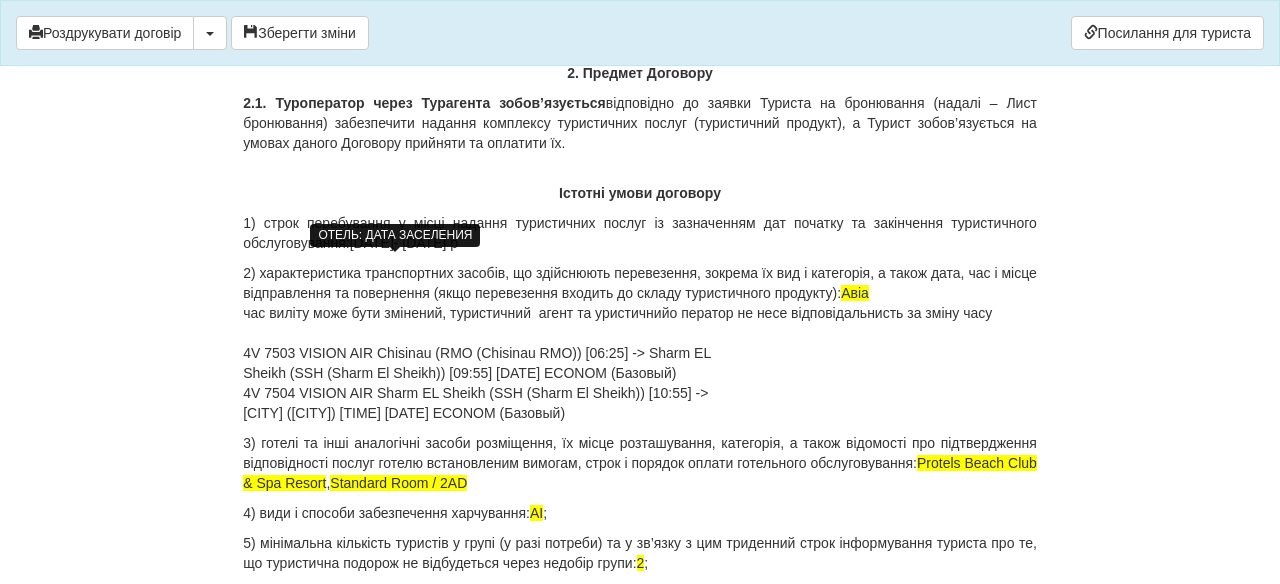 scroll, scrollTop: 1926, scrollLeft: 0, axis: vertical 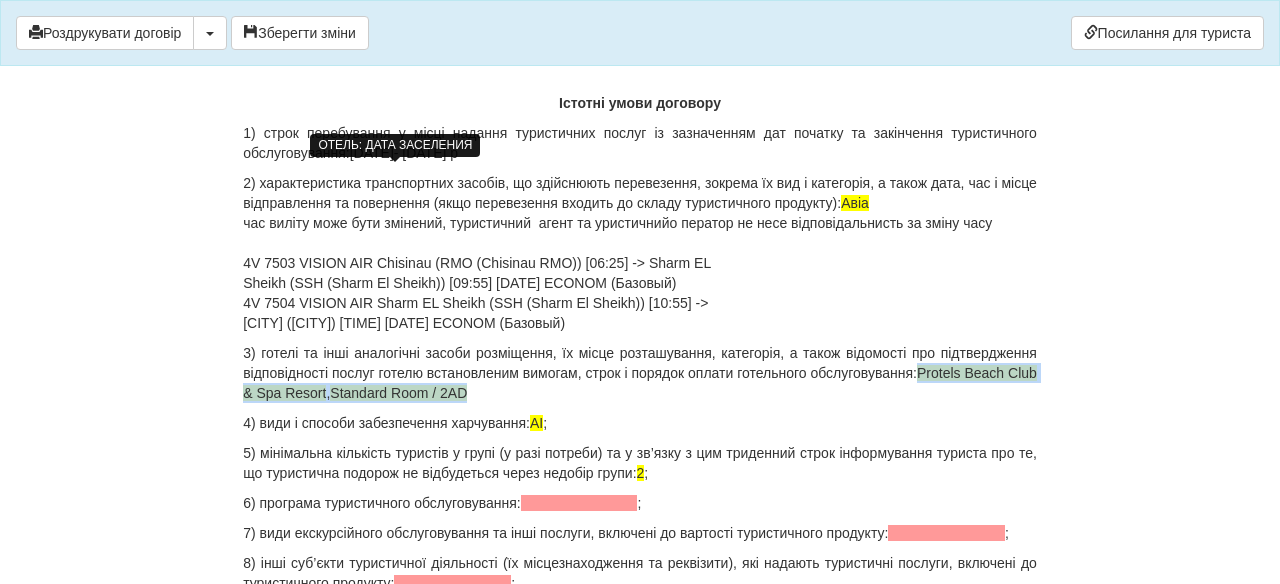drag, startPoint x: 725, startPoint y: 436, endPoint x: 359, endPoint y: 428, distance: 366.08743 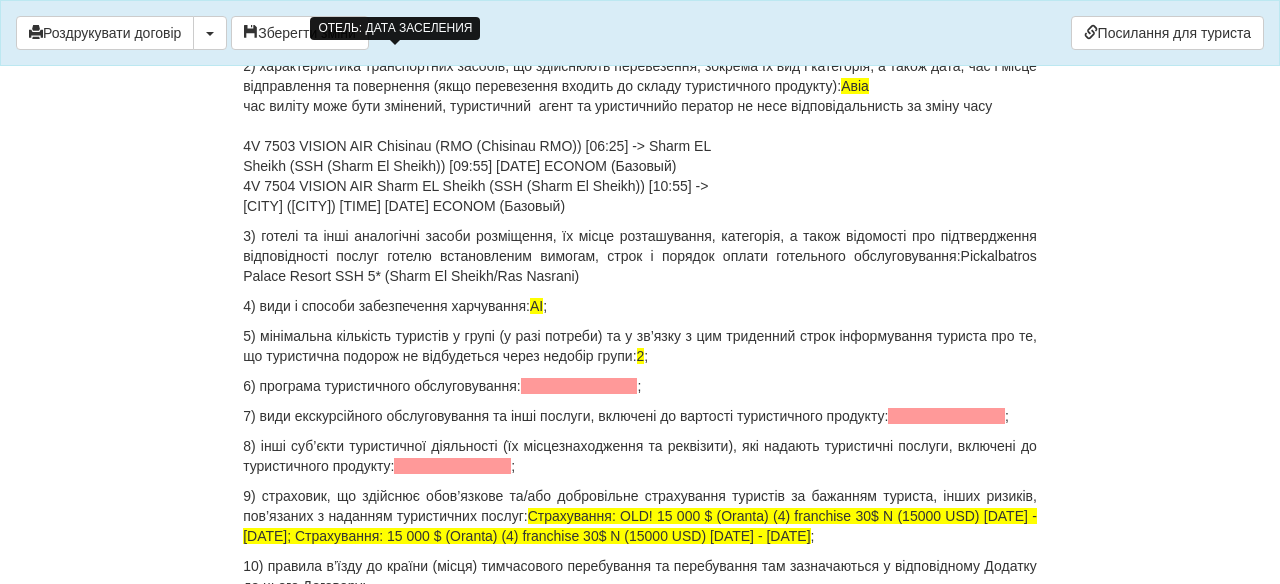 scroll, scrollTop: 2142, scrollLeft: 0, axis: vertical 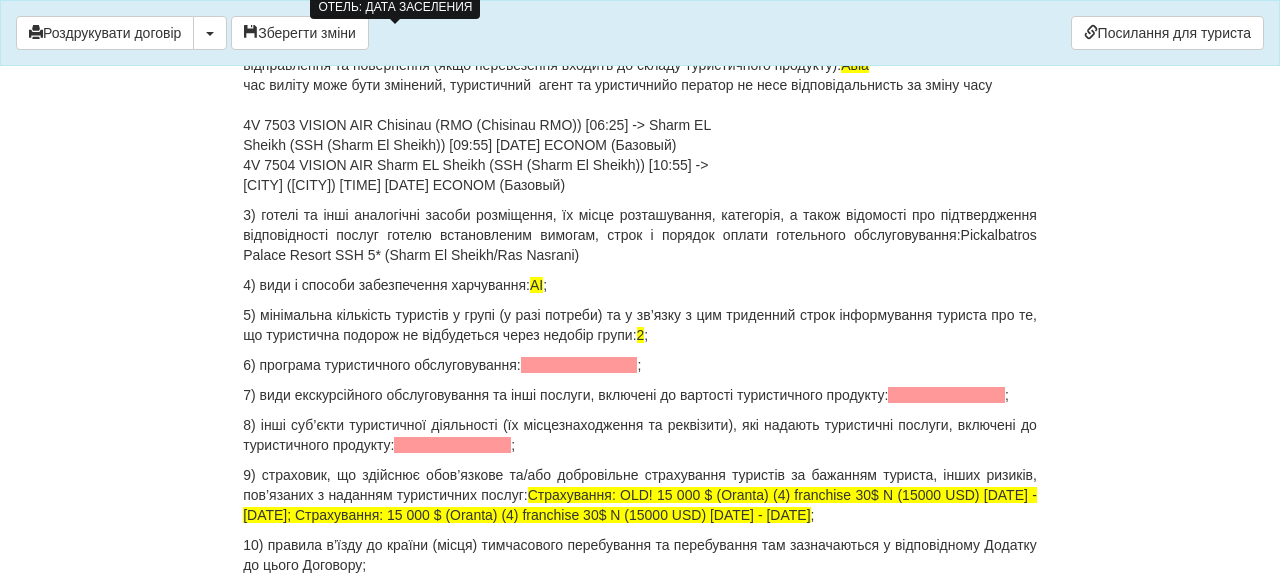 drag, startPoint x: 730, startPoint y: 381, endPoint x: 714, endPoint y: 377, distance: 16.492422 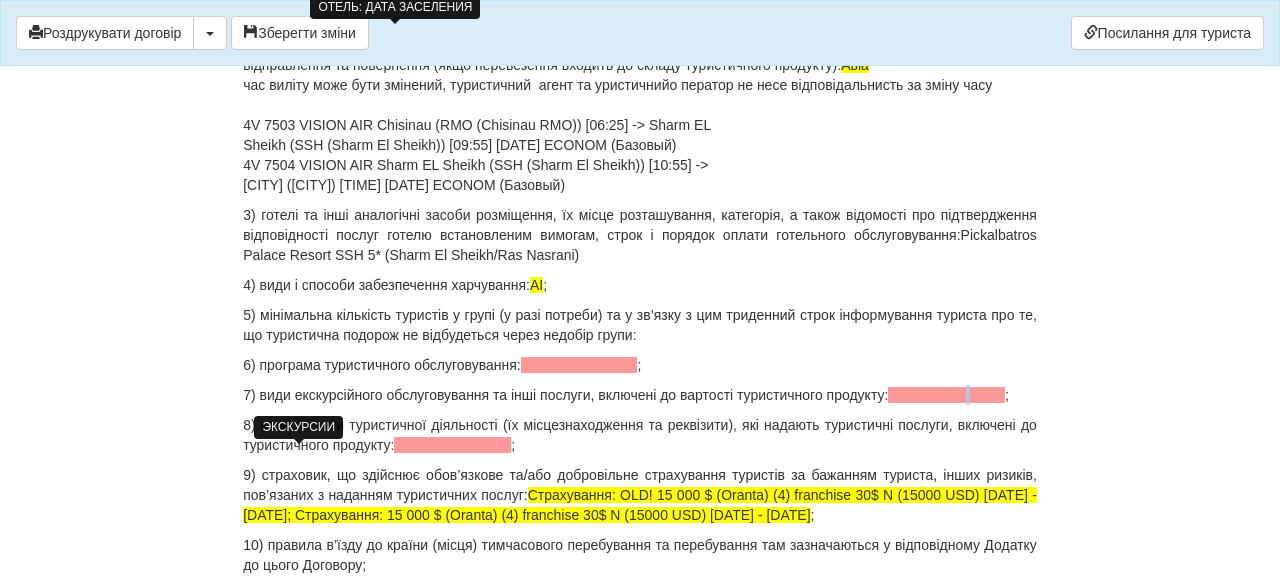 click at bounding box center [946, 395] 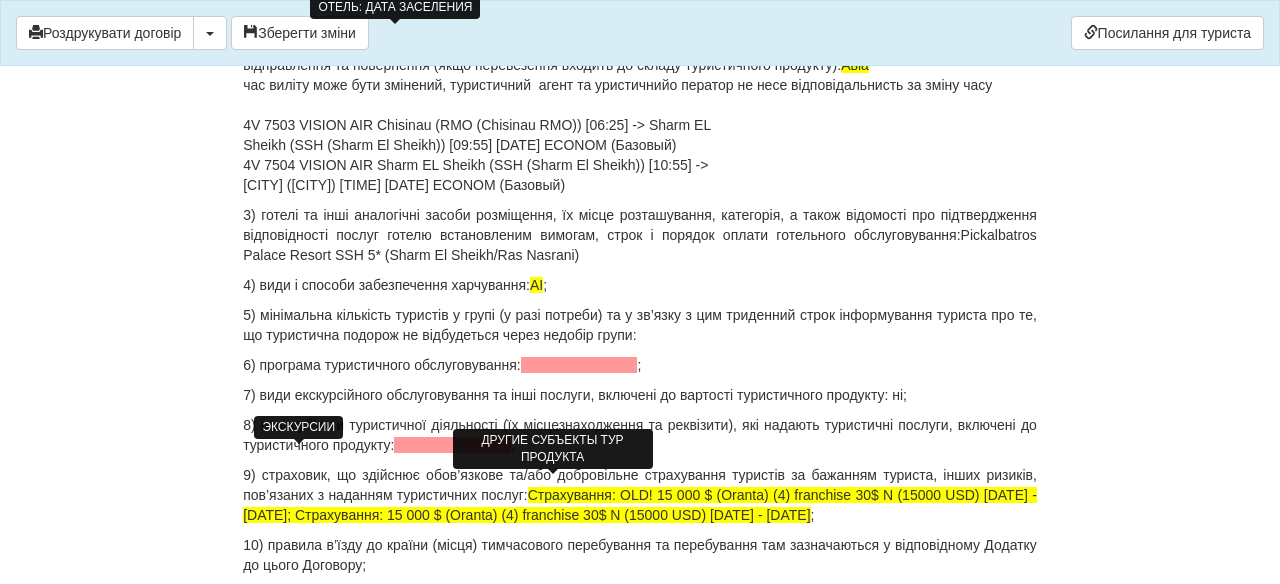 click at bounding box center (452, 445) 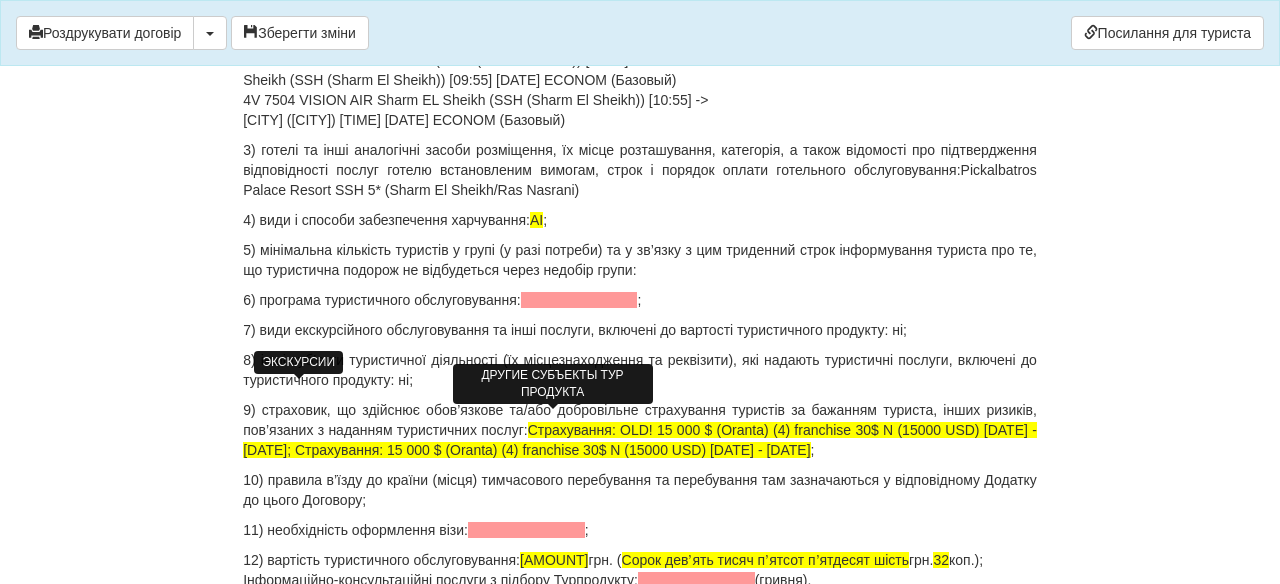 scroll, scrollTop: 2215, scrollLeft: 0, axis: vertical 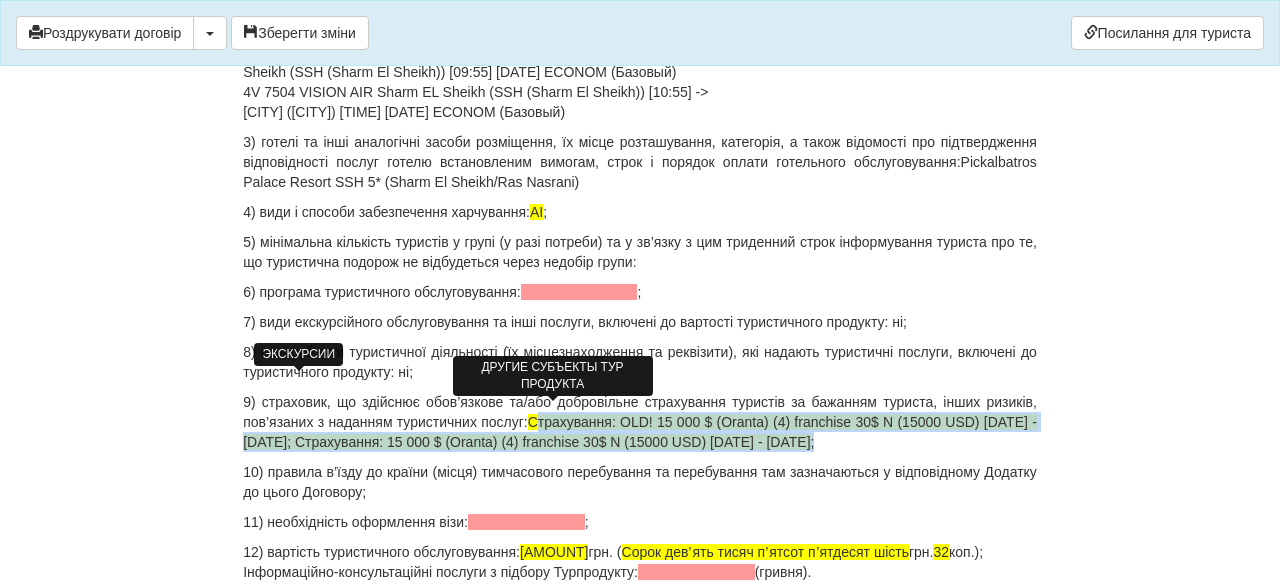 drag, startPoint x: 613, startPoint y: 461, endPoint x: 651, endPoint y: 498, distance: 53.037724 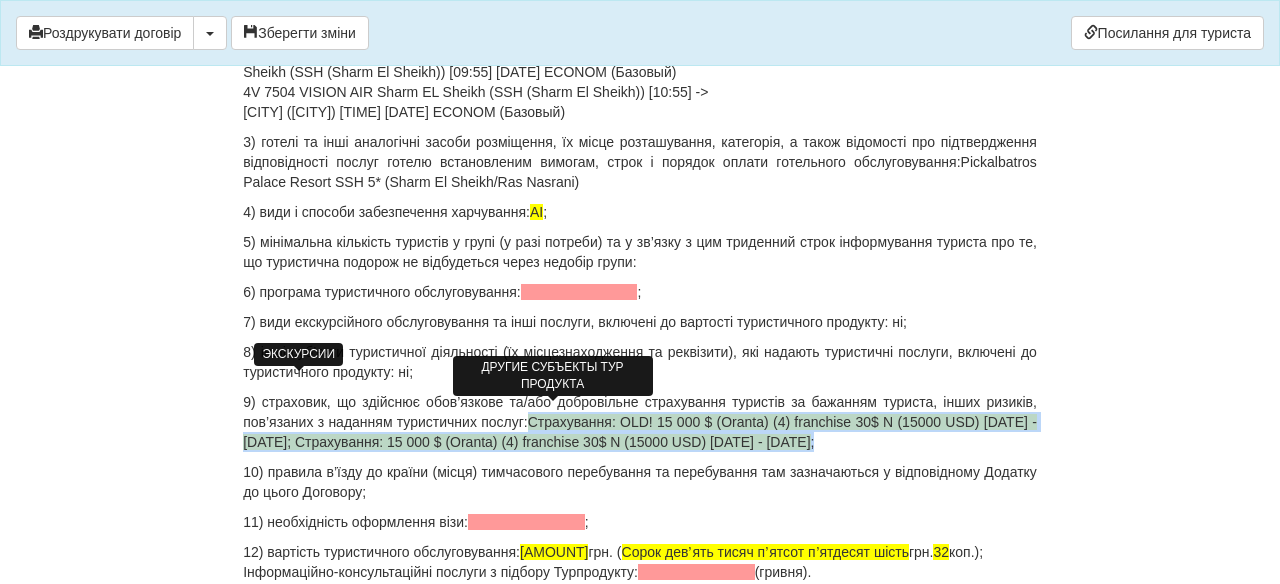 drag, startPoint x: 608, startPoint y: 459, endPoint x: 626, endPoint y: 496, distance: 41.14608 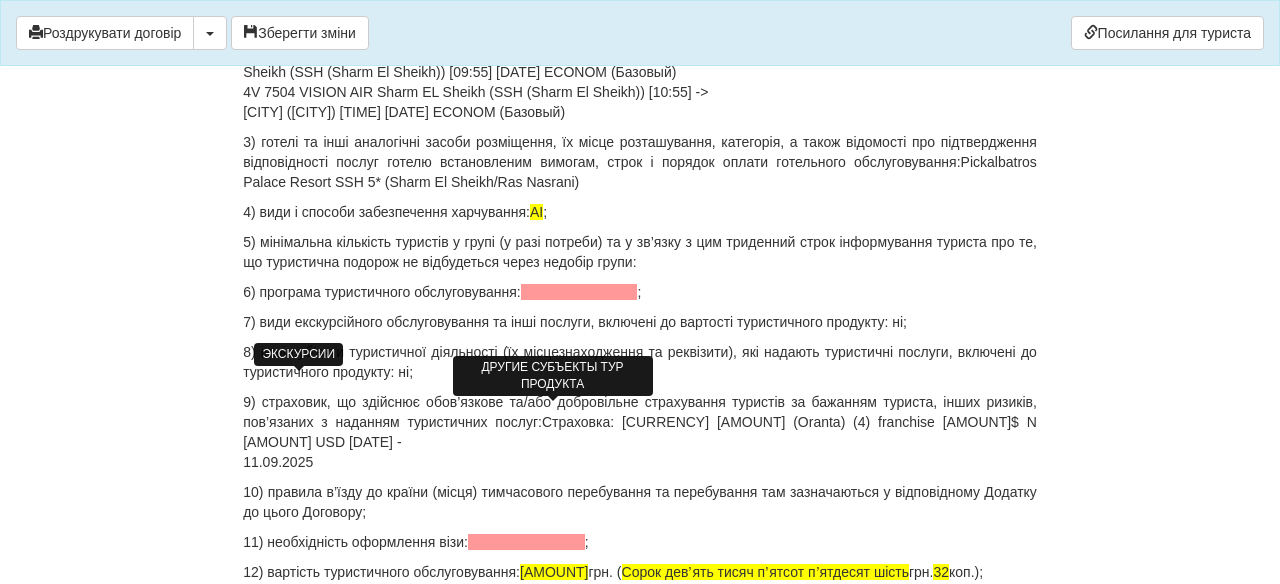 click on "9) страховик, що здійснює обов’язкове та/або добровільне страхування туристів за бажанням туриста, інших ризиків, пов’язаних з наданням туристичних послуг: Страховка: [CURRENCY] [AMOUNT] (Oranta) (4) franchise [AMOUNT]$ N [AMOUNT] USD [DATE] - [DATE]" at bounding box center (640, 432) 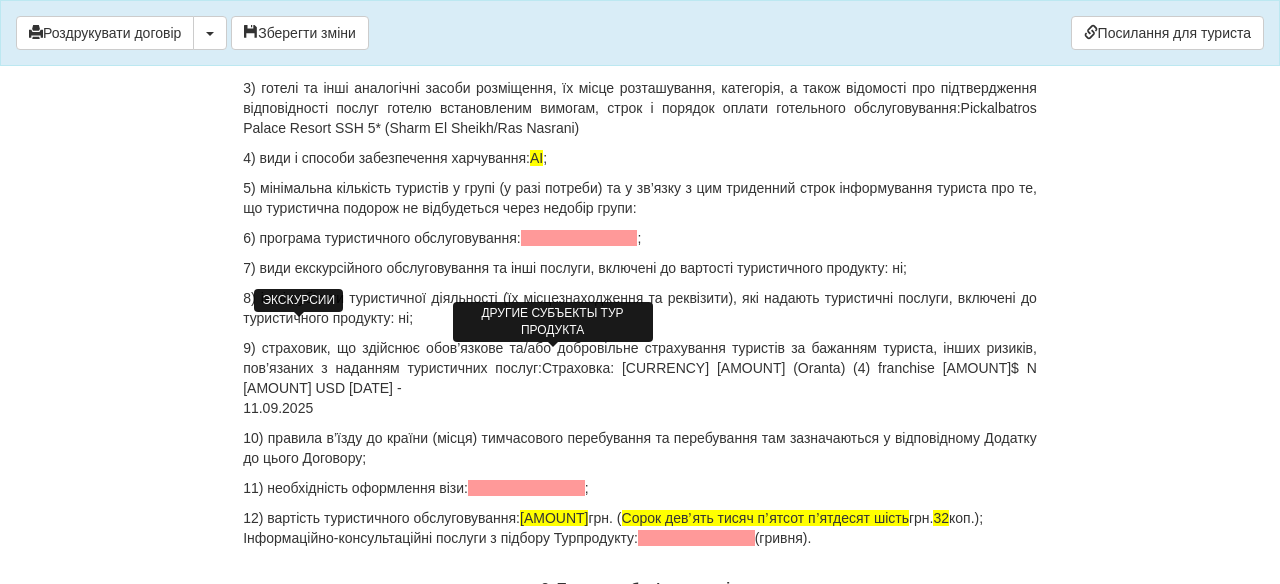 scroll, scrollTop: 2280, scrollLeft: 0, axis: vertical 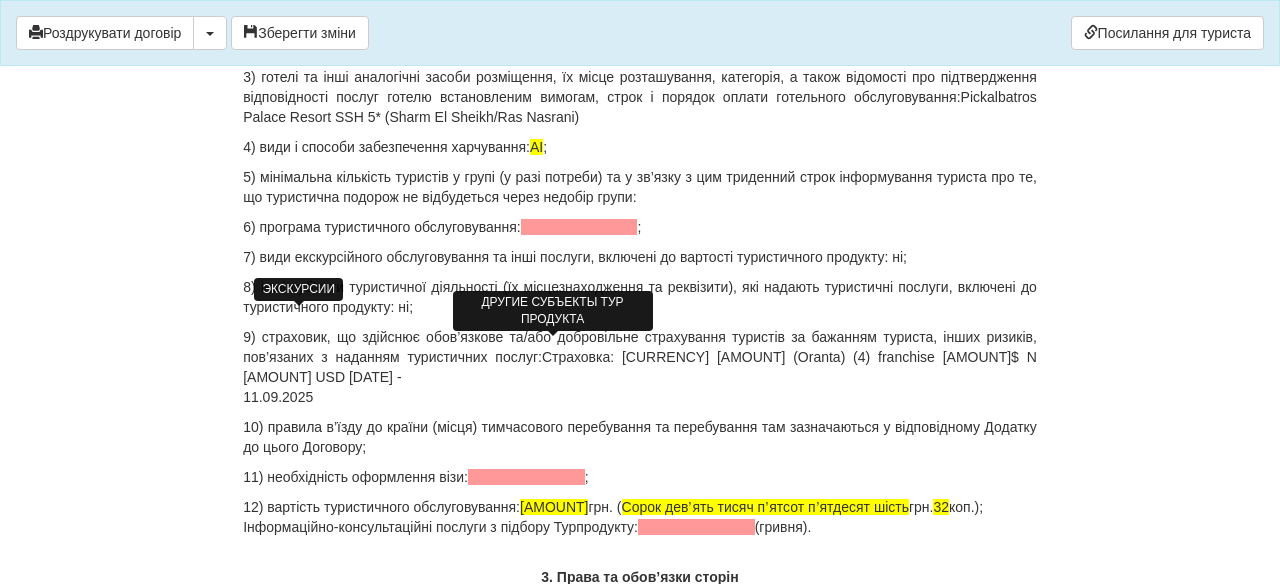 click on "9) страховик, що здійснює обов’язкове та/або добровільне страхування туристів за бажанням туриста, інших ризиків, пов’язаних з наданням туристичних послуг:  Страховка: 15 000 $ (Oranta) (4) franchise 30$ N 15000.00 USD [DATE] - [DATE]" at bounding box center (640, 367) 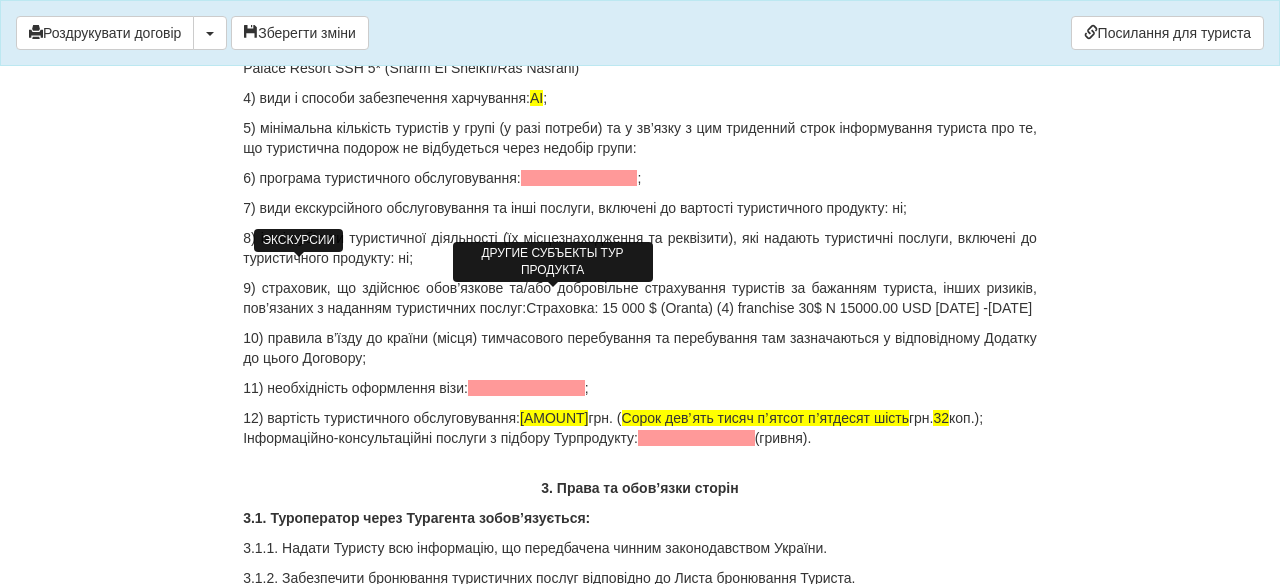scroll, scrollTop: 2345, scrollLeft: 0, axis: vertical 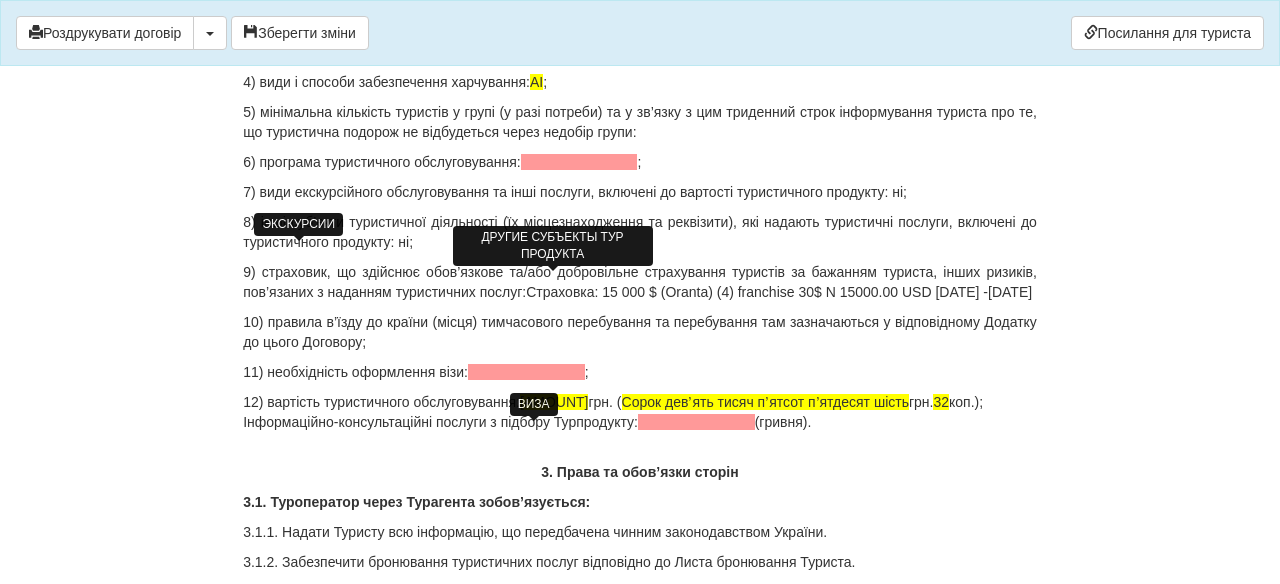 click at bounding box center [526, 372] 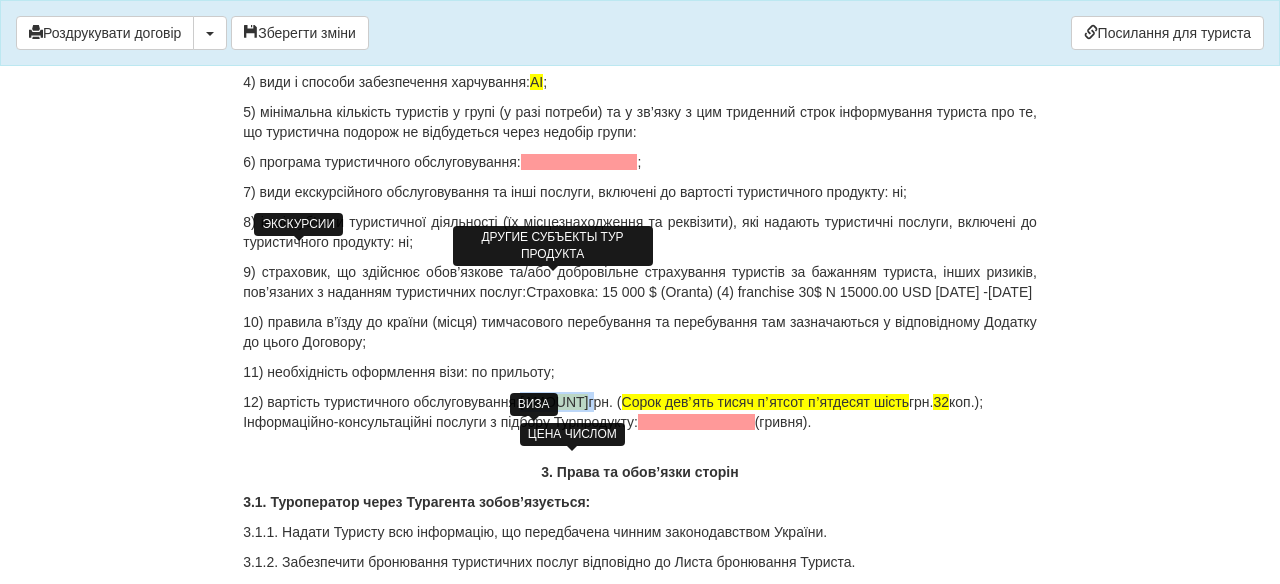 drag, startPoint x: 609, startPoint y: 463, endPoint x: 539, endPoint y: 463, distance: 70 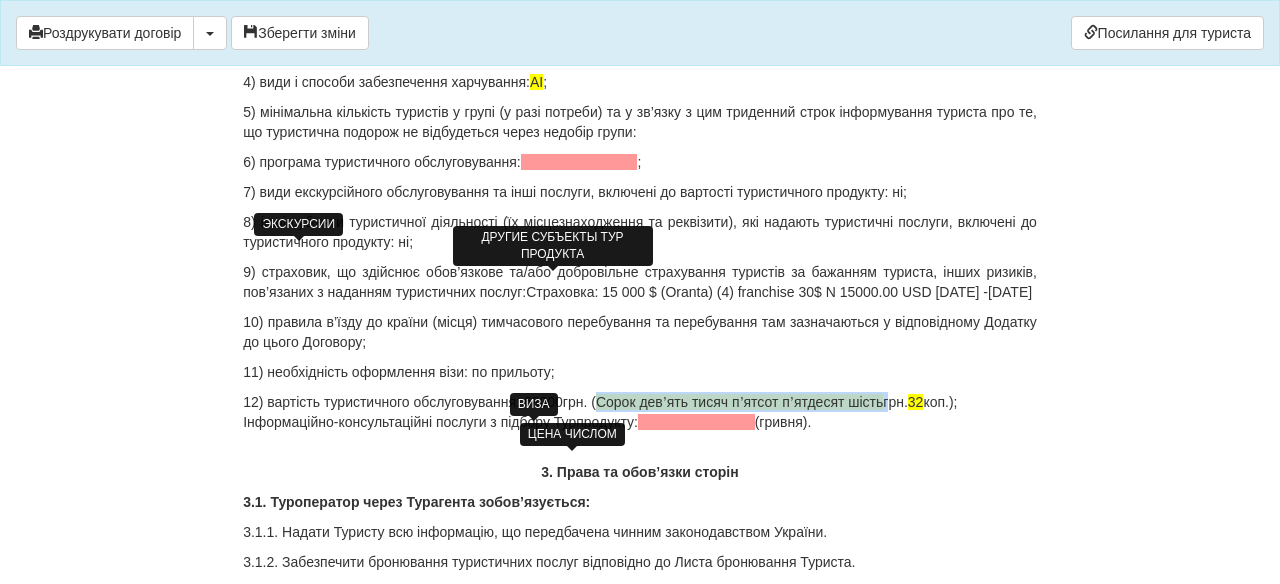 drag, startPoint x: 623, startPoint y: 459, endPoint x: 918, endPoint y: 468, distance: 295.13727 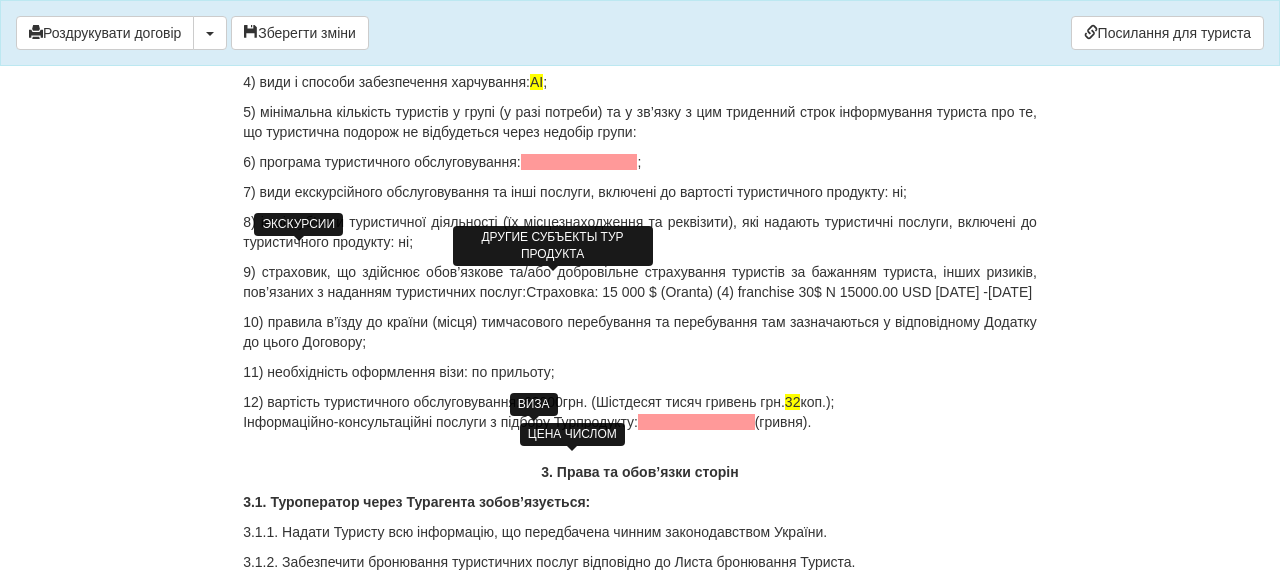 click on "12) вартість туристичного обслуговування: [AMOUNT]грн. (Шістдесят тисяч гривень грн.  32  коп.);
Інформаційно-консультаційні послуги з підбору Турпродукту:                                  (гривня)." at bounding box center [640, 412] 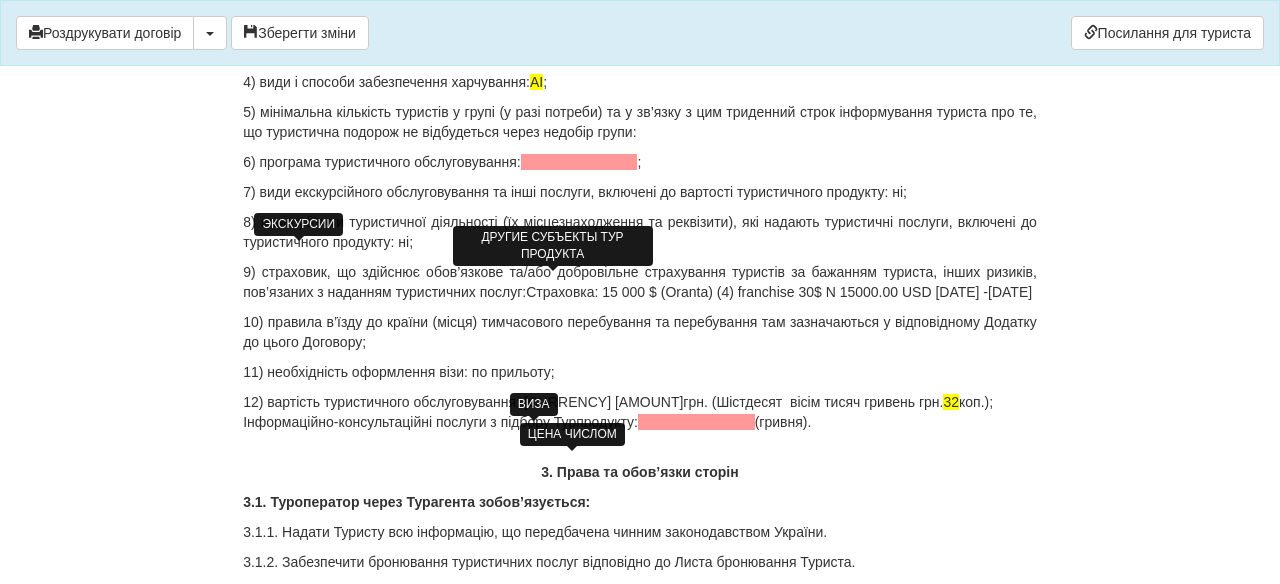 click on "12) вартість туристичного обслуговування: 68000грн. (Шістдесят  вісім тисяч гривень грн.  32  коп.);
Інформаційно-консультаційні послуги з підбору Турпродукту:                                  (гривня)." at bounding box center [640, 412] 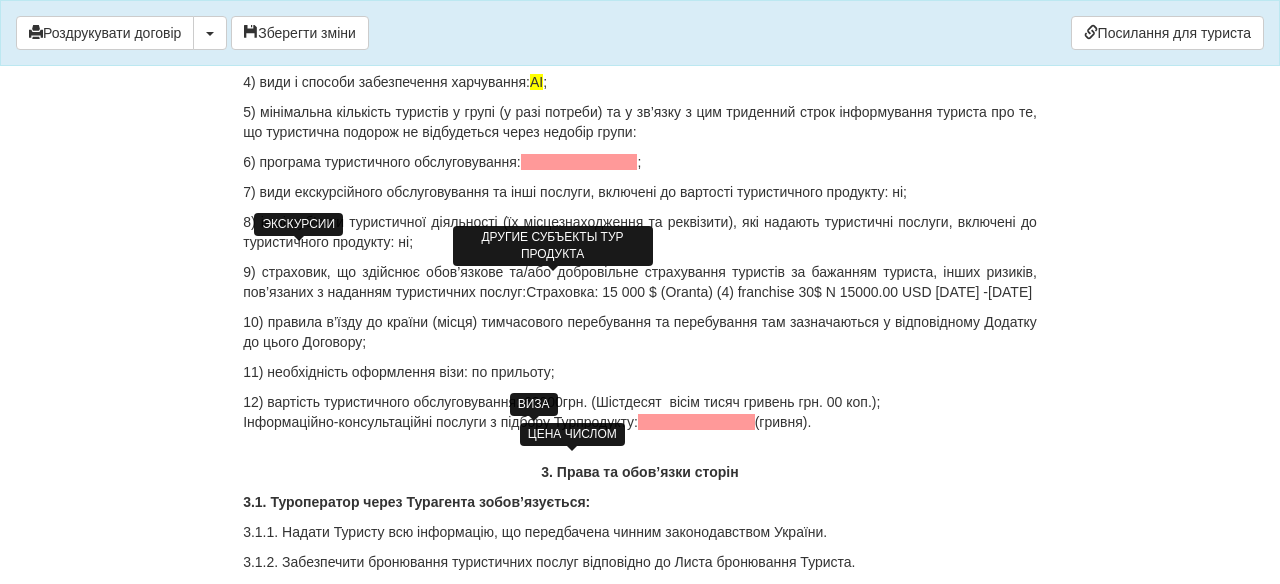 click on "Інформаційно-консультаційні послуги з підбору Турпродукту:                                  (гривня)." at bounding box center [640, 412] 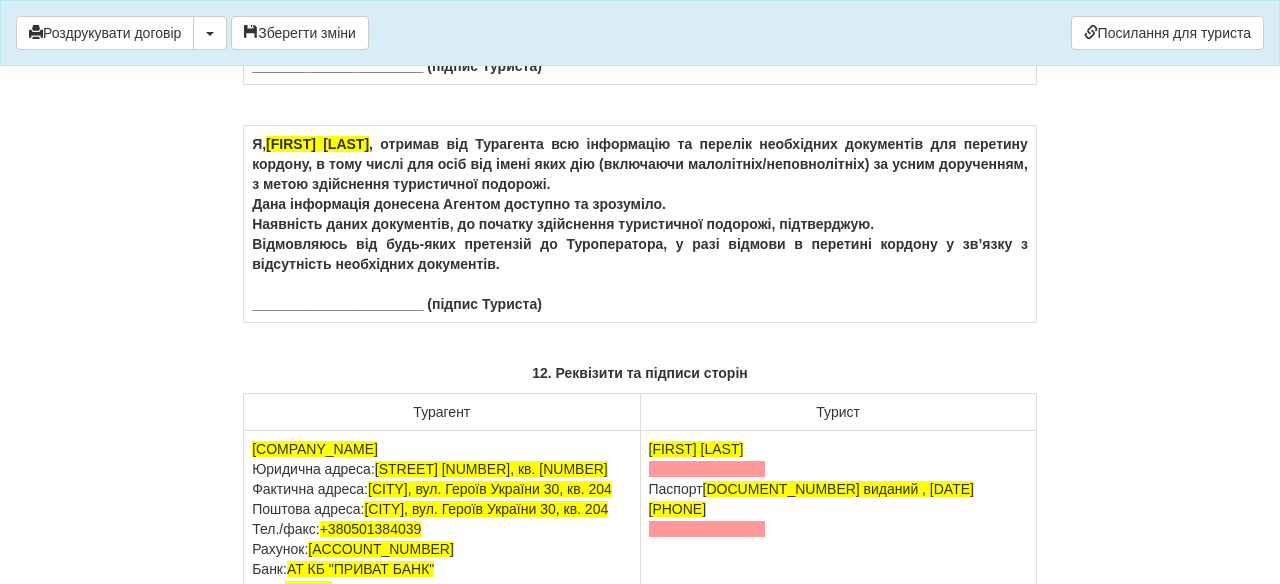 scroll, scrollTop: 12336, scrollLeft: 0, axis: vertical 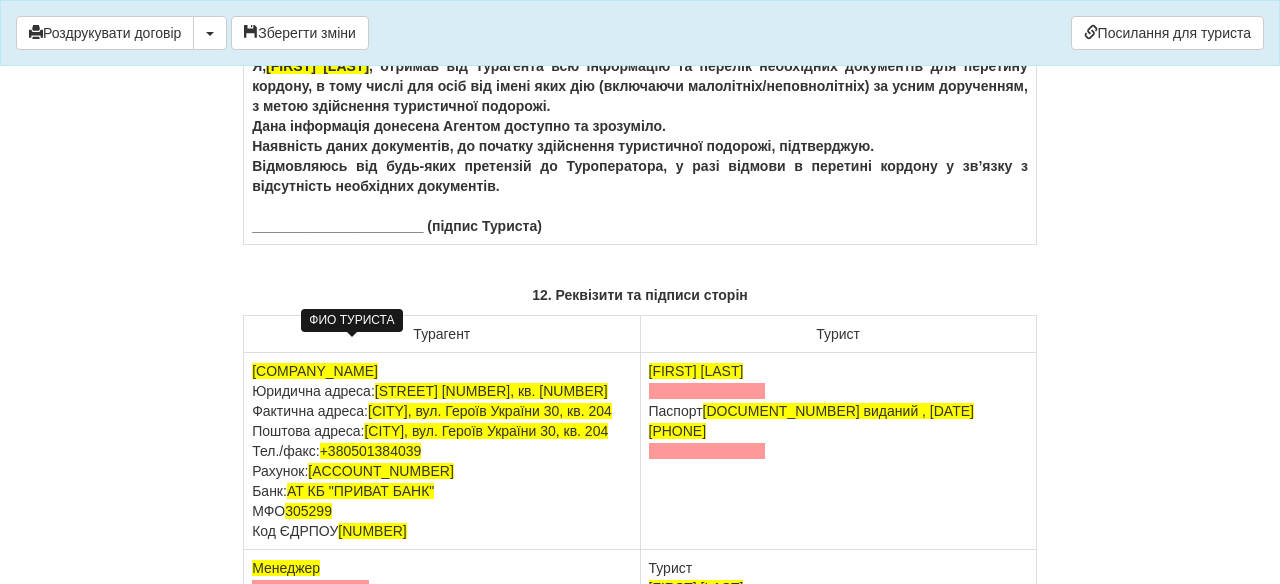 drag, startPoint x: 439, startPoint y: 349, endPoint x: 273, endPoint y: 336, distance: 166.50826 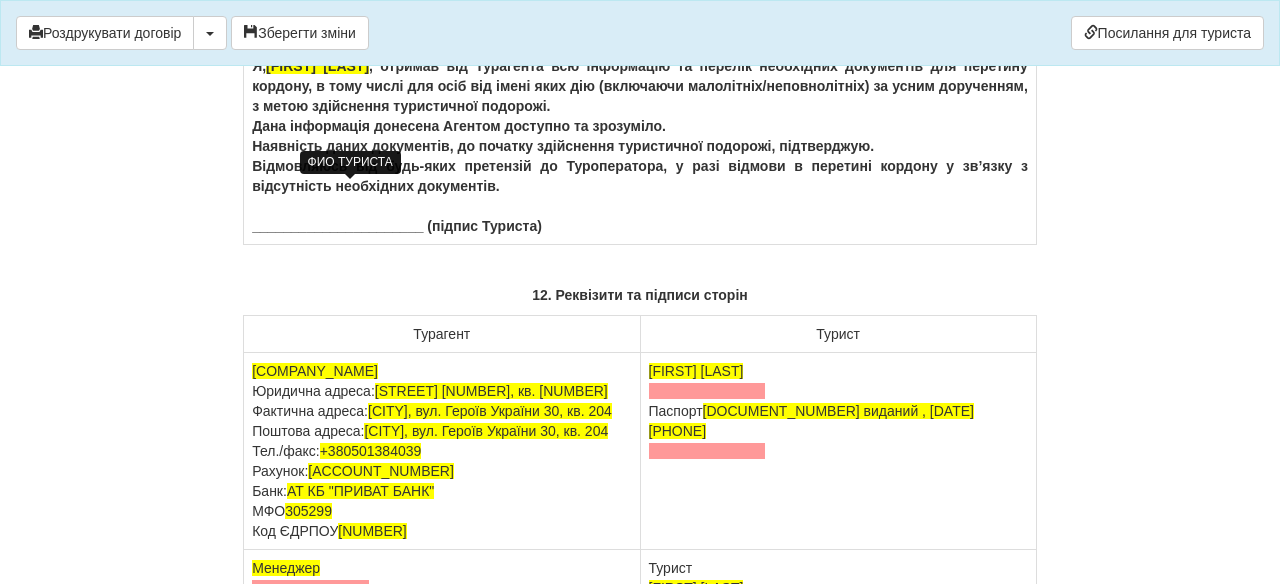 drag, startPoint x: 428, startPoint y: 193, endPoint x: 278, endPoint y: 187, distance: 150.11995 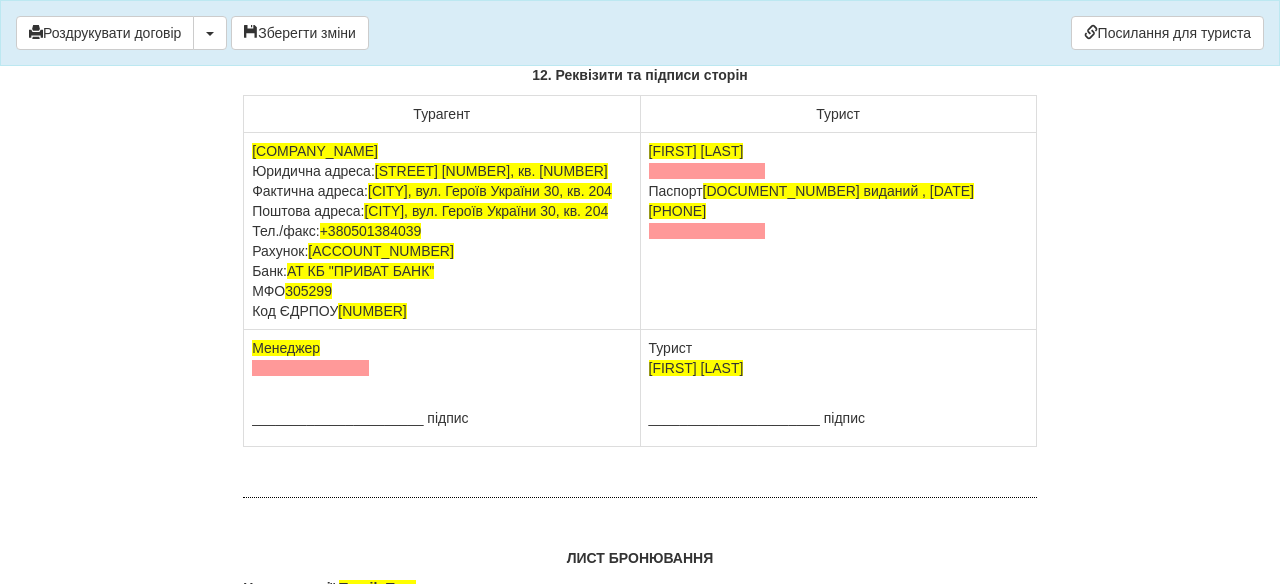 scroll, scrollTop: 12605, scrollLeft: 0, axis: vertical 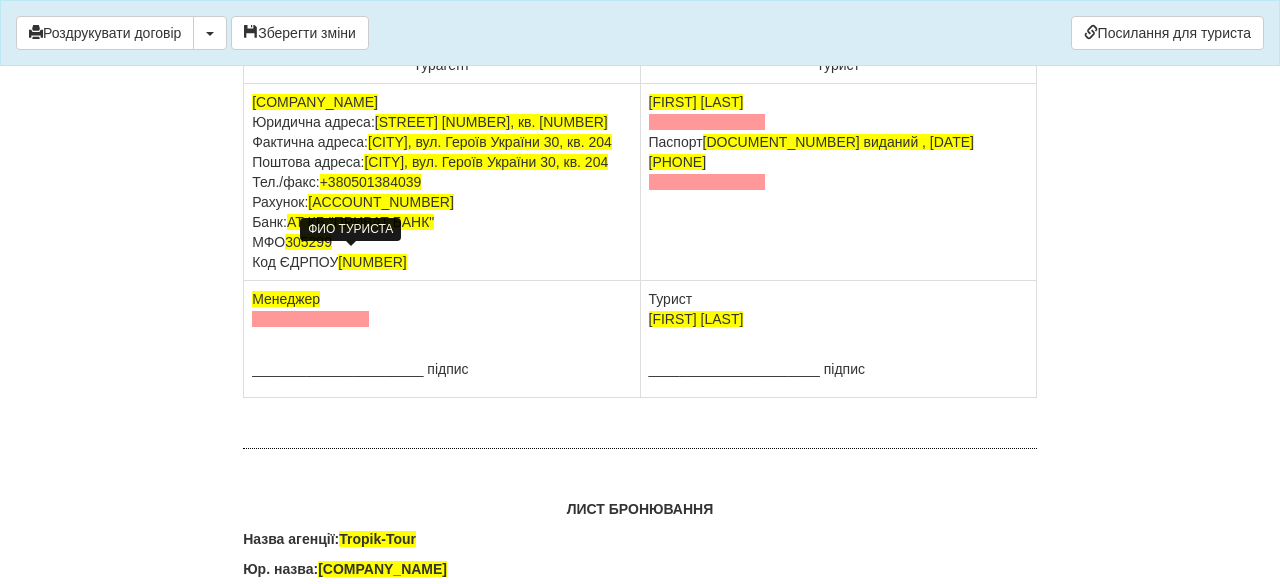 drag, startPoint x: 432, startPoint y: 258, endPoint x: 274, endPoint y: 251, distance: 158.15498 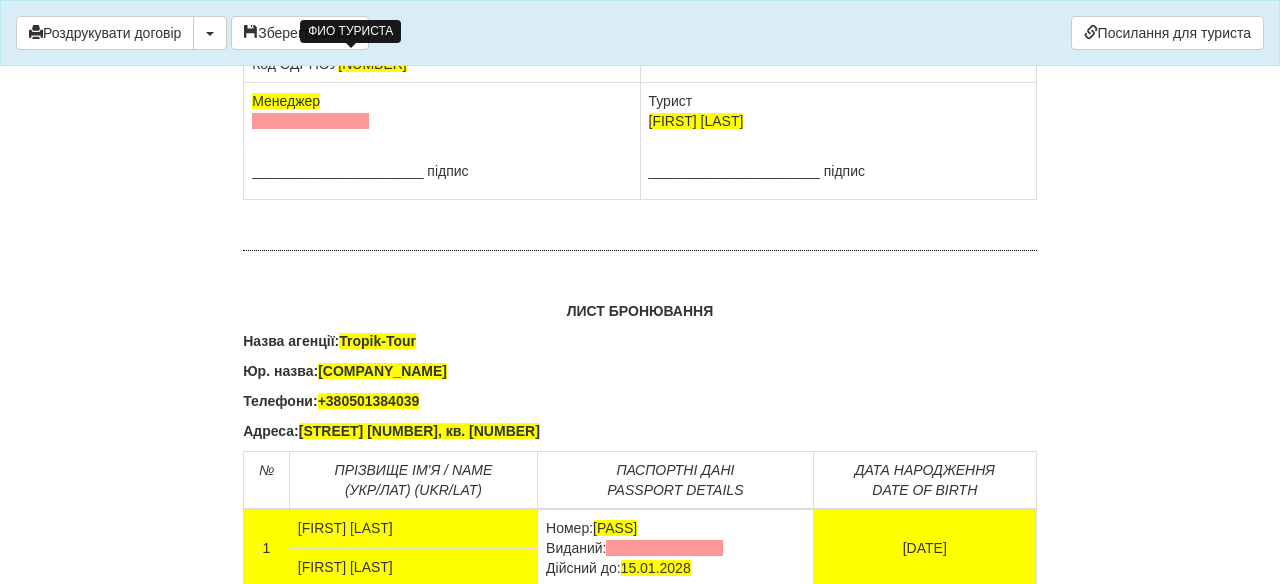 scroll, scrollTop: 12827, scrollLeft: 0, axis: vertical 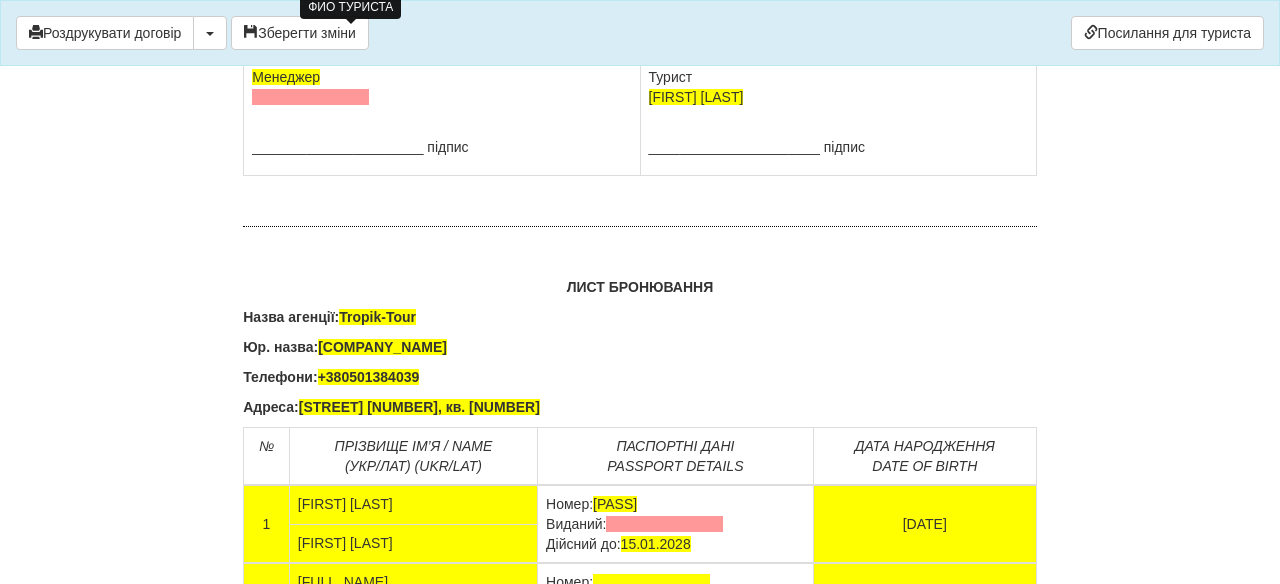 drag, startPoint x: 654, startPoint y: 335, endPoint x: 785, endPoint y: 434, distance: 164.2011 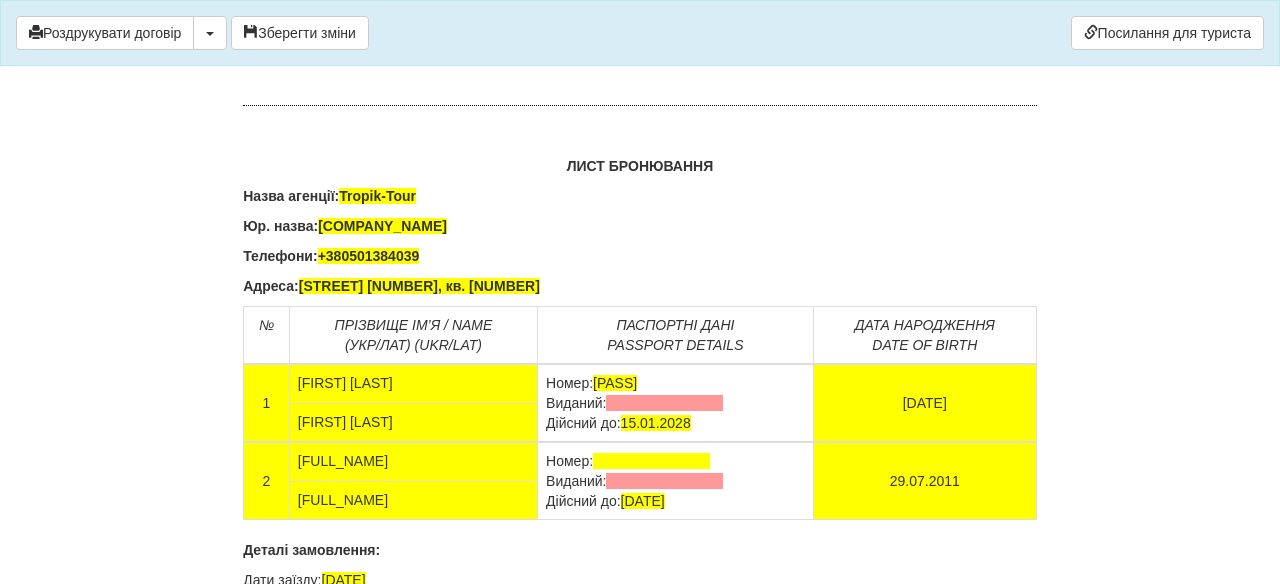 scroll, scrollTop: 12949, scrollLeft: 0, axis: vertical 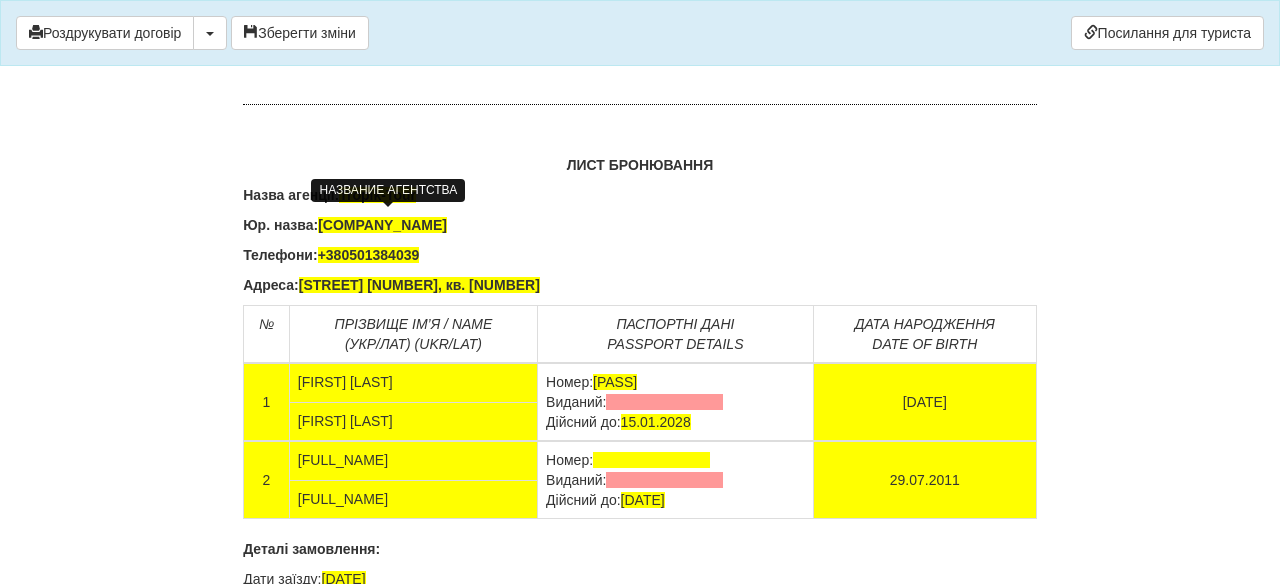 drag, startPoint x: 530, startPoint y: 220, endPoint x: 251, endPoint y: 220, distance: 279 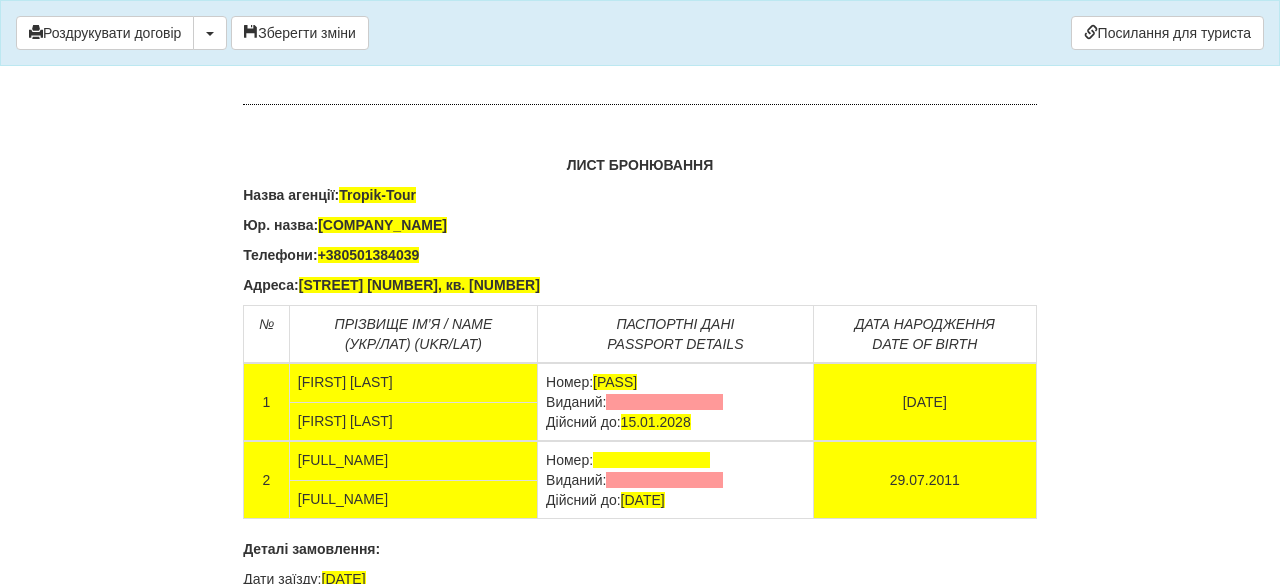 copy on "[COMPANY_NAME]" 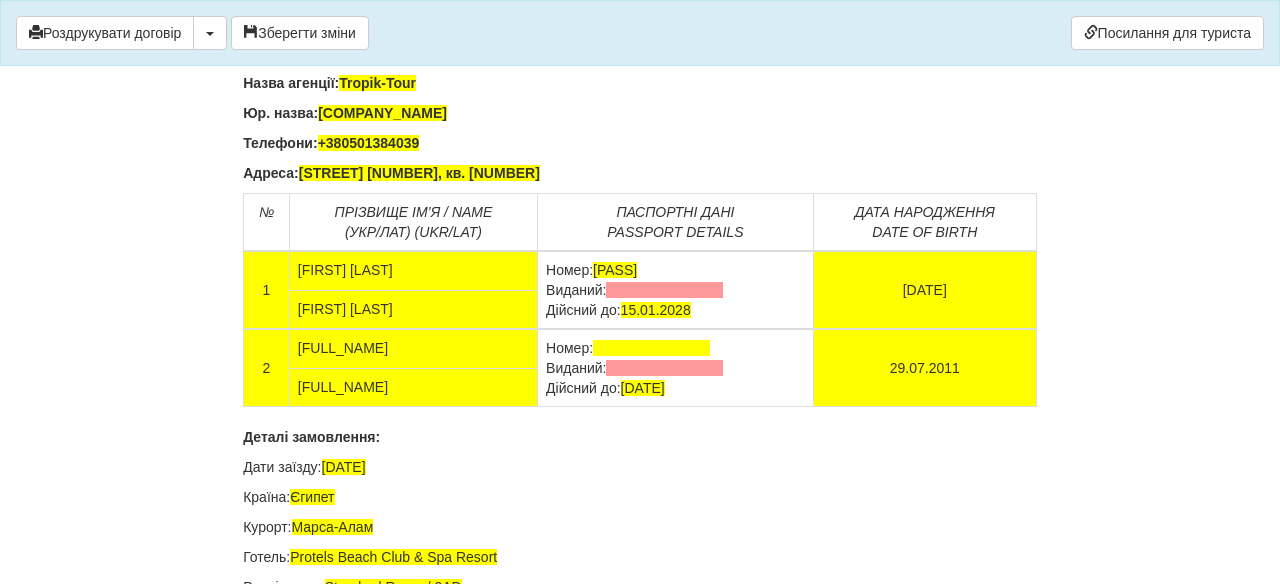 scroll, scrollTop: 13137, scrollLeft: 0, axis: vertical 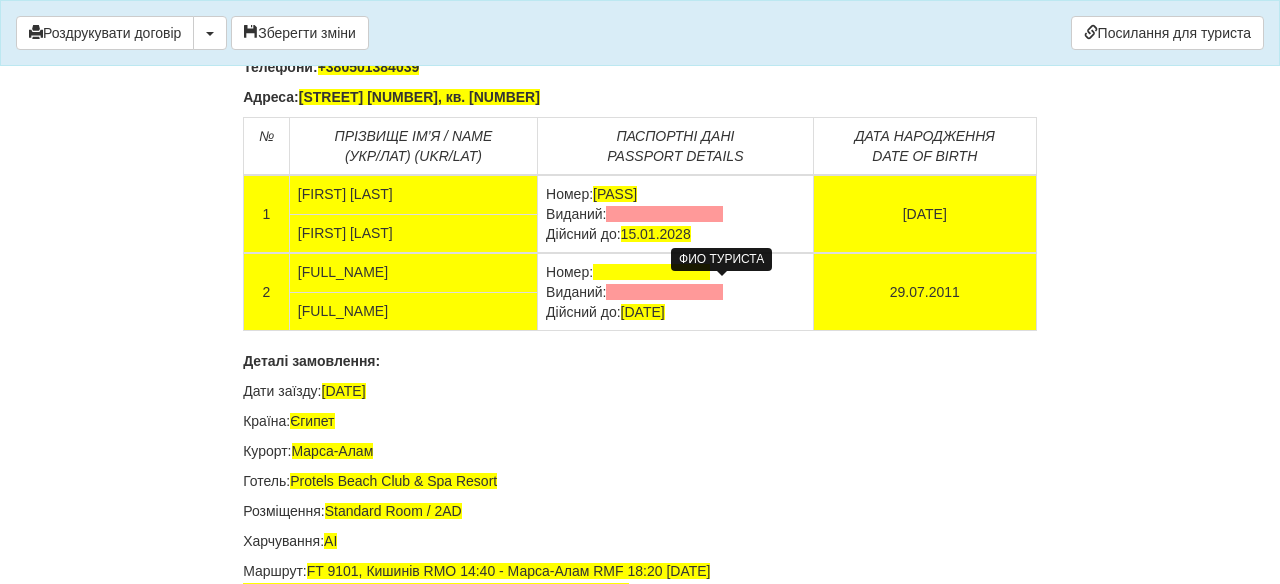 drag, startPoint x: 804, startPoint y: 296, endPoint x: 649, endPoint y: 290, distance: 155.11609 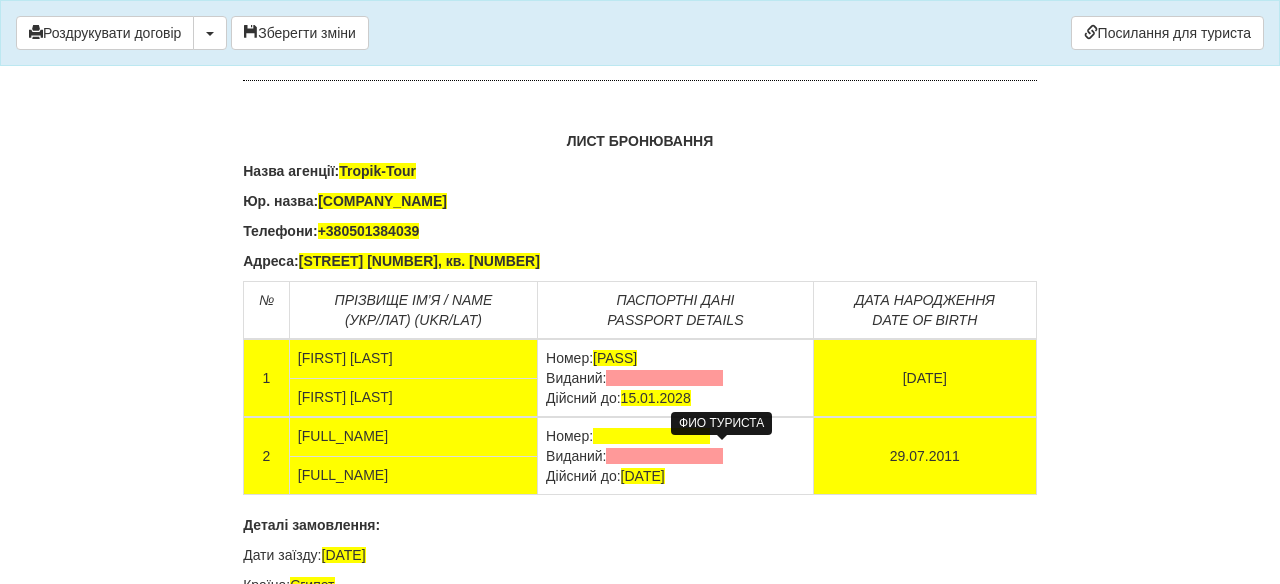 scroll, scrollTop: 12969, scrollLeft: 0, axis: vertical 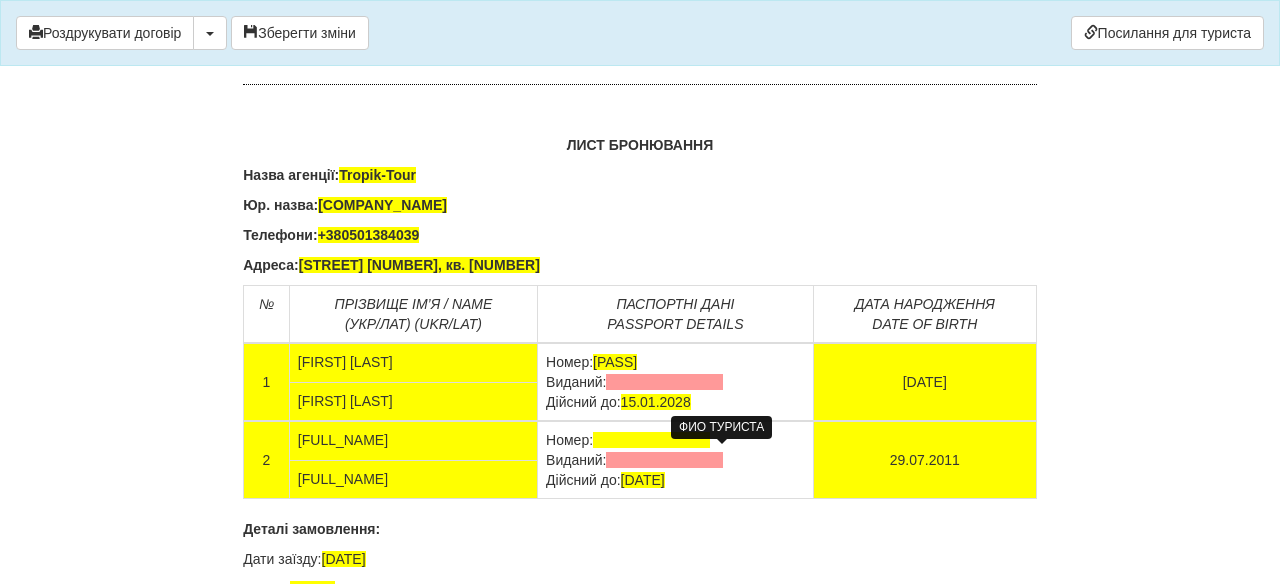 drag, startPoint x: 788, startPoint y: 245, endPoint x: 733, endPoint y: 244, distance: 55.00909 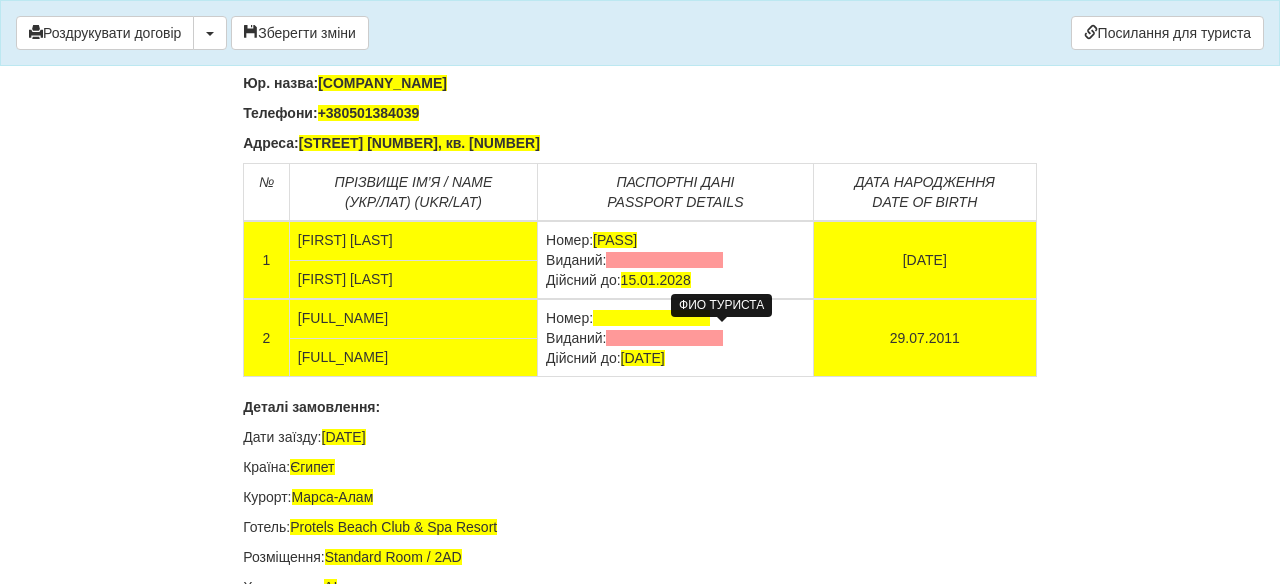 scroll, scrollTop: 13113, scrollLeft: 0, axis: vertical 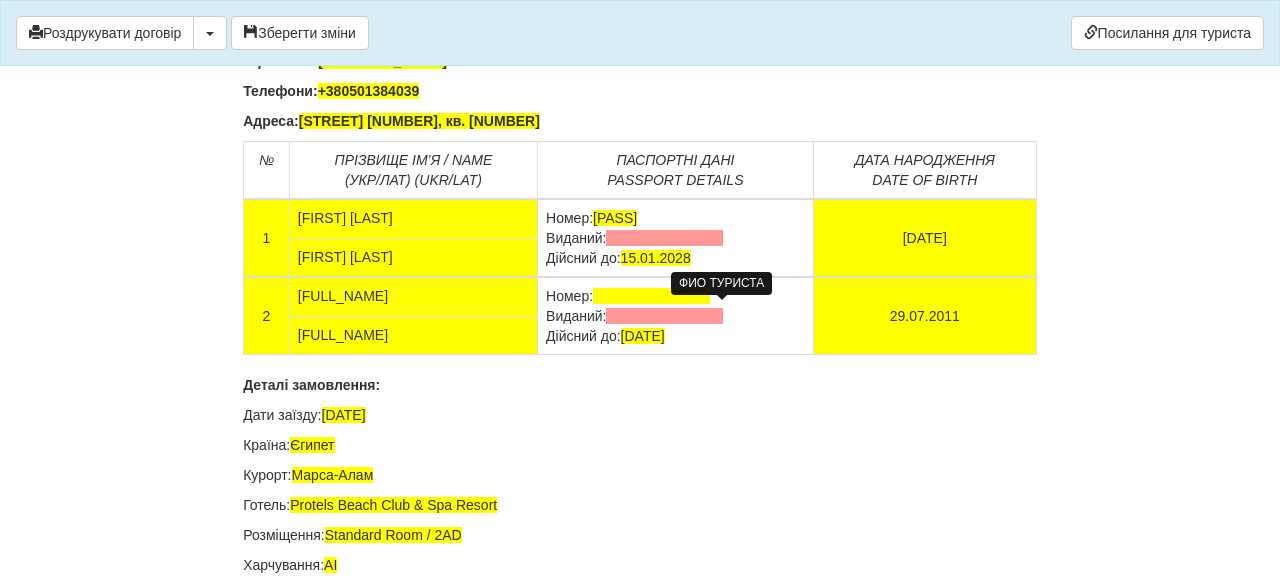 click on "ФОП [LAST] [FIRST]
______________________ підпис" at bounding box center [442, -169] 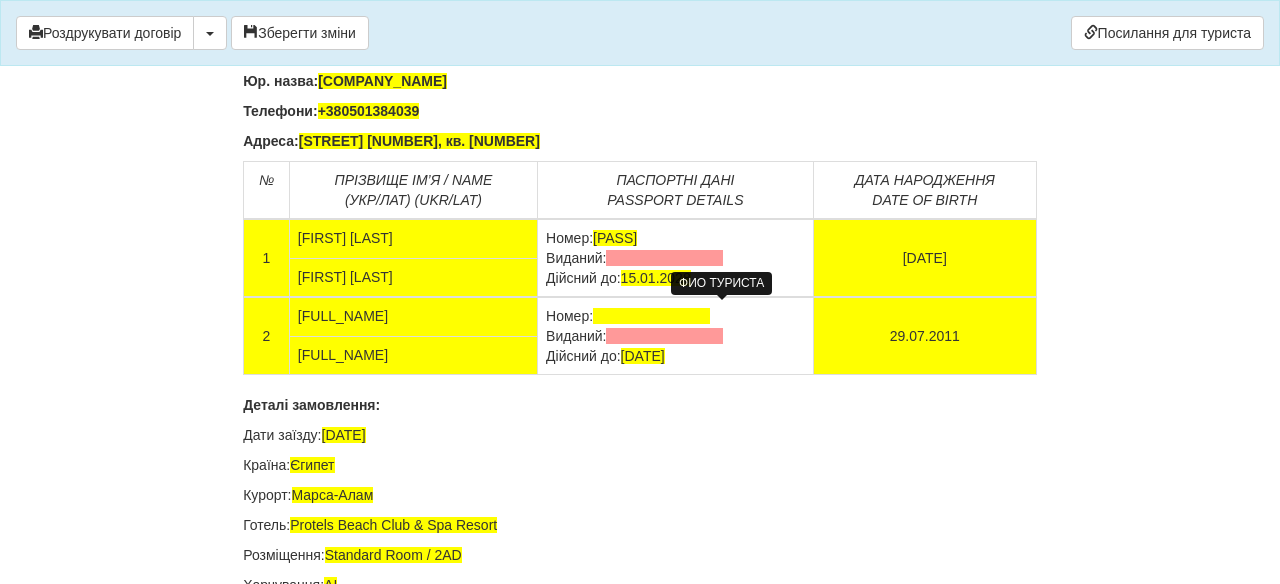 drag, startPoint x: 377, startPoint y: 331, endPoint x: 251, endPoint y: 326, distance: 126.09917 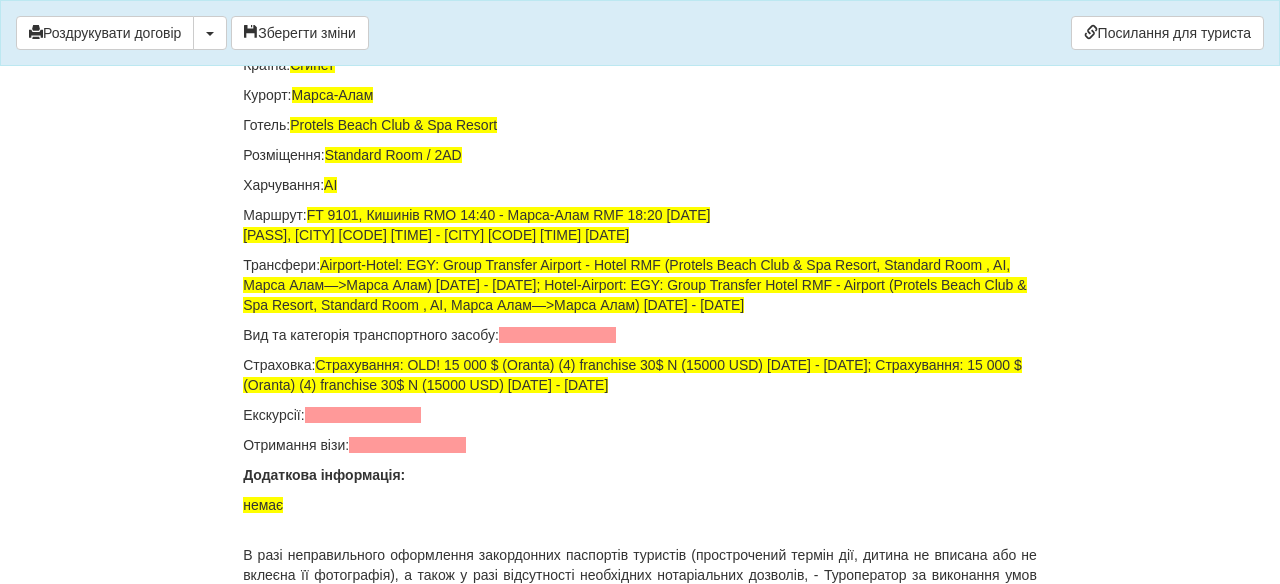 scroll, scrollTop: 13524, scrollLeft: 0, axis: vertical 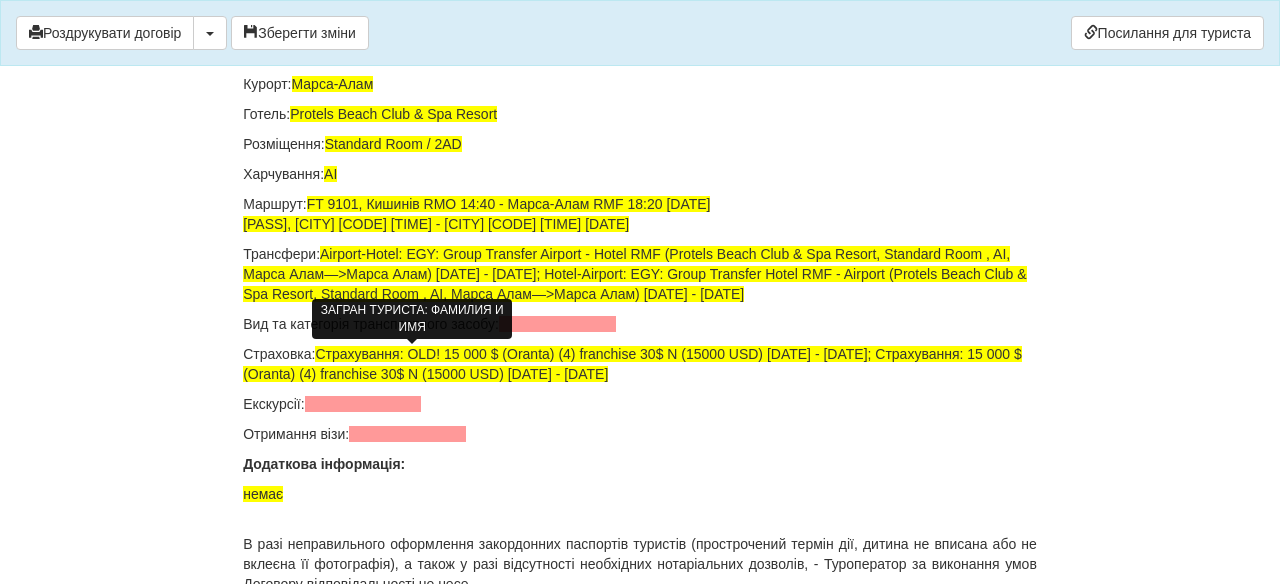 drag, startPoint x: 298, startPoint y: 331, endPoint x: 464, endPoint y: 364, distance: 169.24834 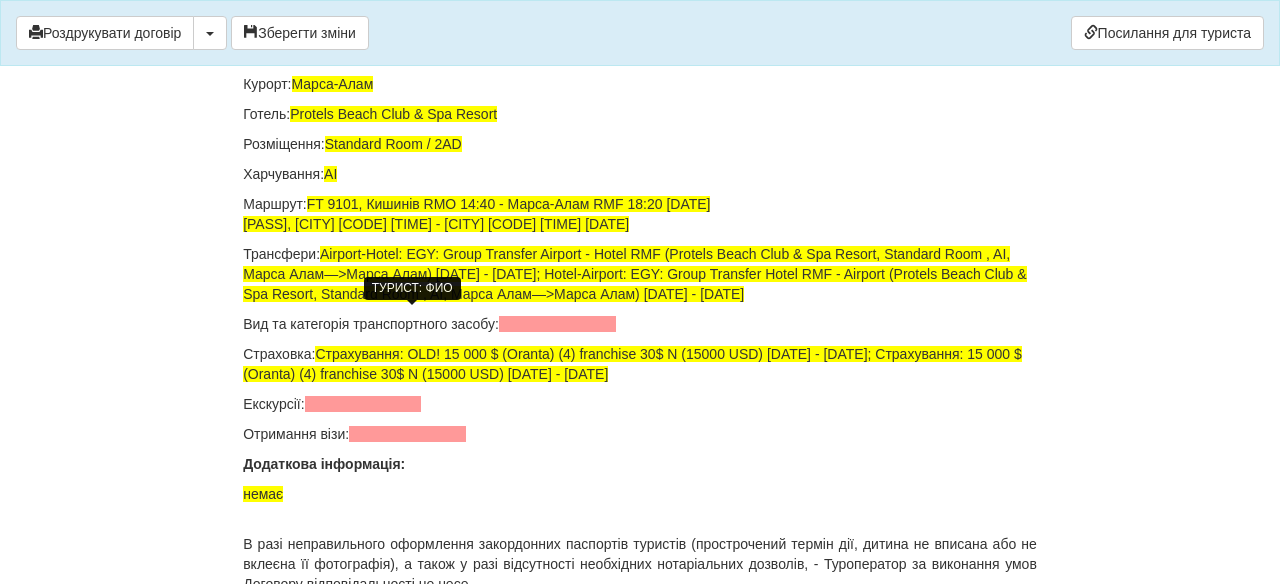 drag, startPoint x: 299, startPoint y: 325, endPoint x: 426, endPoint y: 326, distance: 127.00394 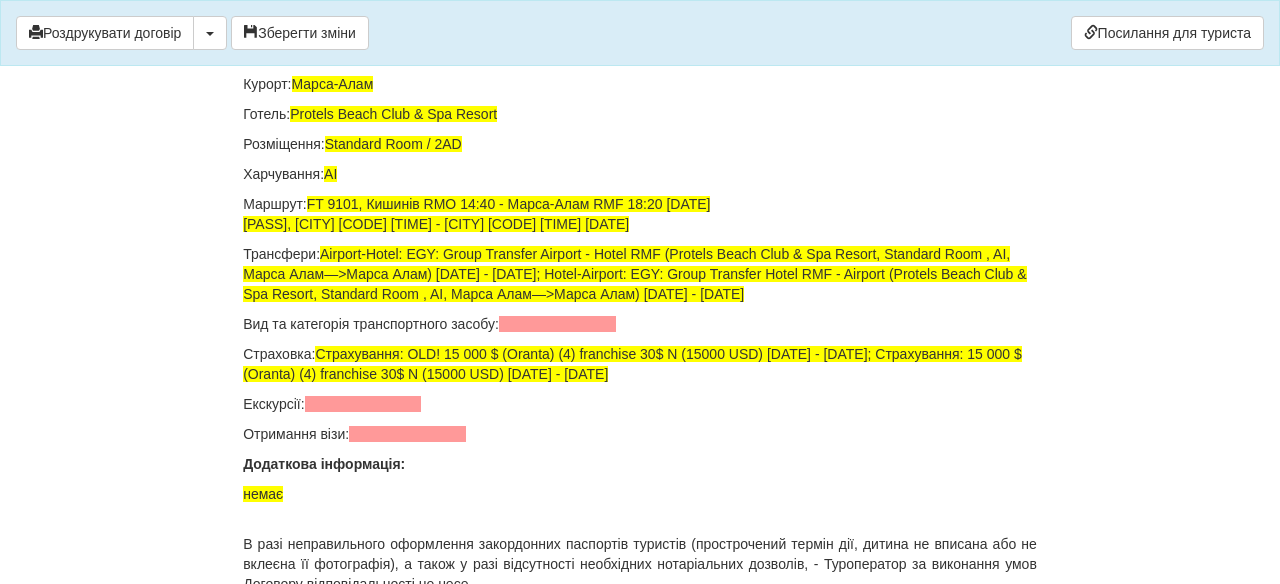 drag, startPoint x: 459, startPoint y: 370, endPoint x: 273, endPoint y: 362, distance: 186.17197 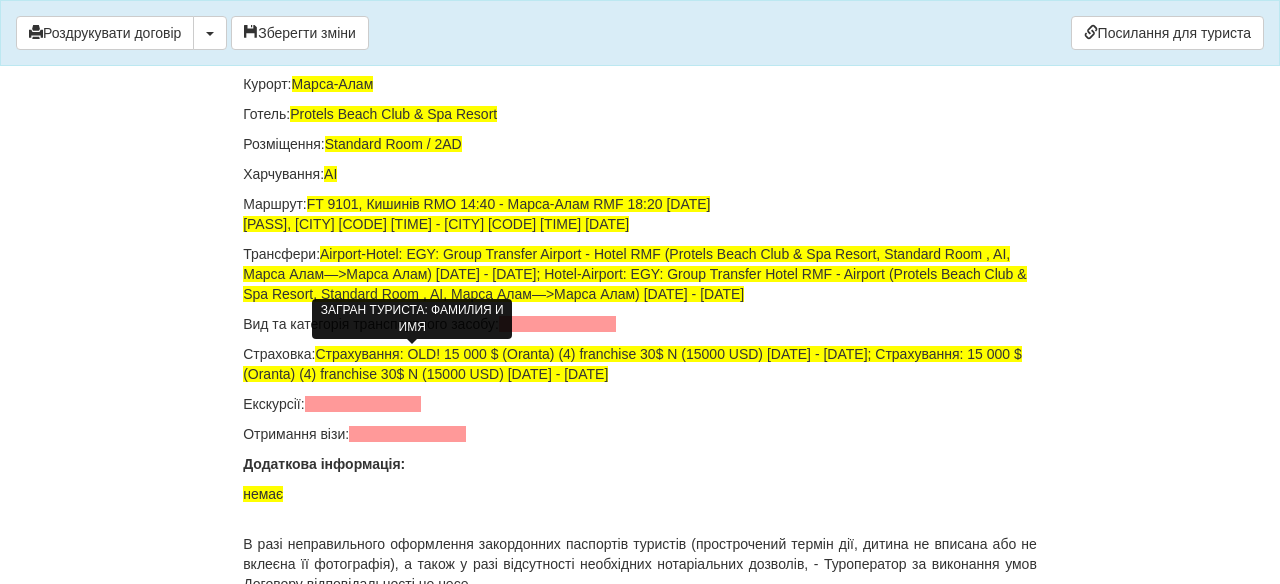click on "[FIRST] [LAST]" at bounding box center [413, -134] 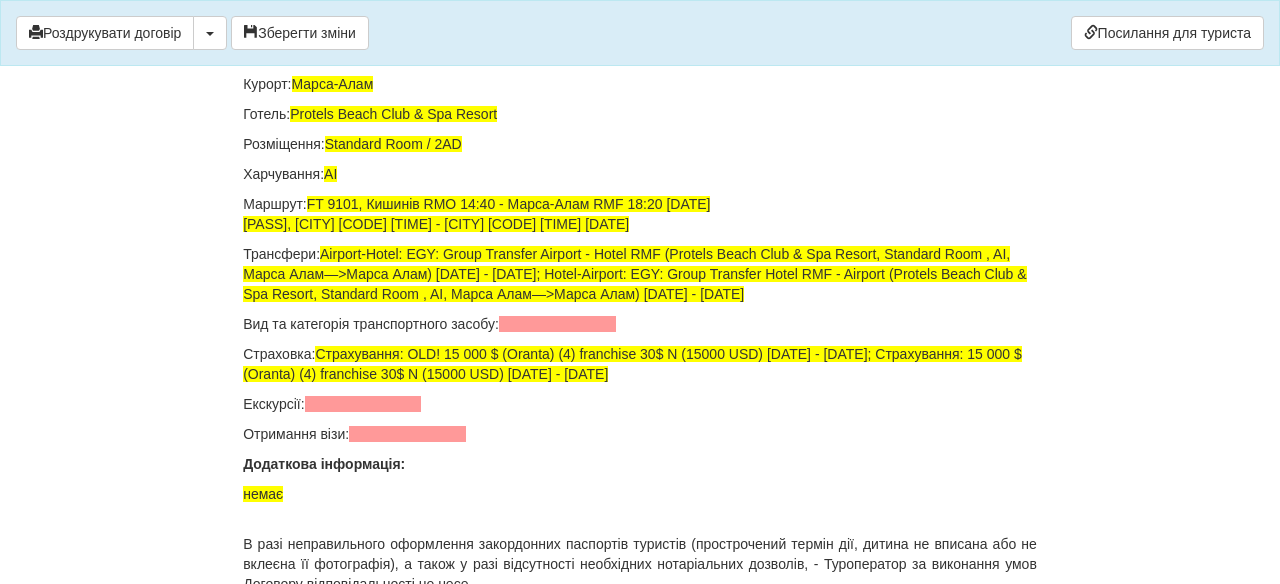 drag, startPoint x: 418, startPoint y: 408, endPoint x: 286, endPoint y: 410, distance: 132.01515 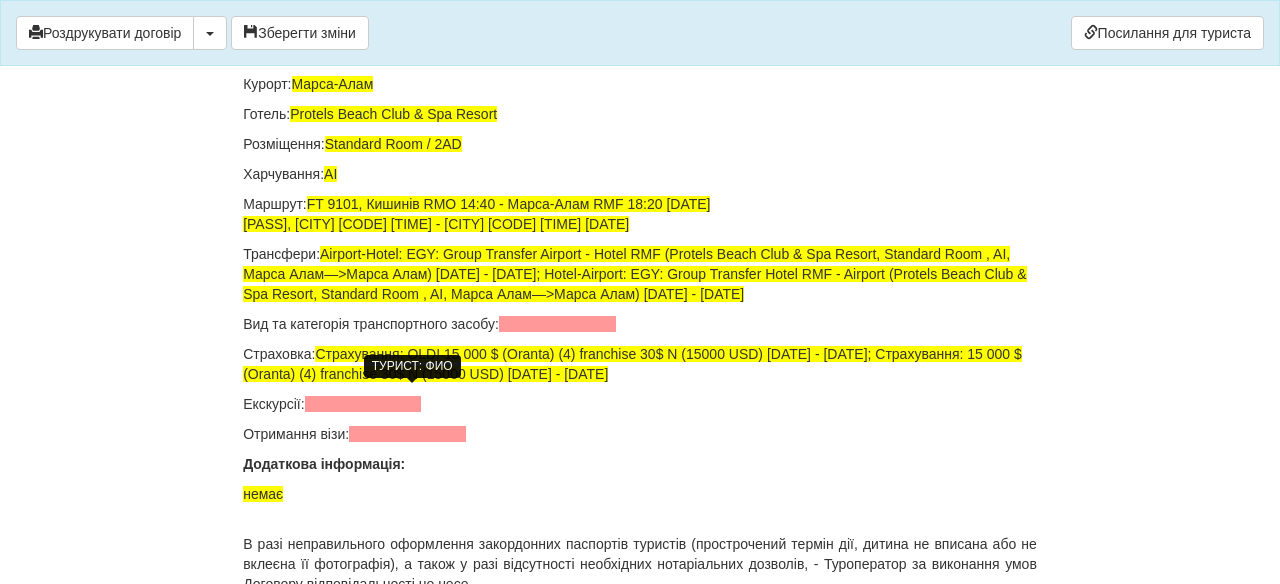 click on "[FULL_NAME]" at bounding box center (413, -95) 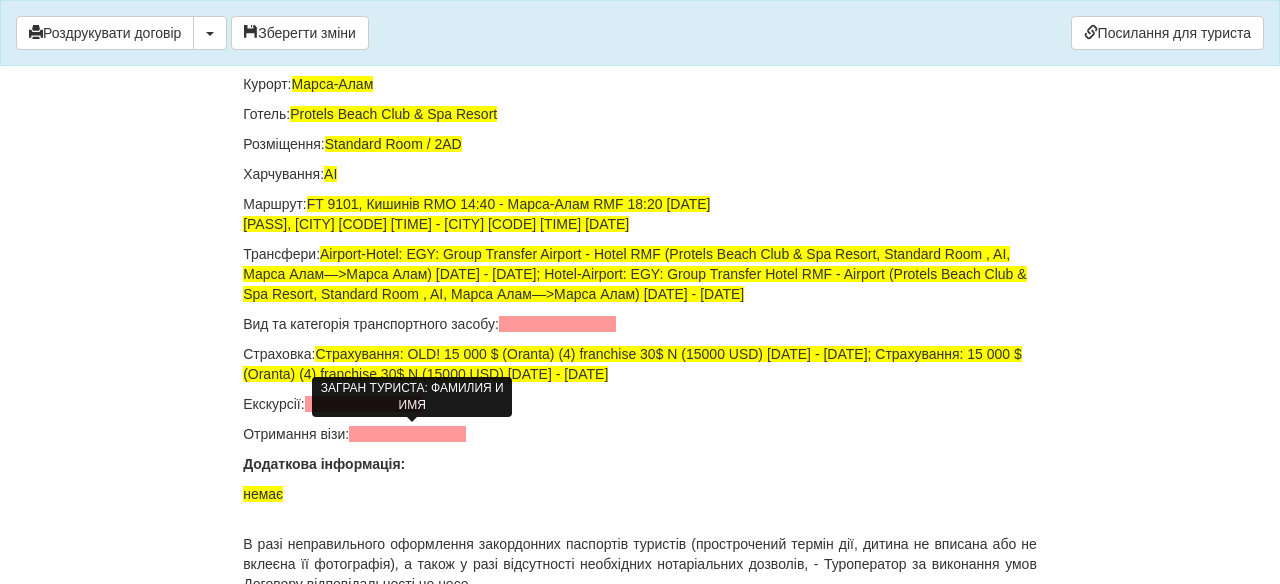 drag, startPoint x: 418, startPoint y: 444, endPoint x: 298, endPoint y: 435, distance: 120.33703 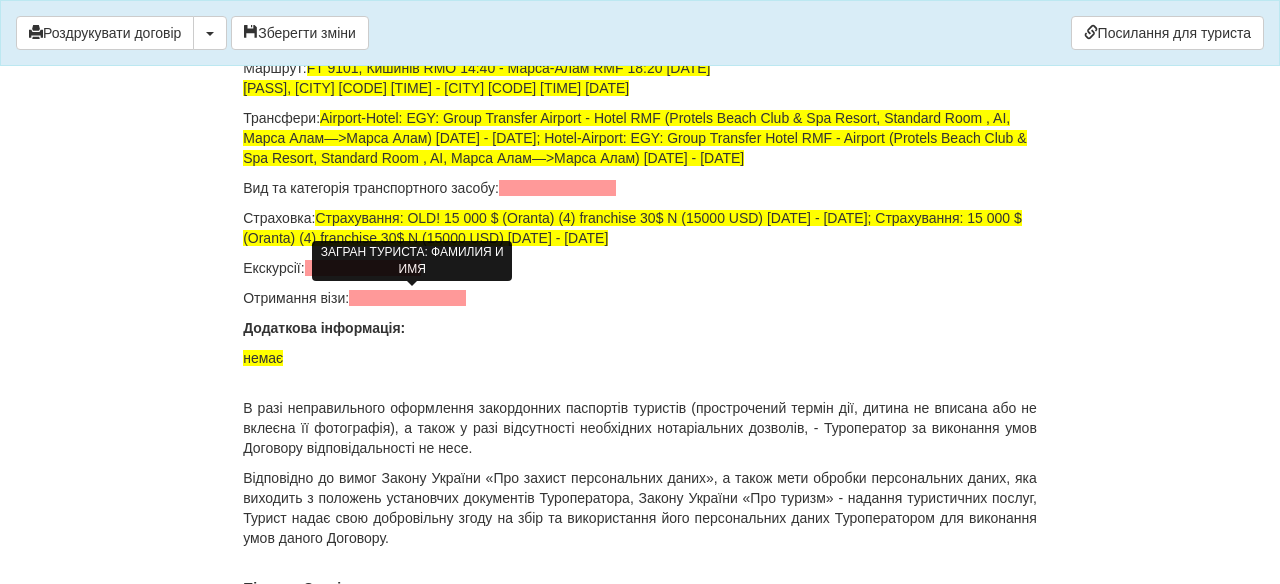 scroll, scrollTop: 13673, scrollLeft: 0, axis: vertical 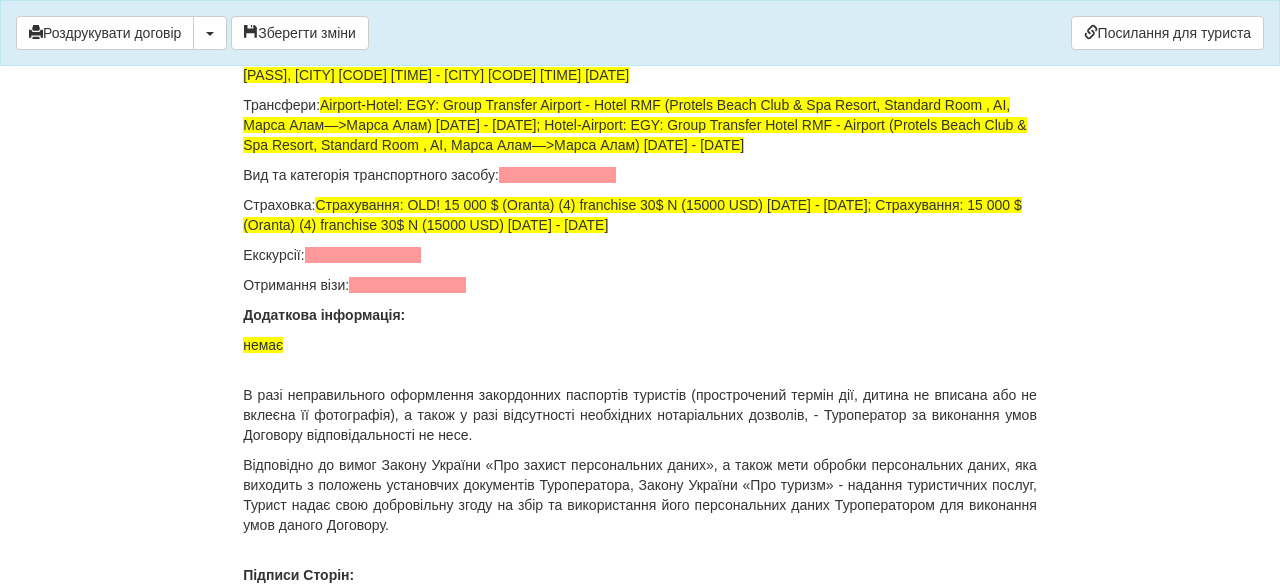 drag, startPoint x: 603, startPoint y: 178, endPoint x: 684, endPoint y: 176, distance: 81.02469 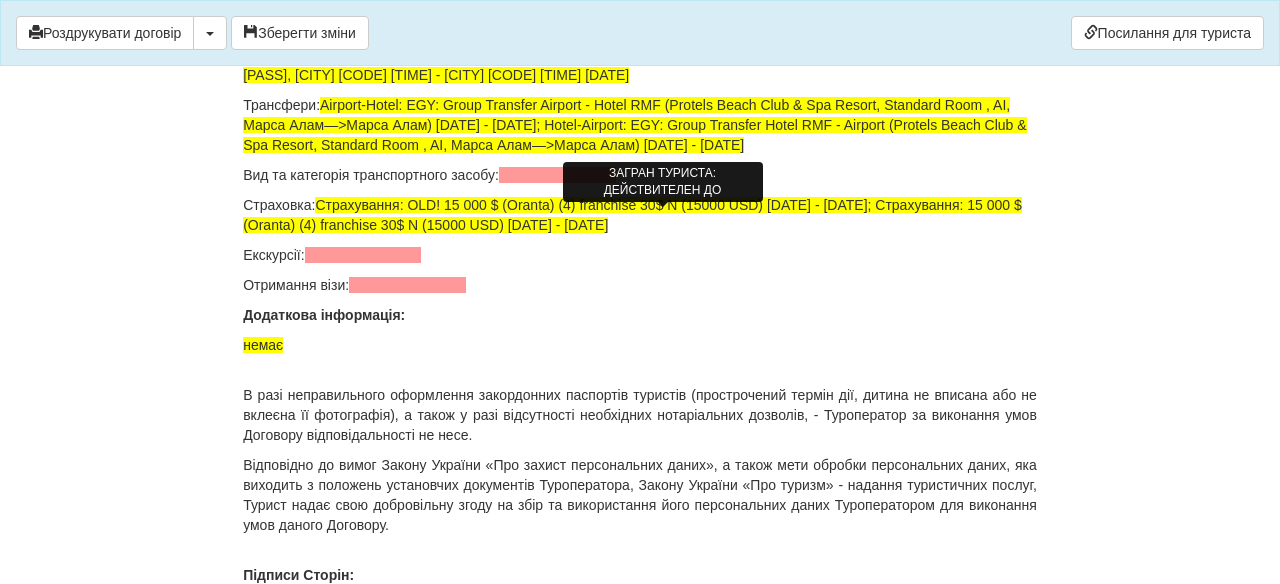 drag, startPoint x: 719, startPoint y: 217, endPoint x: 629, endPoint y: 216, distance: 90.005554 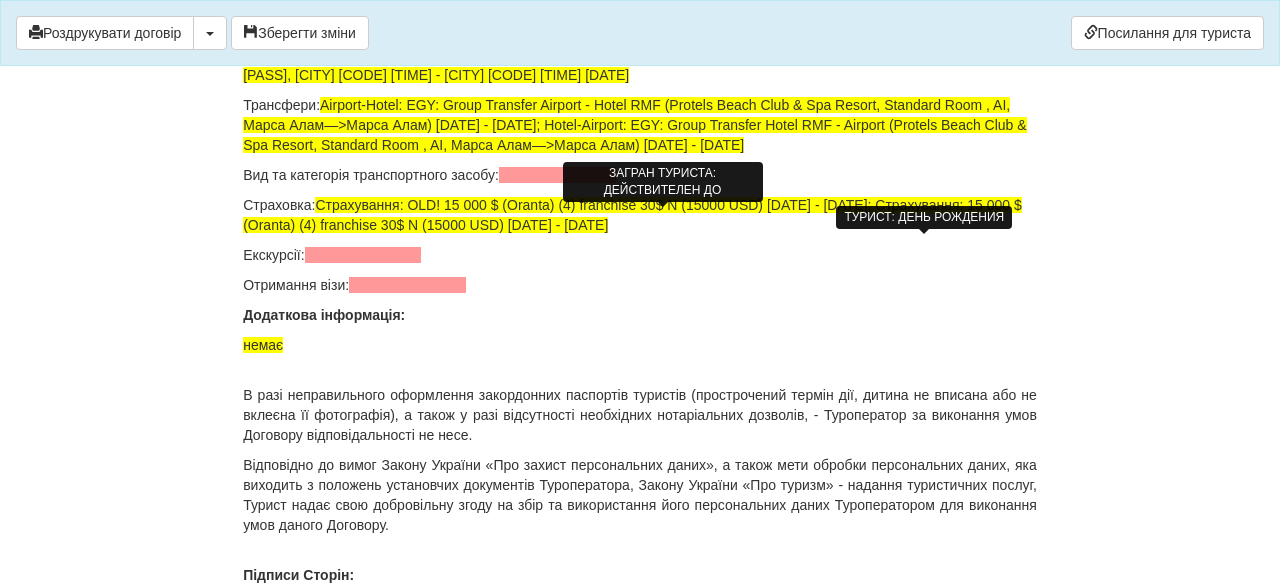 drag, startPoint x: 964, startPoint y: 273, endPoint x: 867, endPoint y: 273, distance: 97 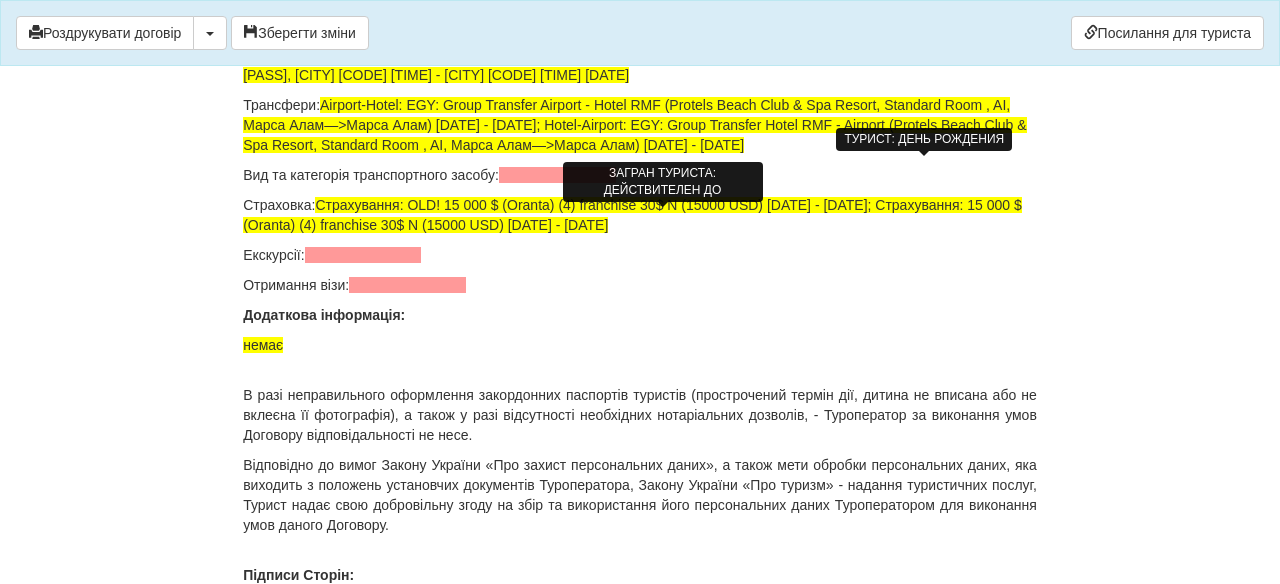 drag, startPoint x: 966, startPoint y: 201, endPoint x: 875, endPoint y: 200, distance: 91.00549 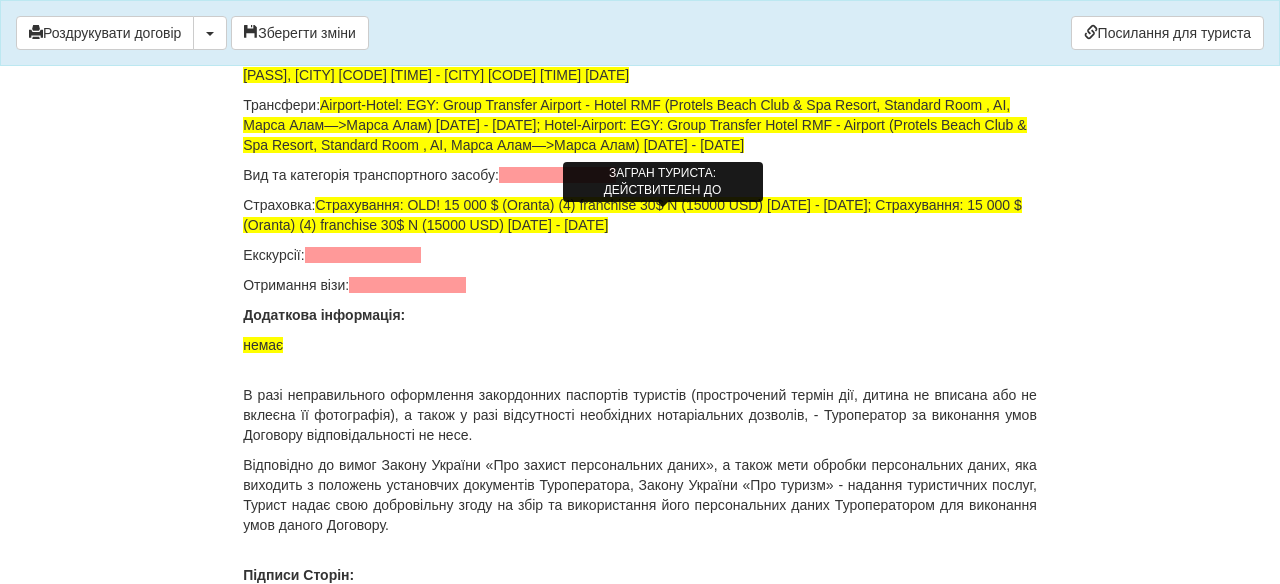 click on "Номер: [BLANK] Виданий: [BLANK] Дійсний до:" at bounding box center (676, -302) 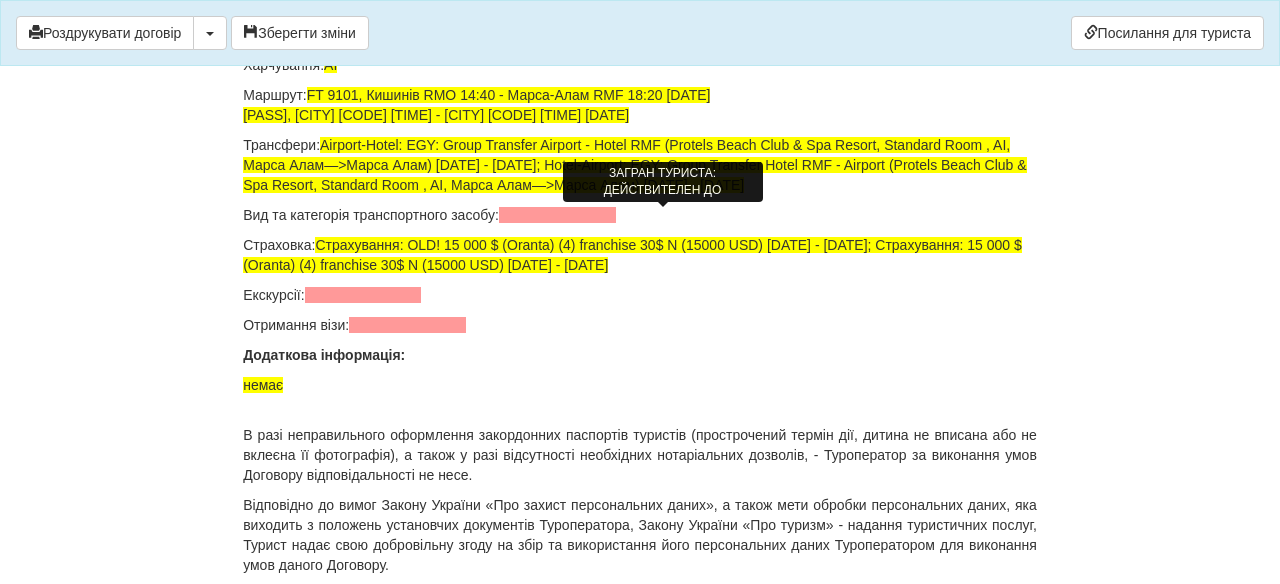 click on "Номер:              [FIRST] [LAST] [DATE]  паспорт [PASSPORT_NUMBER] до [DATE]  Виданий:
Дійсний до:" at bounding box center [674, -282] 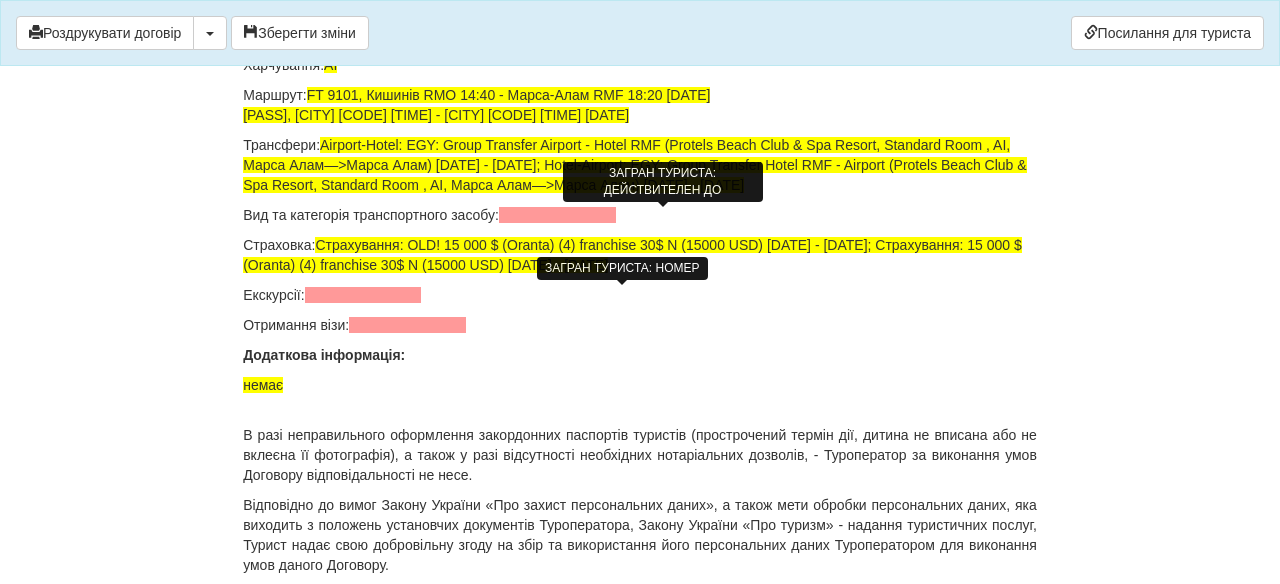 click at bounding box center (636, -204) 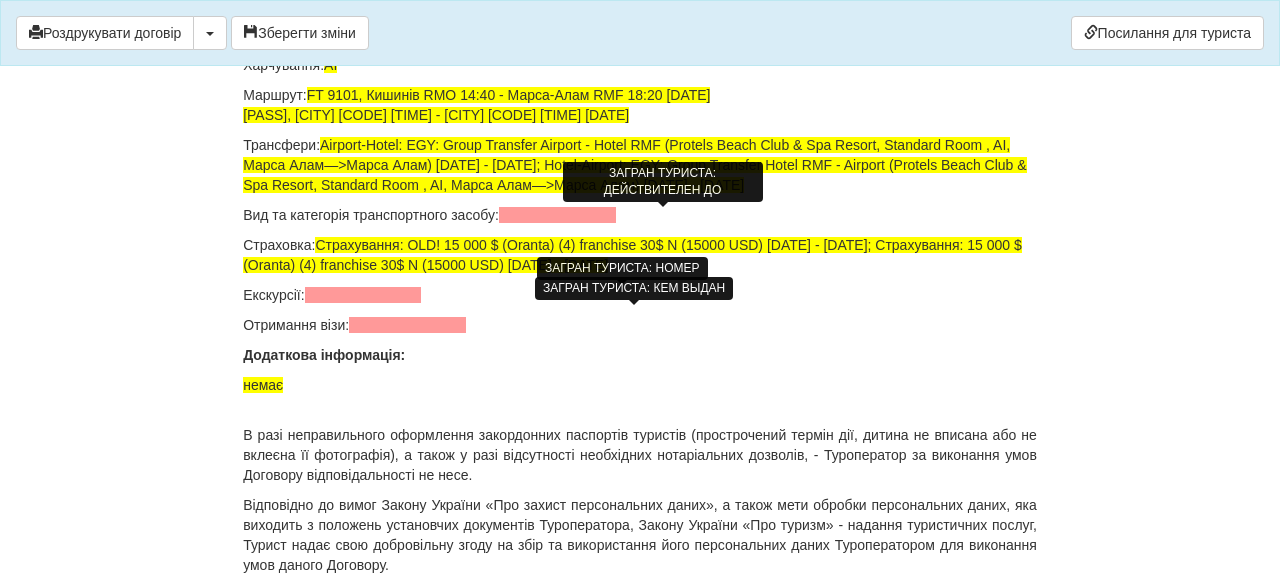 click at bounding box center [650, -184] 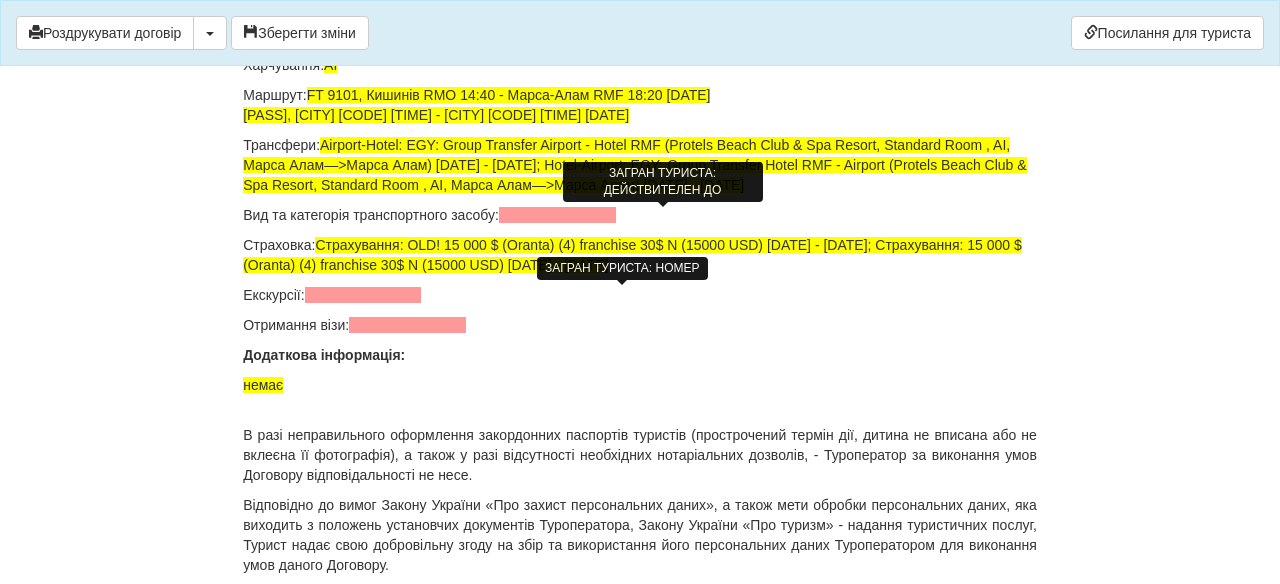 click on "Номер: [NUMBER] Виданий: Дійсний до:" at bounding box center [674, -184] 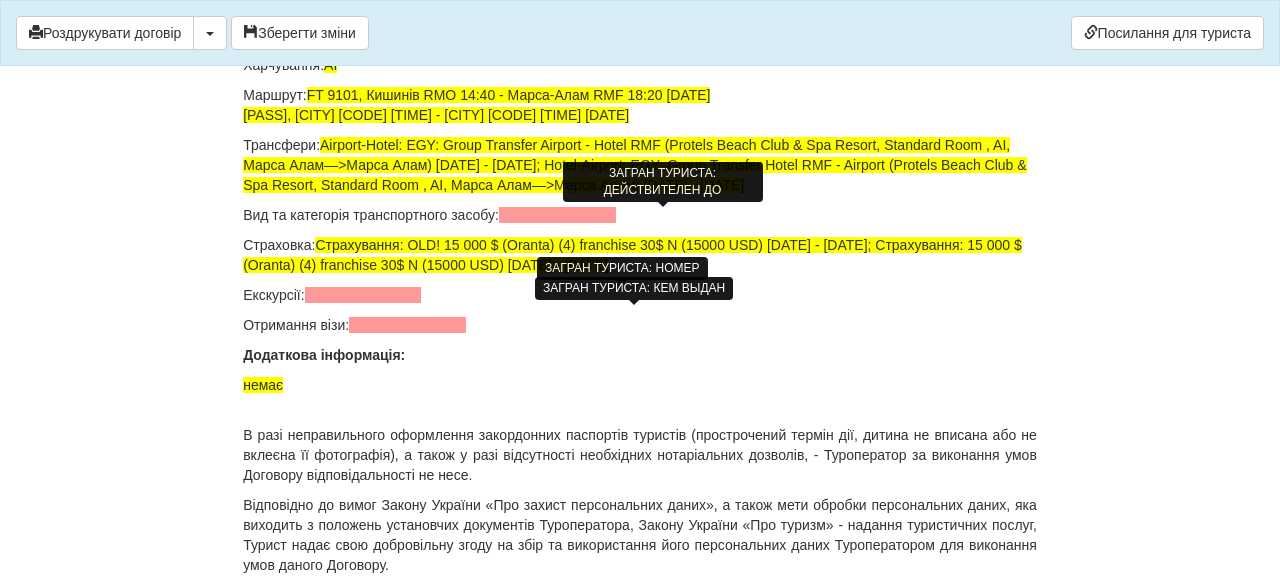 click at bounding box center (650, -184) 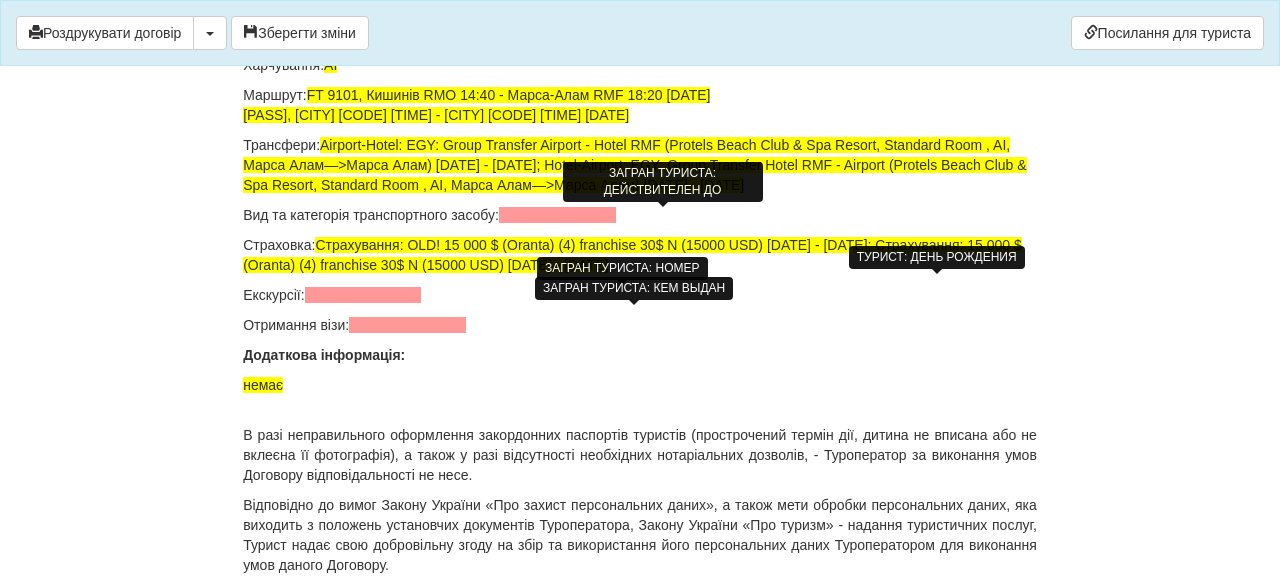 click on "ТУРИСТ: ДЕНЬ РОЖДЕНИЯ" at bounding box center (937, 257) 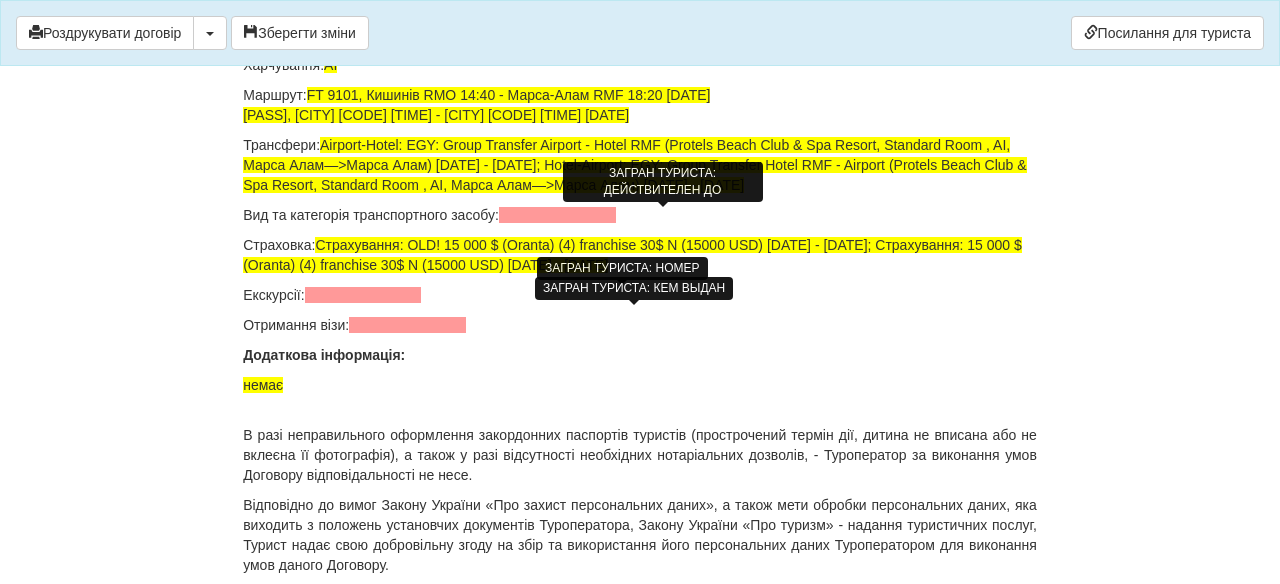 drag, startPoint x: 613, startPoint y: 222, endPoint x: 533, endPoint y: 218, distance: 80.09994 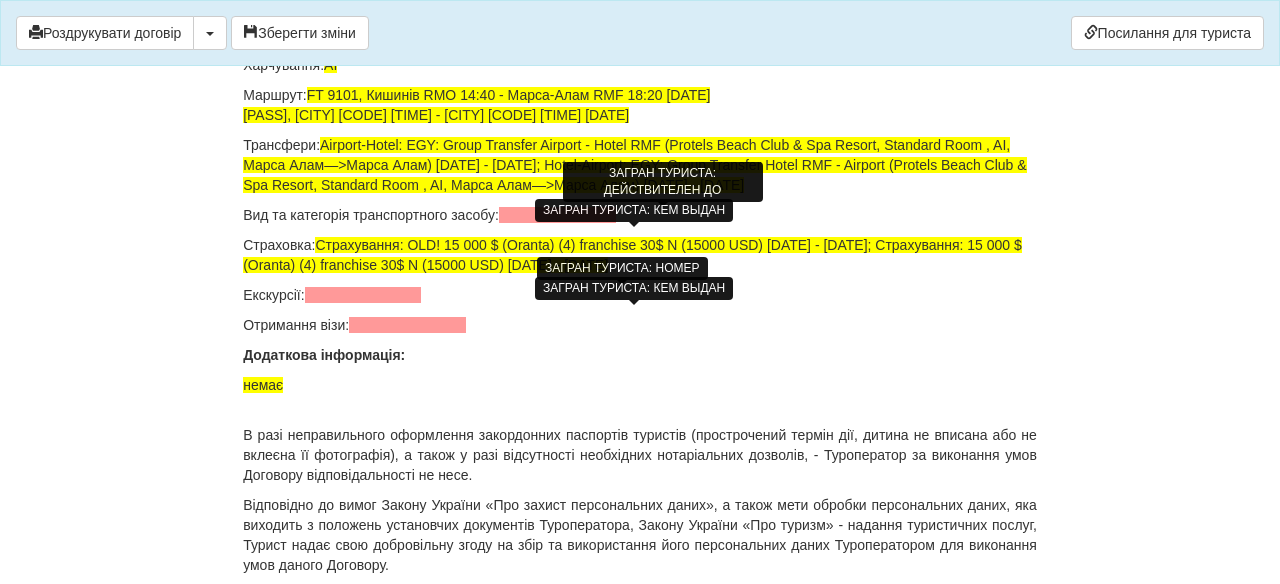 click at bounding box center [650, -262] 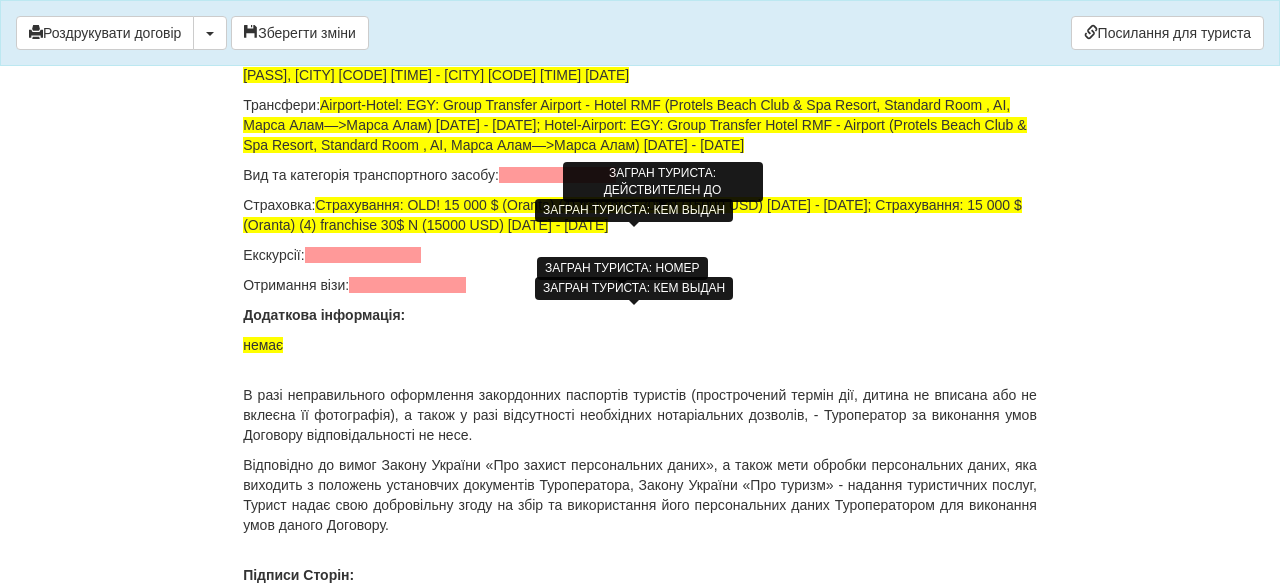 click on "Номер:              [FIRST] [LAST] [DATE]   Виданий: [DATE] Дійсний до: [DATE]" at bounding box center (677, -302) 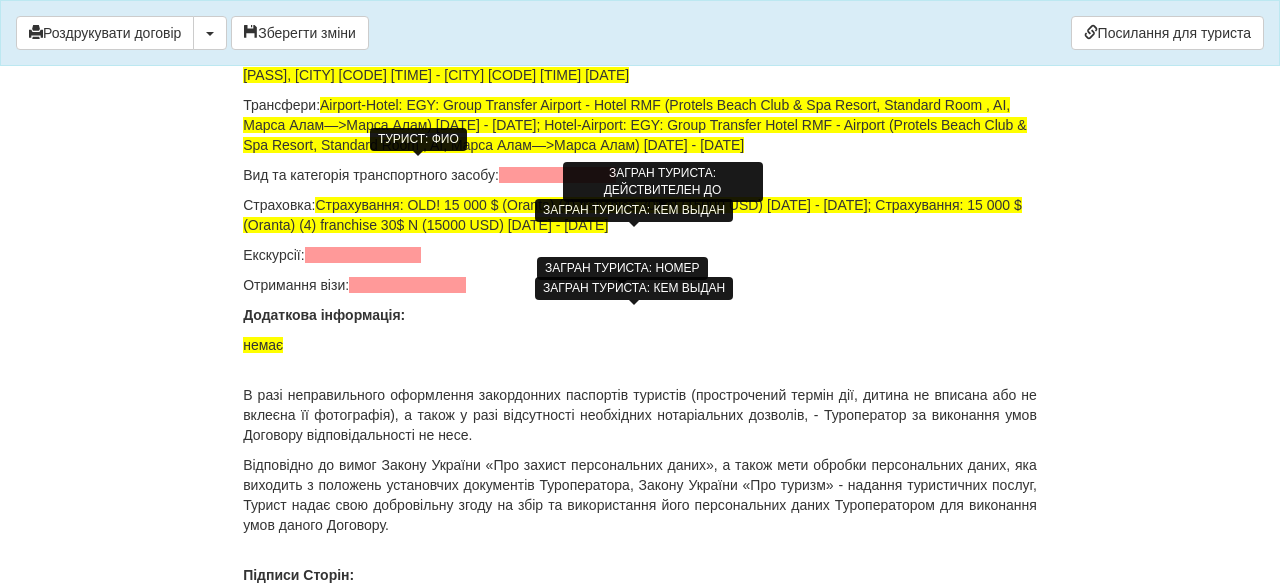 drag, startPoint x: 775, startPoint y: 178, endPoint x: 537, endPoint y: 177, distance: 238.0021 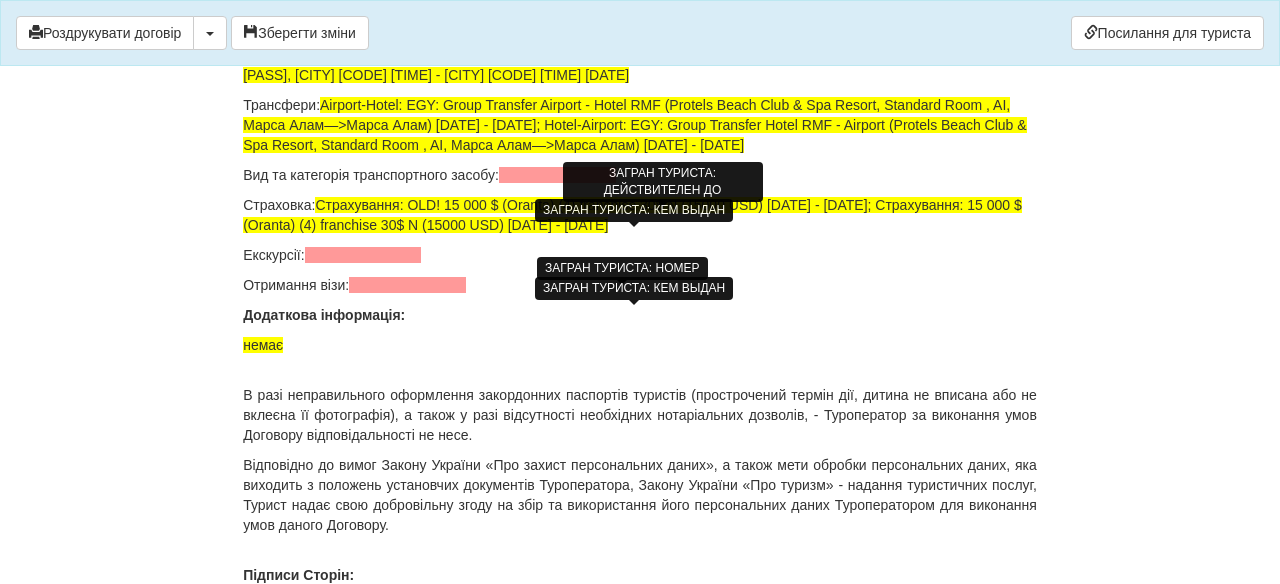 click on "Номер:[PASSPORT_NUMBER]        Виданий: [DATE] Дійсний до: [DATE]" at bounding box center (678, -302) 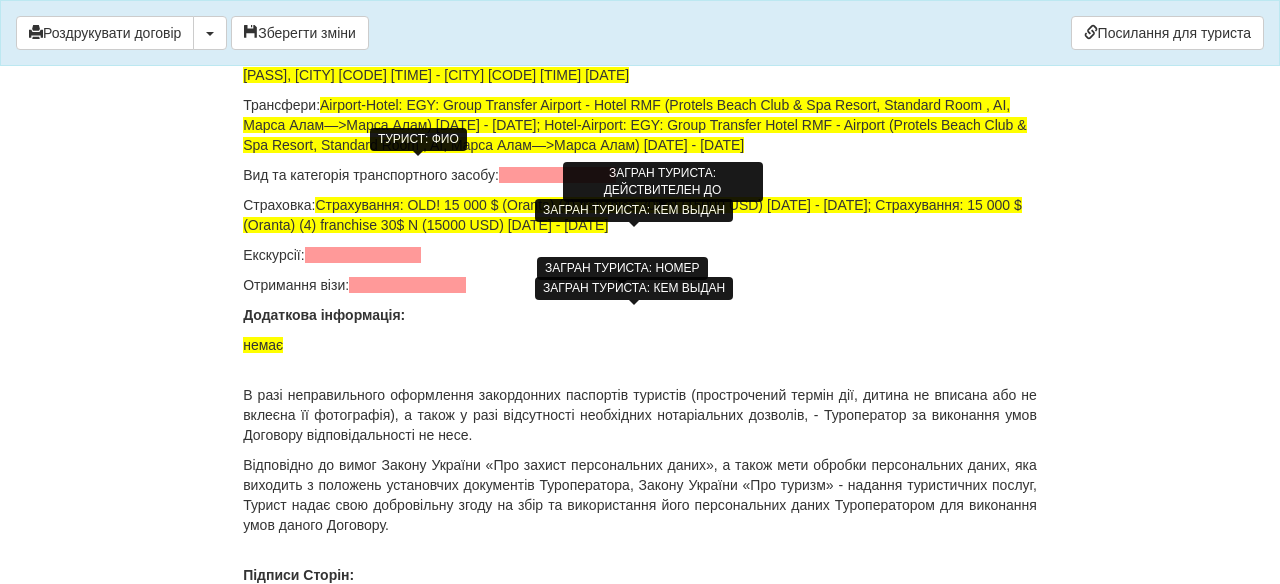 click at bounding box center (427, -322) 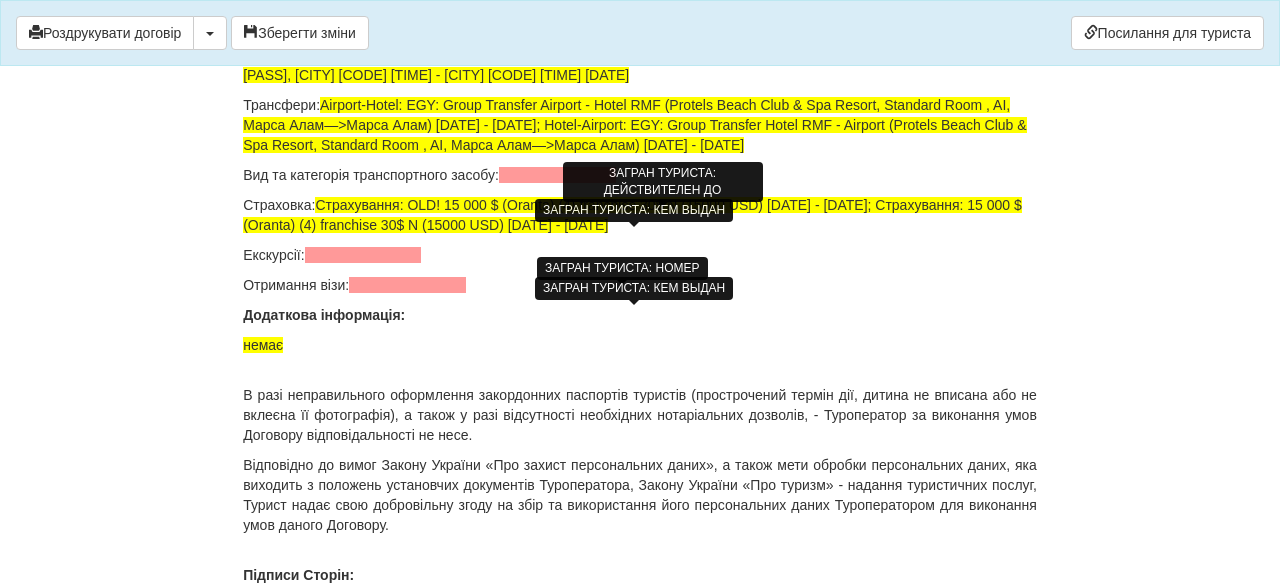 drag, startPoint x: 448, startPoint y: 181, endPoint x: 255, endPoint y: 178, distance: 193.02332 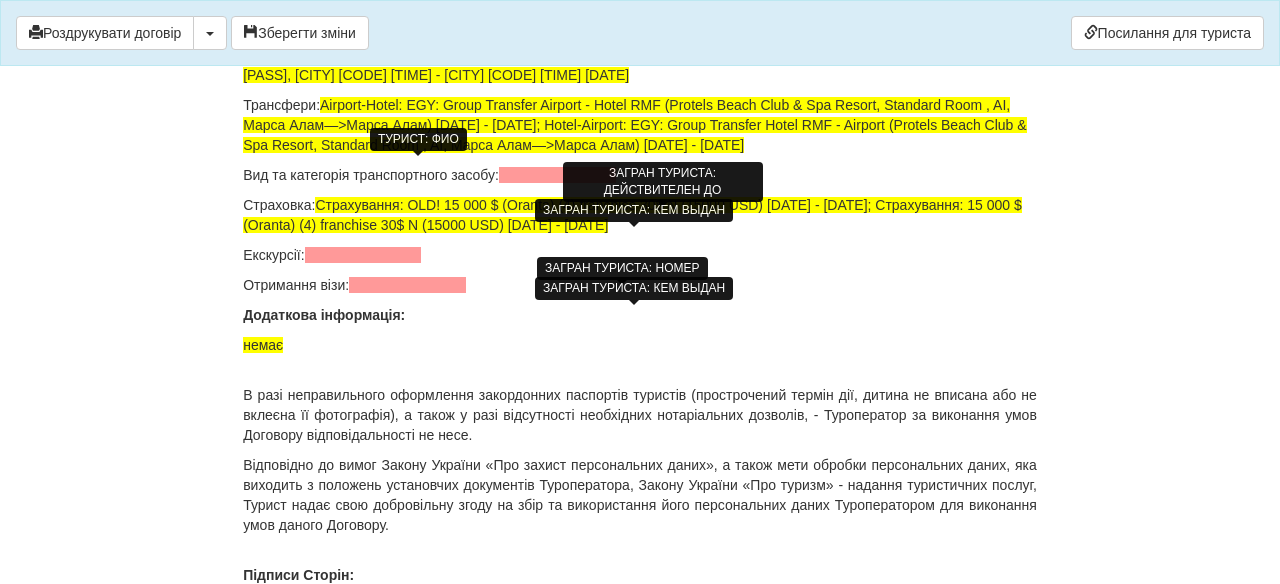 click on "Номер:[PASS_NUM]" at bounding box center [427, -322] 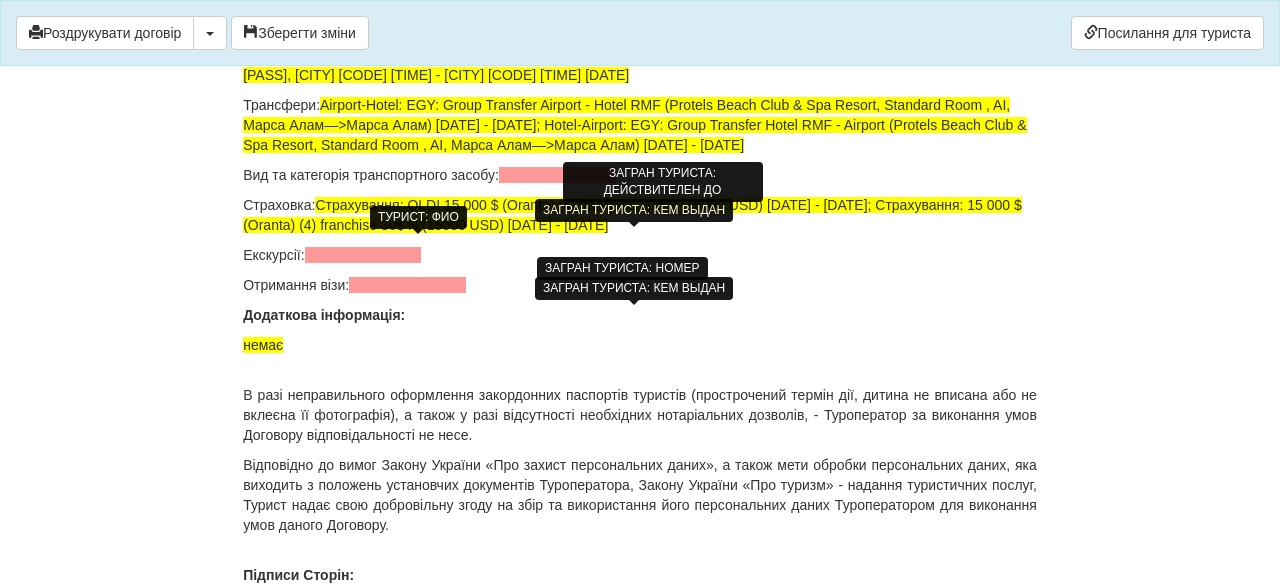 click at bounding box center (427, -244) 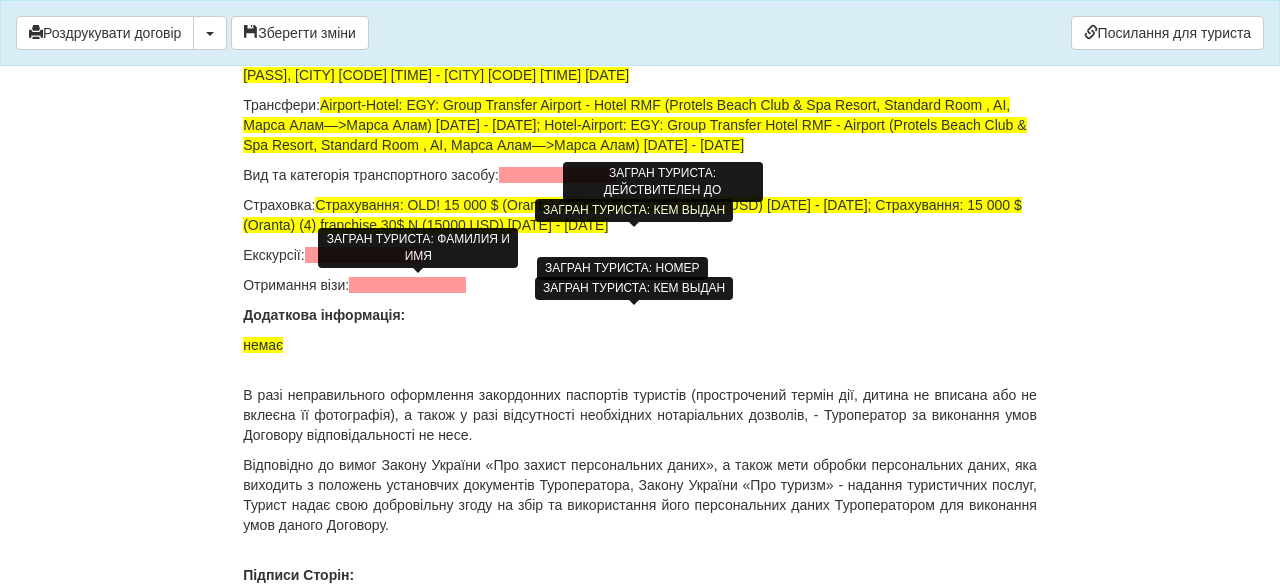 click at bounding box center [427, -205] 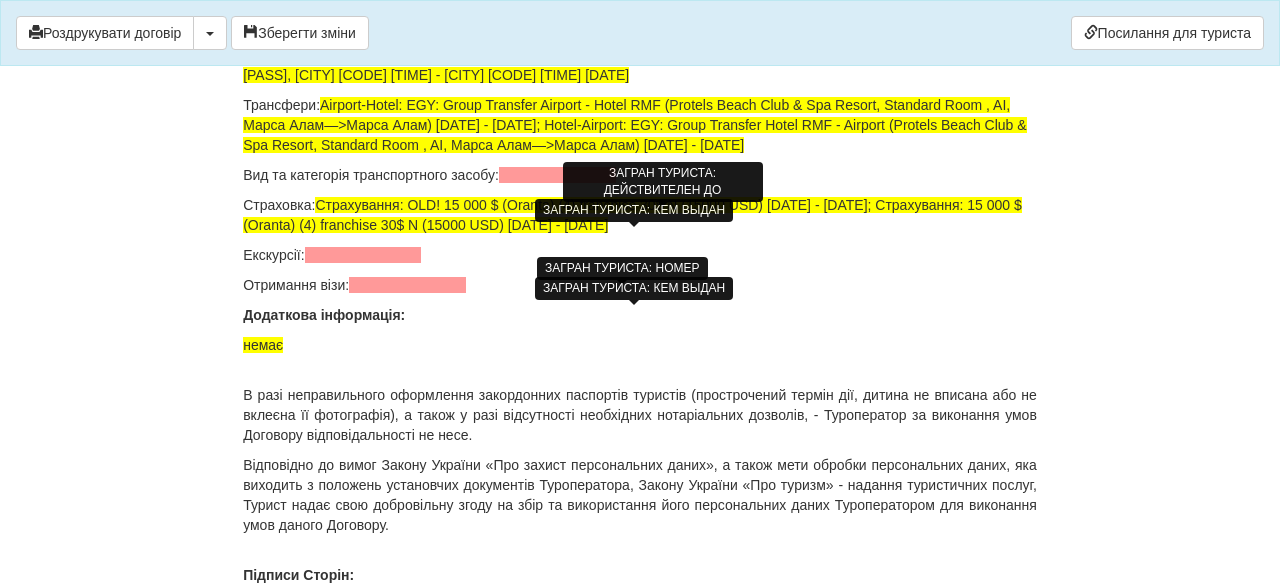 click on "Дати заїзду:  03.07.2025" at bounding box center (640, -125) 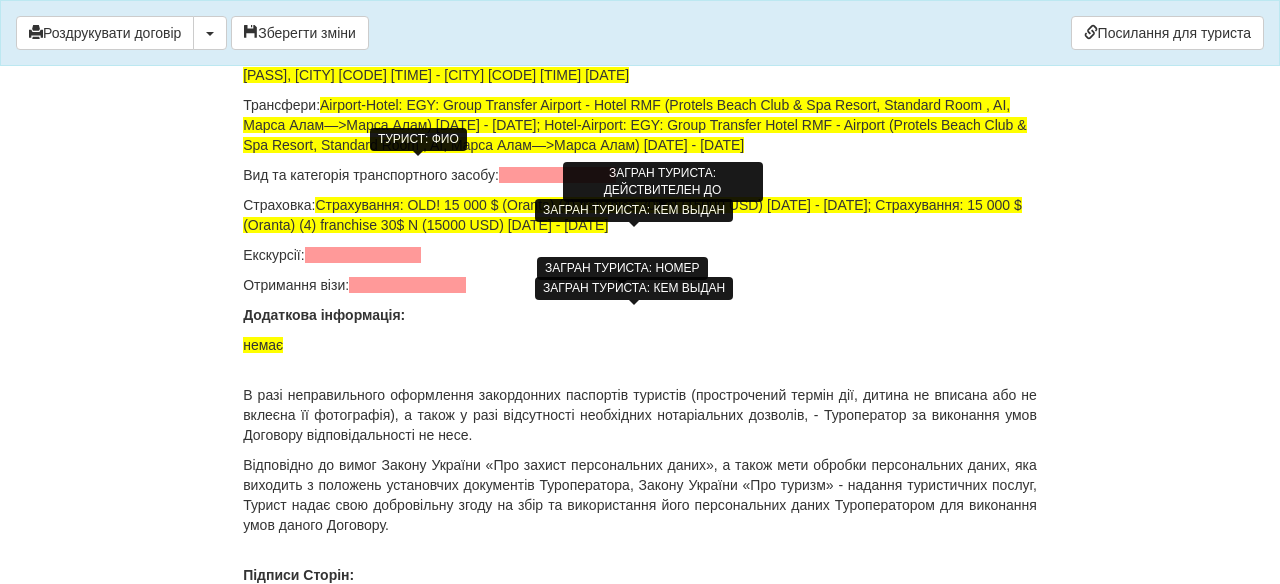 click at bounding box center [427, -322] 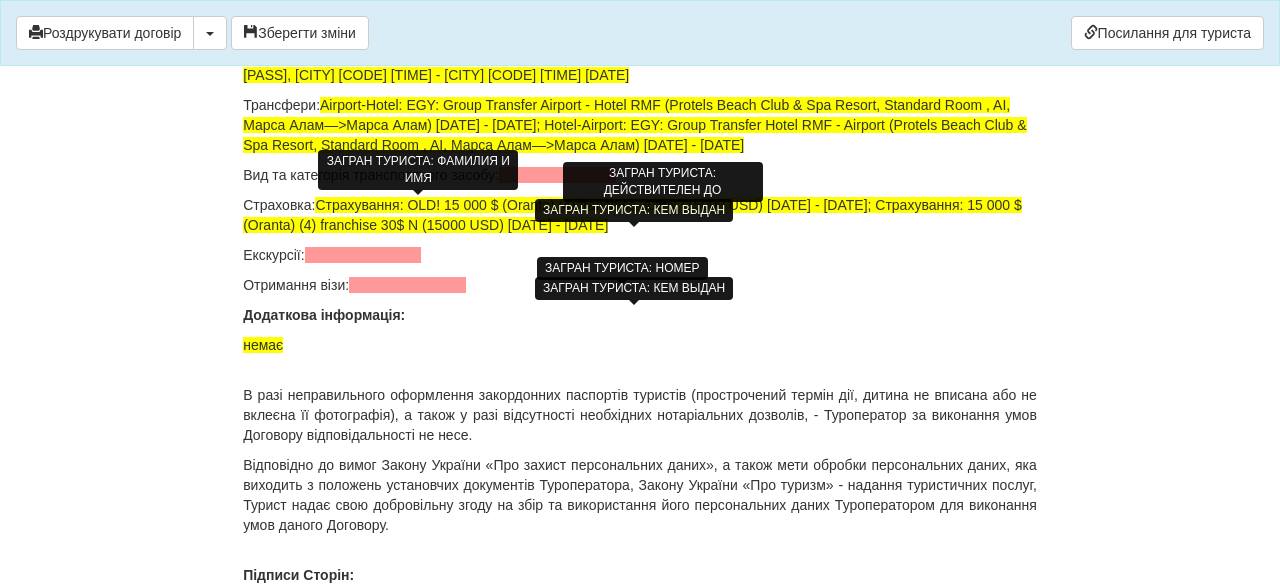 click at bounding box center [427, -283] 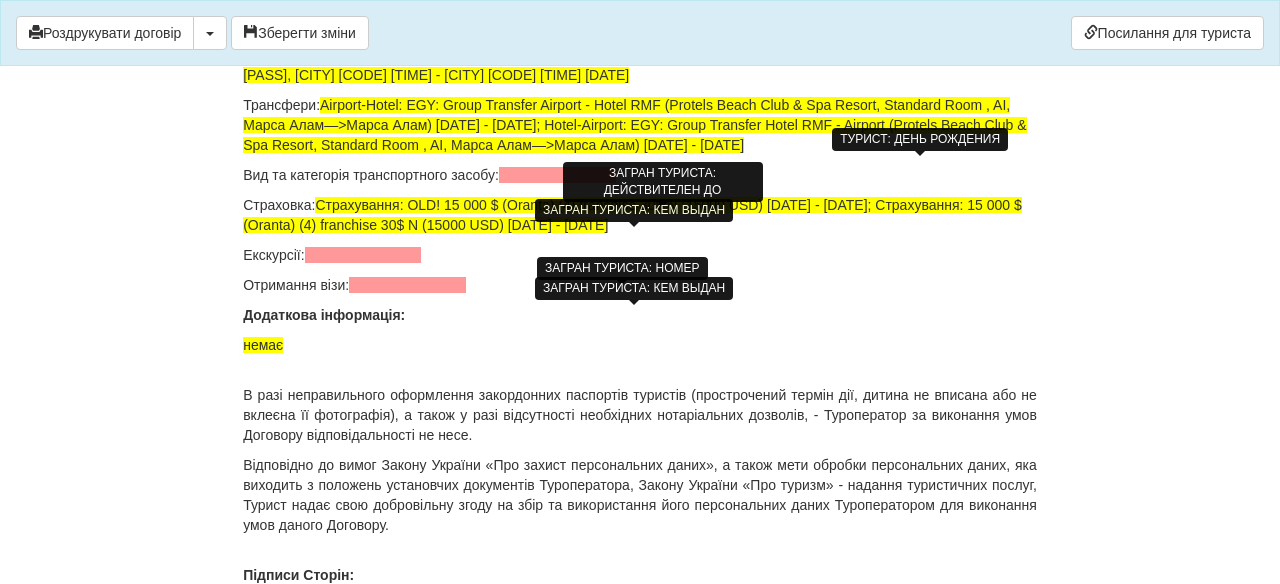 click at bounding box center (916, -302) 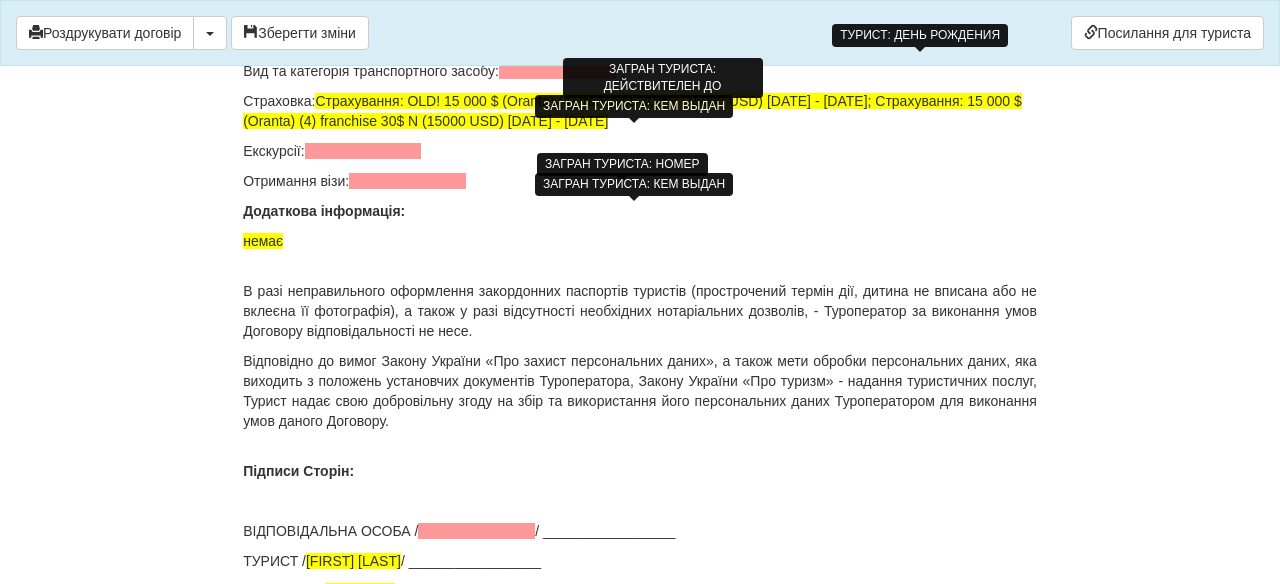 scroll, scrollTop: 13780, scrollLeft: 0, axis: vertical 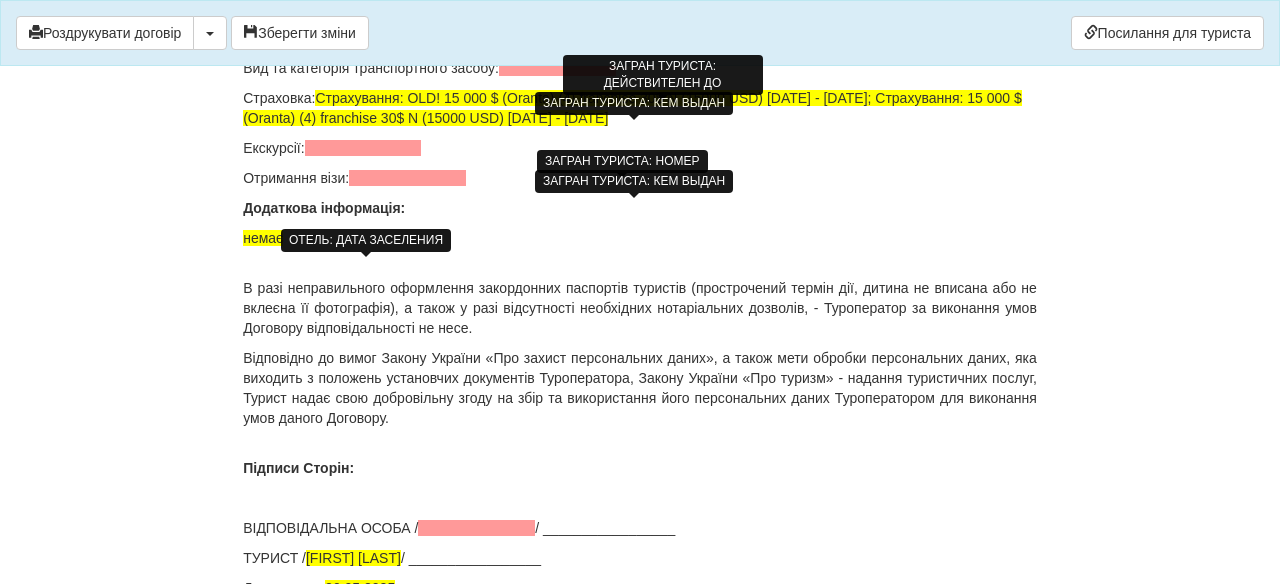 drag, startPoint x: 410, startPoint y: 264, endPoint x: 331, endPoint y: 263, distance: 79.00633 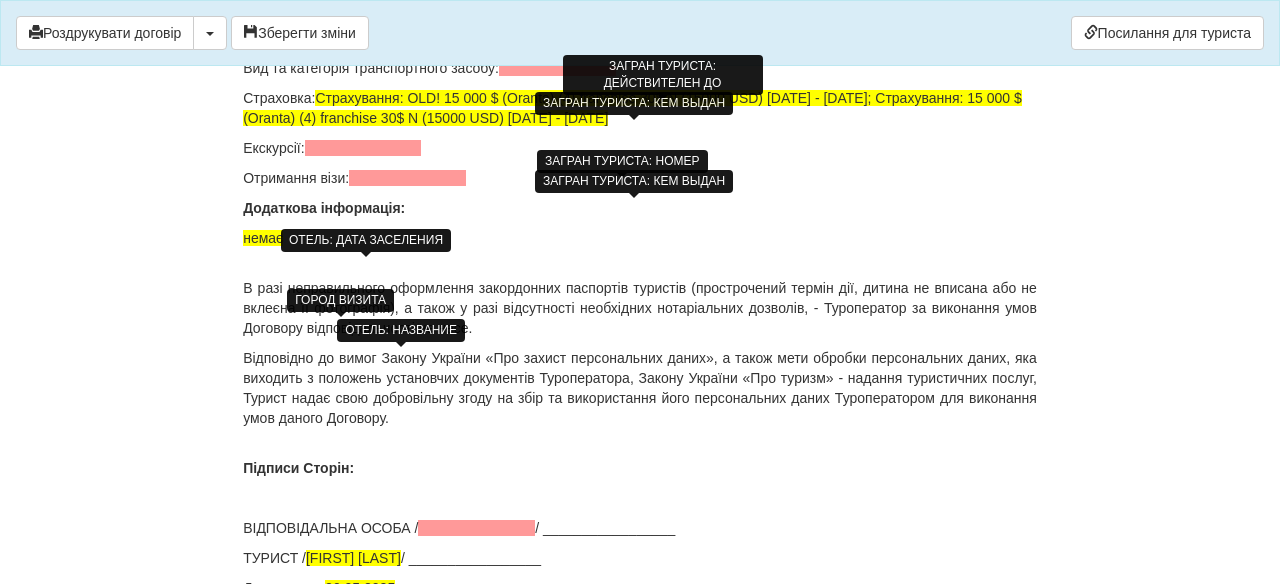 drag, startPoint x: 293, startPoint y: 359, endPoint x: 464, endPoint y: 350, distance: 171.23668 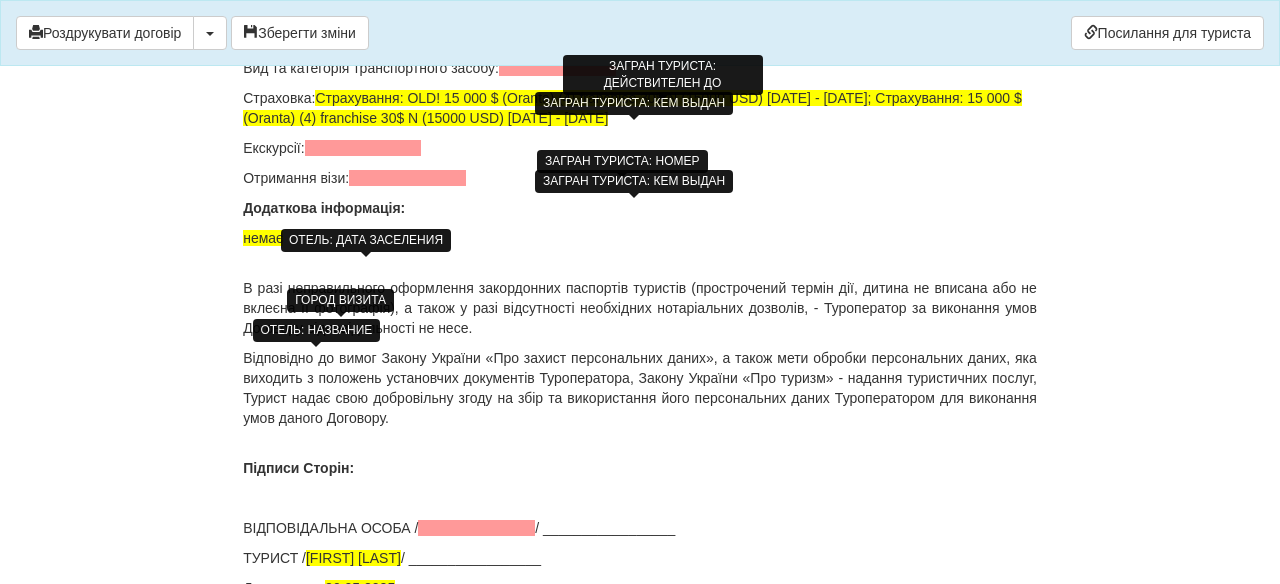 drag, startPoint x: 339, startPoint y: 365, endPoint x: 296, endPoint y: 362, distance: 43.104523 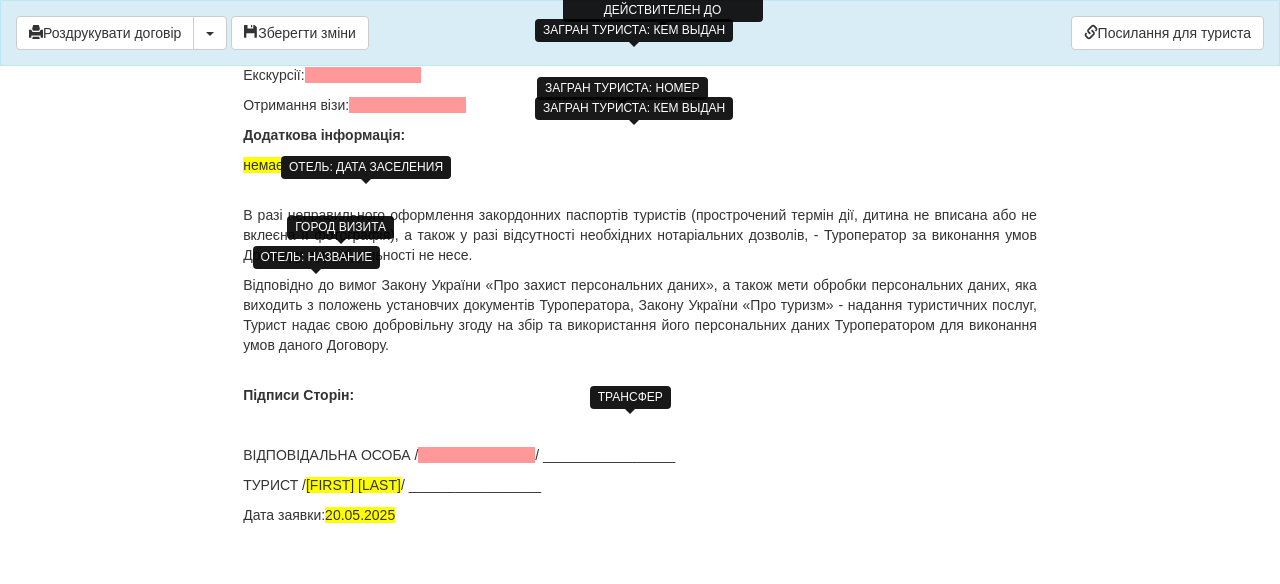 scroll, scrollTop: 13857, scrollLeft: 0, axis: vertical 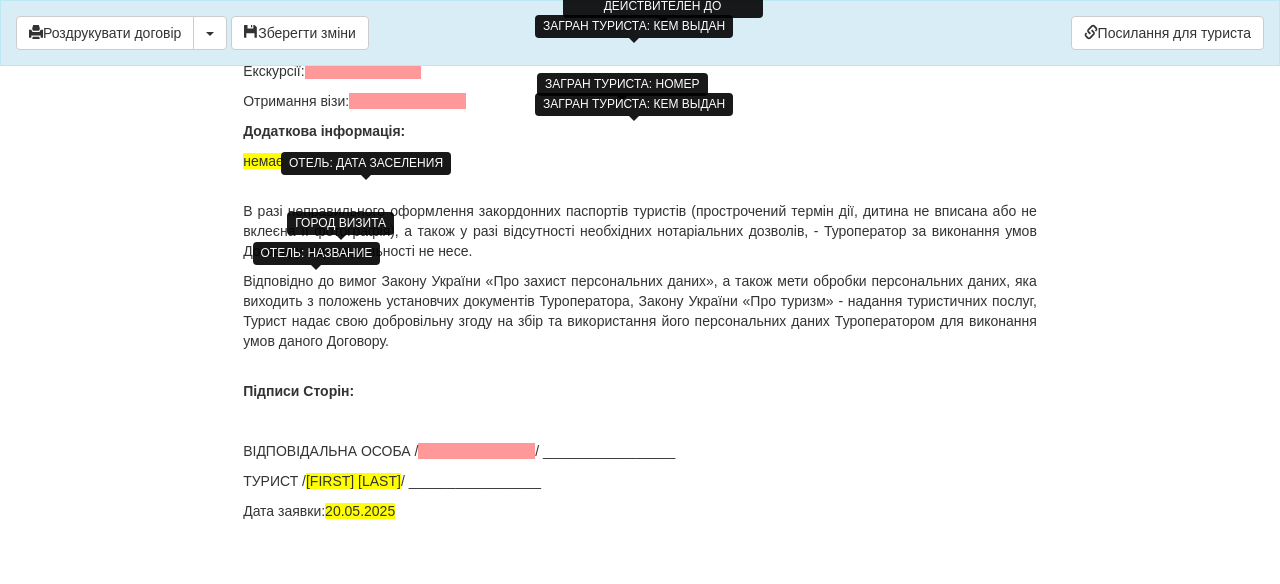 drag, startPoint x: 314, startPoint y: 372, endPoint x: 702, endPoint y: 390, distance: 388.4173 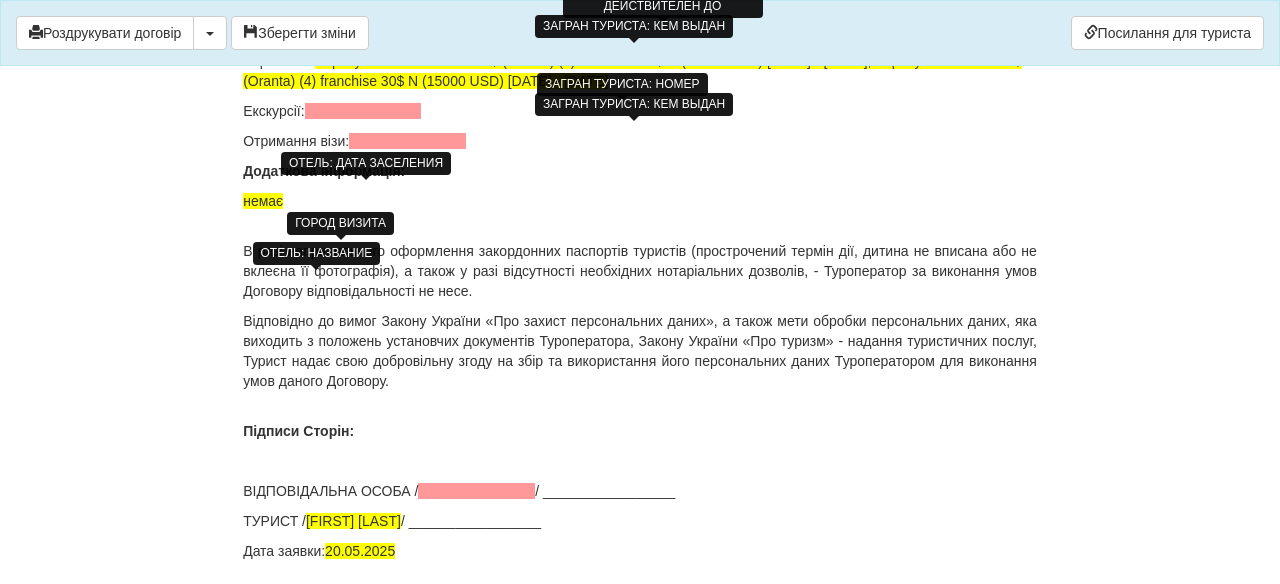 click on "Маршрут: 4V 7503 VISION AIR [CITY] (RMO ([CITY])) [06:25] -> Sharm EL Sheikh (SSH ([CITY])) [09:55] 04.09.2025 ECONOM (Базовый) 4V 7504 VISION AIR Sharm EL Sheikh (SSH ([CITY])) [10:55] -> [CITY] (RMO ([CITY])) [14:25] 11.09.2025 ECONOM (Базовый)" at bounding box center [640, -99] 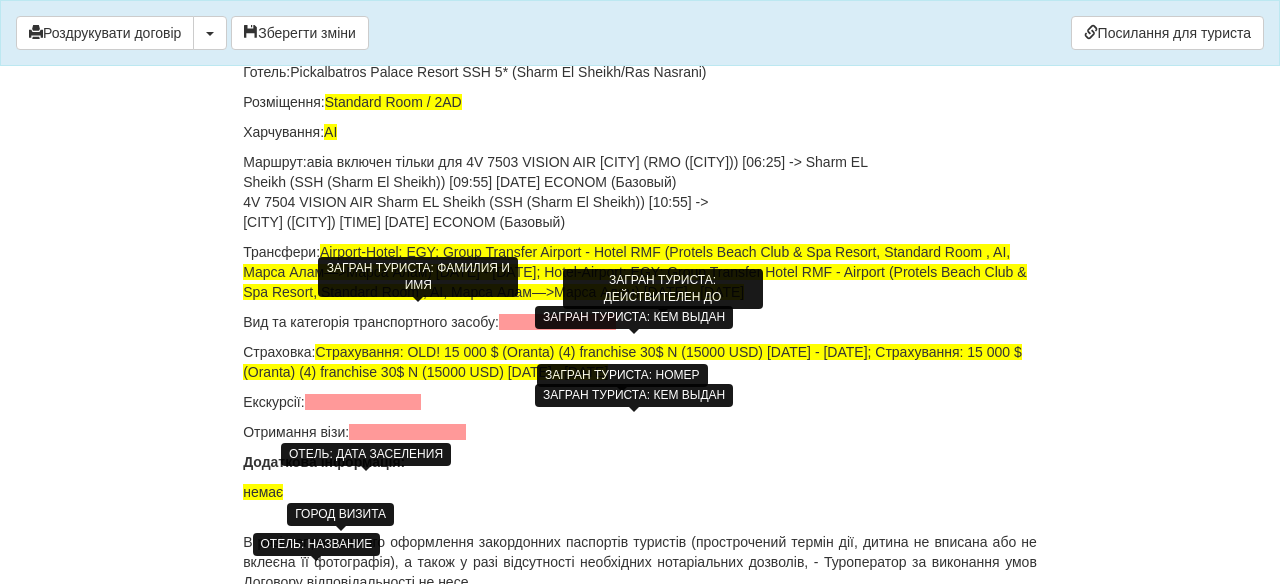 scroll, scrollTop: 13565, scrollLeft: 0, axis: vertical 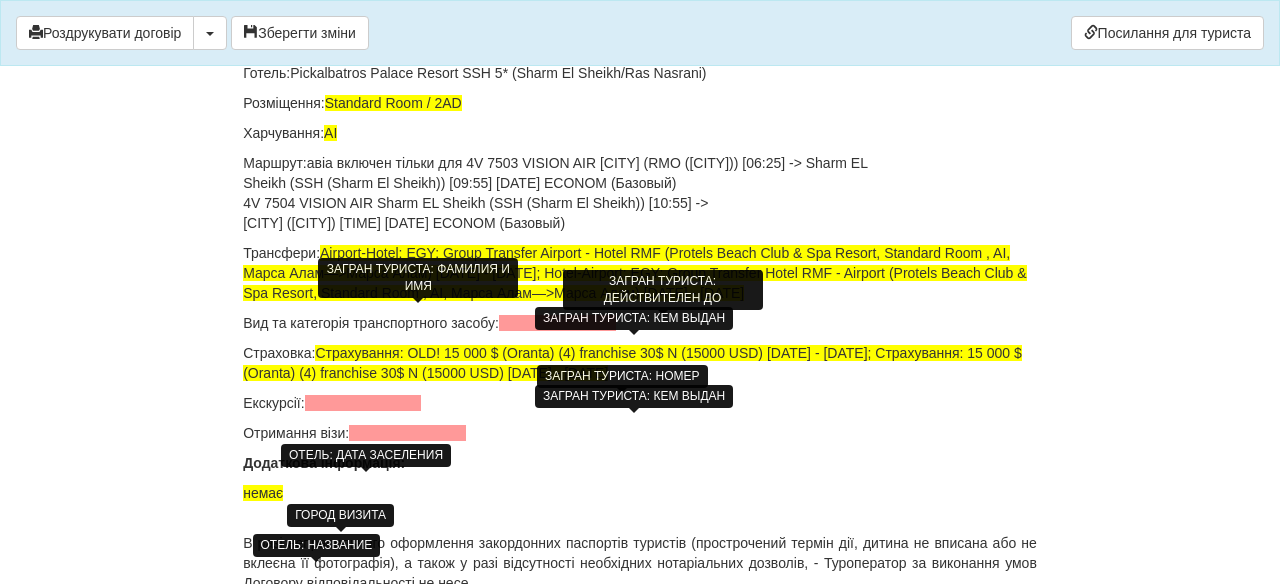drag, startPoint x: 299, startPoint y: 290, endPoint x: 330, endPoint y: 324, distance: 46.010868 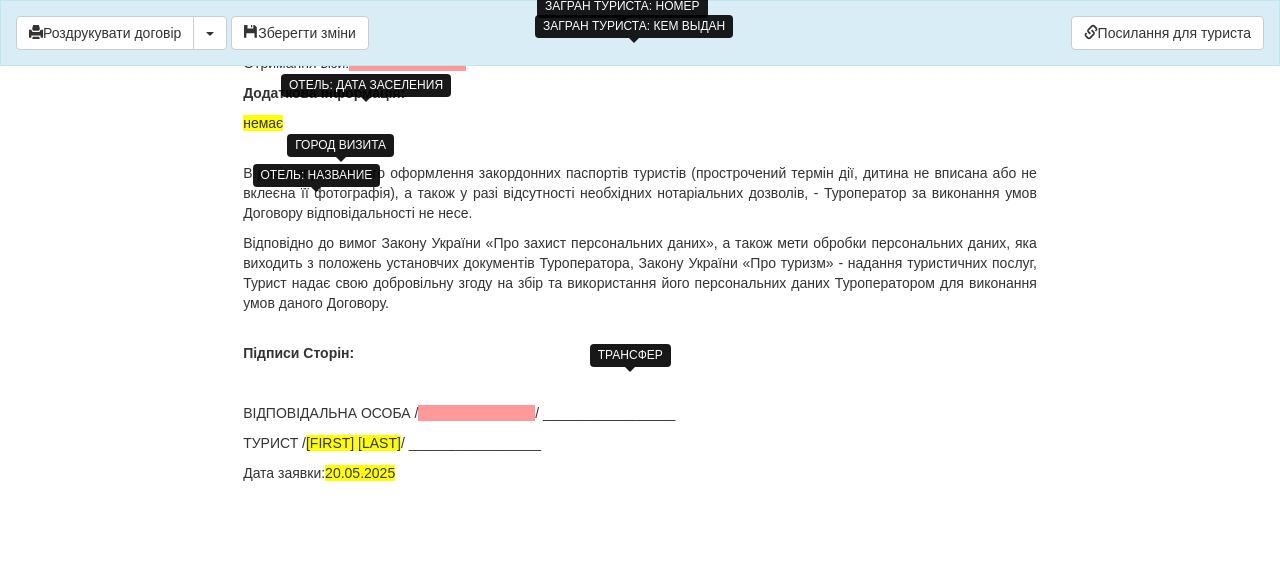 scroll, scrollTop: 14055, scrollLeft: 0, axis: vertical 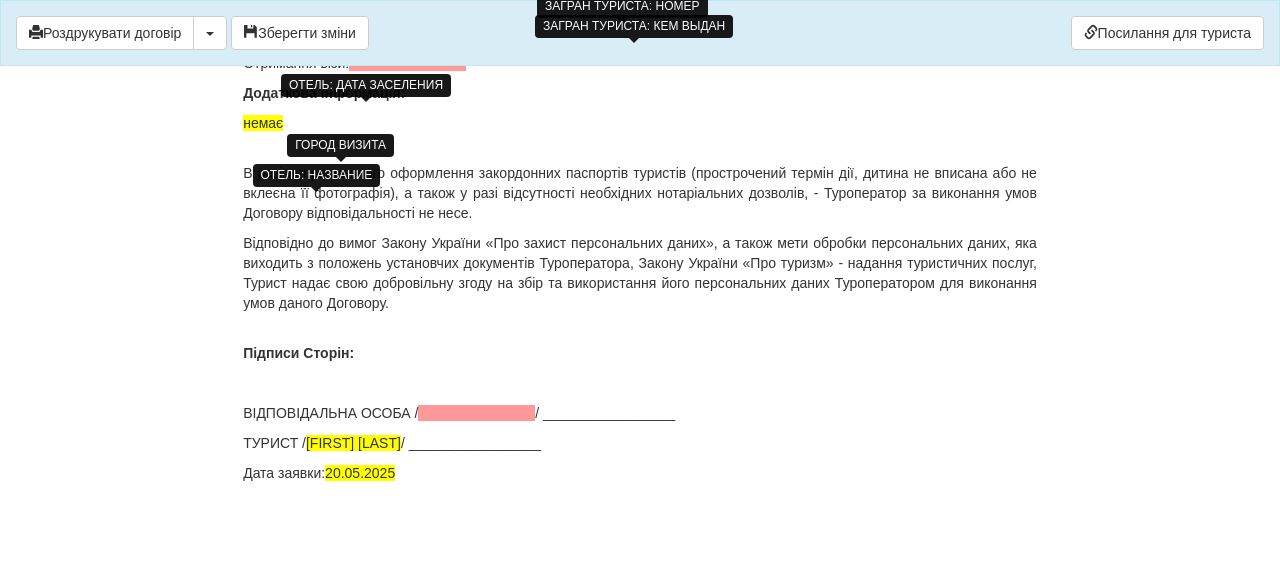 click on "Маршрут:авіа включен тільки для  4V 7503 VISION AIR Chisinau (RMO (Chisinau RMO)) [06:25] -> Sharm EL Sheikh (SSH (Sharm El Sheikh)) [09:55] [DATE] ECONOM (Базовый) 4V 7504 VISION AIR Sharm EL Sheikh (SSH (Sharm El Sheikh)) [10:55] -> Chisinau (RMO (Chisinau RMO)) [14:25] [DATE] ECONOM (Базовый)" at bounding box center [640, -177] 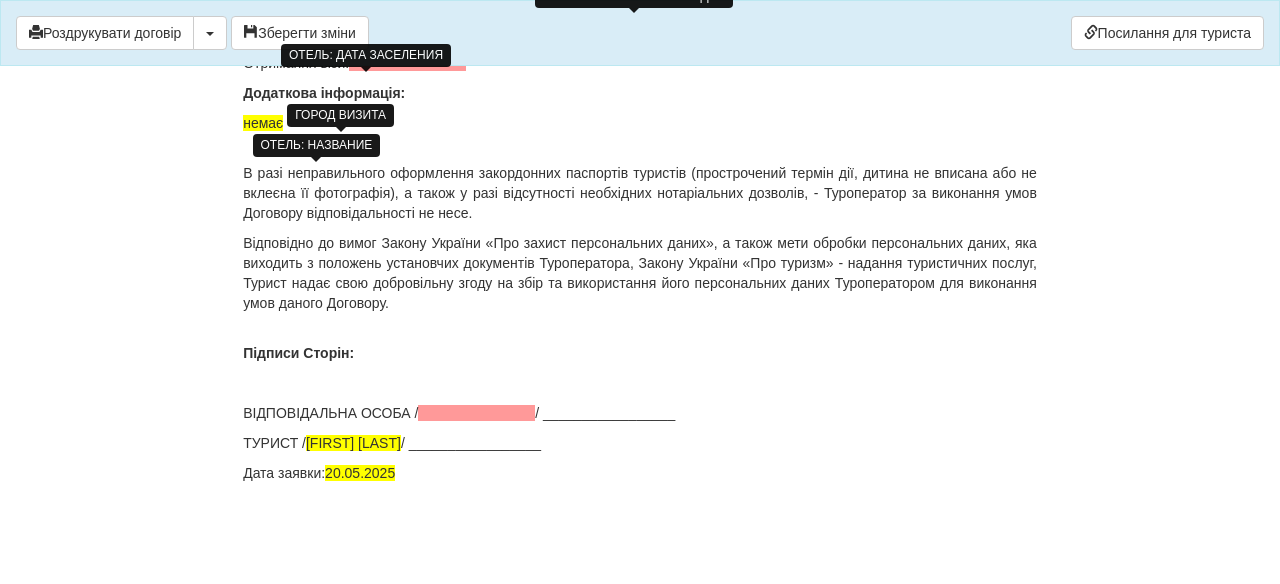 drag, startPoint x: 326, startPoint y: 397, endPoint x: 554, endPoint y: 399, distance: 228.00877 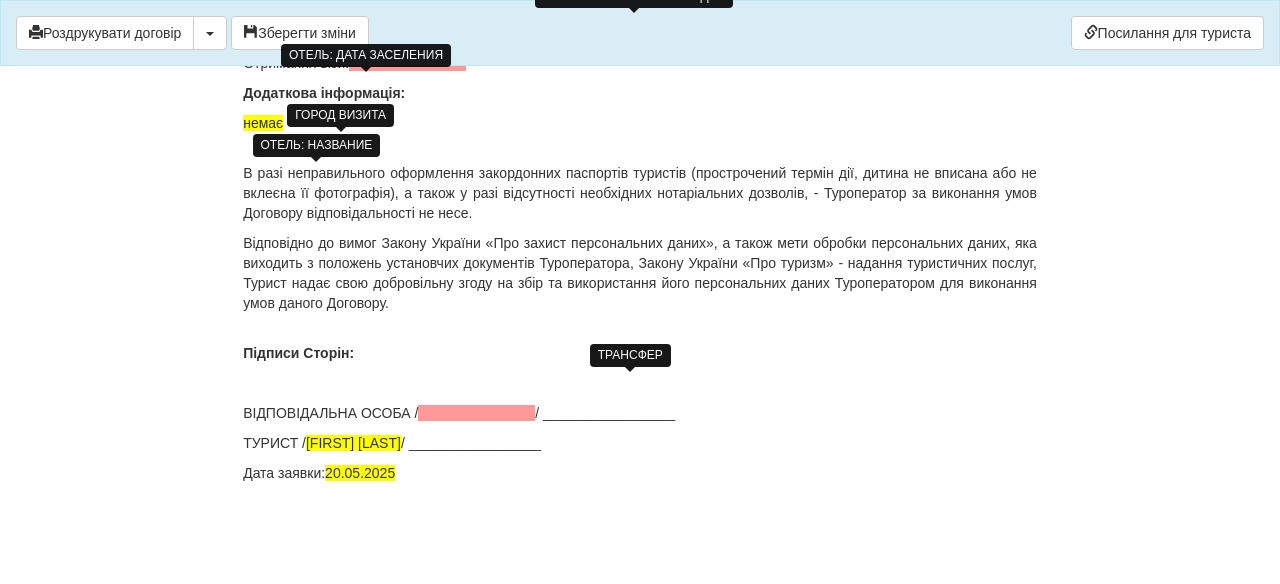 drag, startPoint x: 329, startPoint y: 298, endPoint x: 793, endPoint y: 326, distance: 464.84406 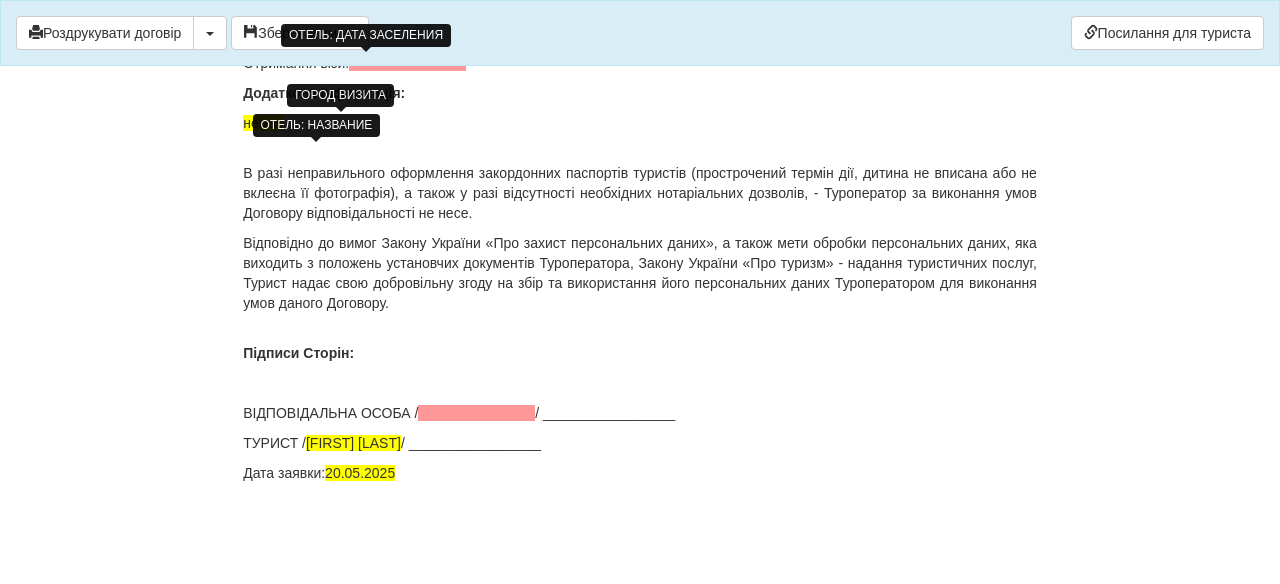 drag, startPoint x: 486, startPoint y: 363, endPoint x: 327, endPoint y: 359, distance: 159.05031 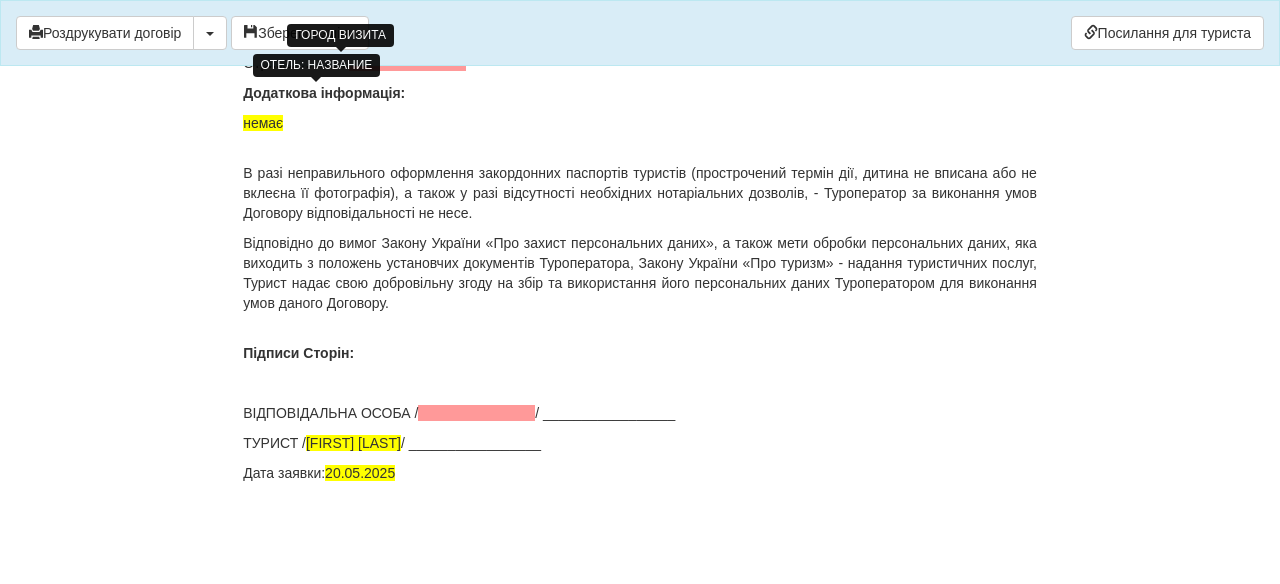 drag, startPoint x: 245, startPoint y: 265, endPoint x: 619, endPoint y: 326, distance: 378.94196 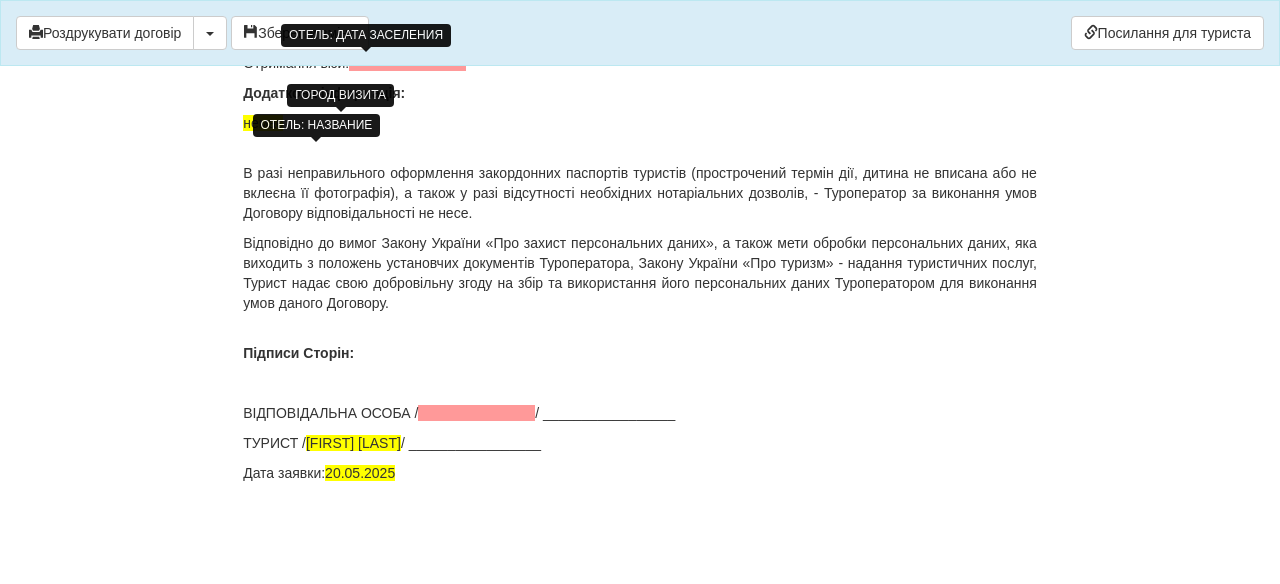scroll, scrollTop: 14020, scrollLeft: 0, axis: vertical 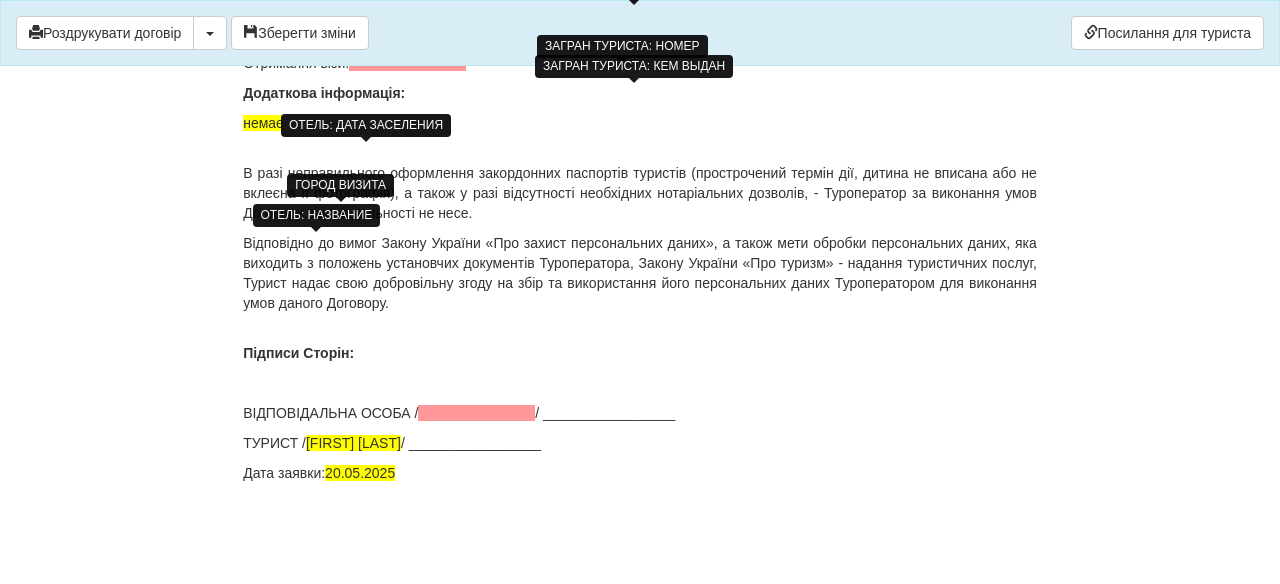 click on "Трансфери:  Transfer Hotel-Airport: EGY: Group Transfer Hotel - Airport SSH [DATE] - [DATE] Transfer Airport-Hotel: EGY: Group Transfer Airport - Hotel SSH [DATE] - [DATE]" at bounding box center [640, -107] 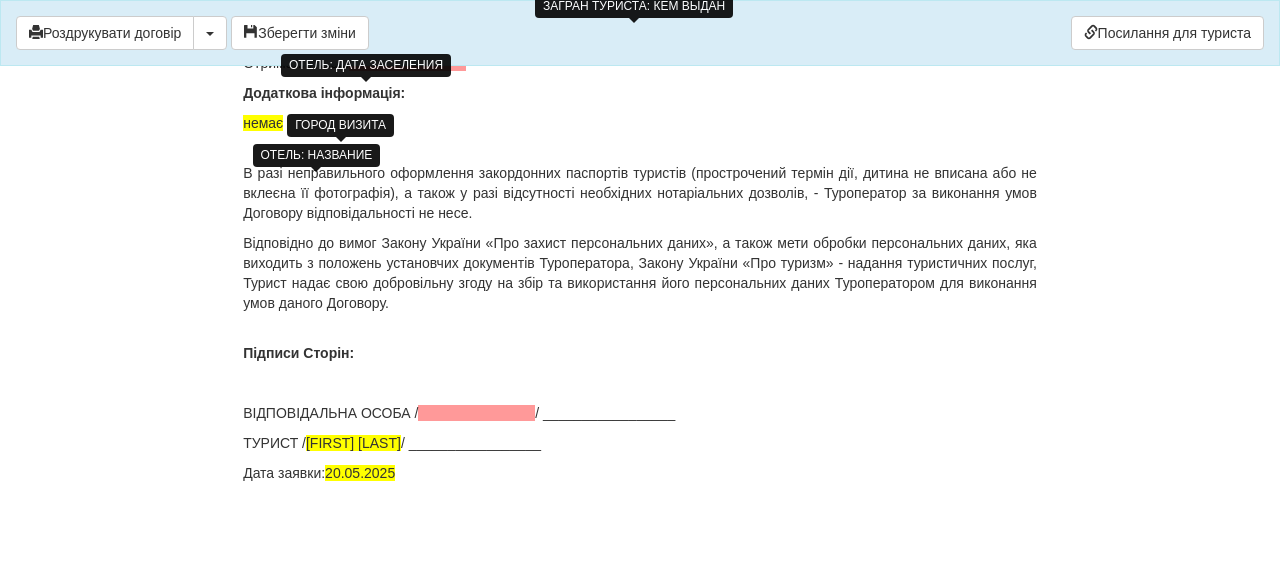drag, startPoint x: 319, startPoint y: 299, endPoint x: 347, endPoint y: 364, distance: 70.77429 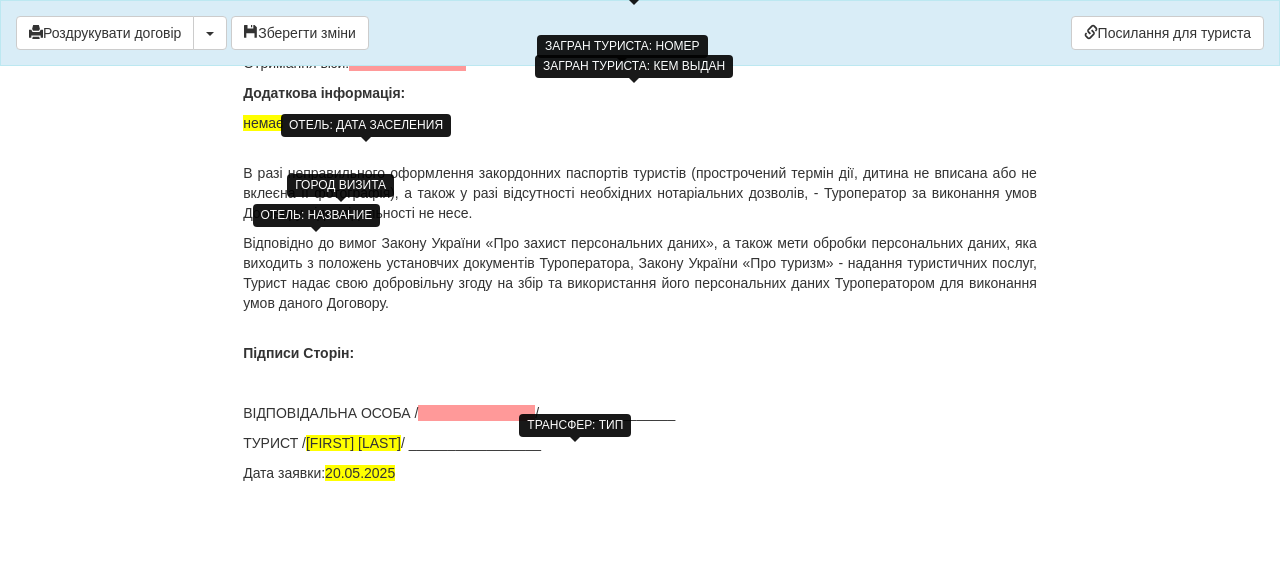click at bounding box center (557, -47) 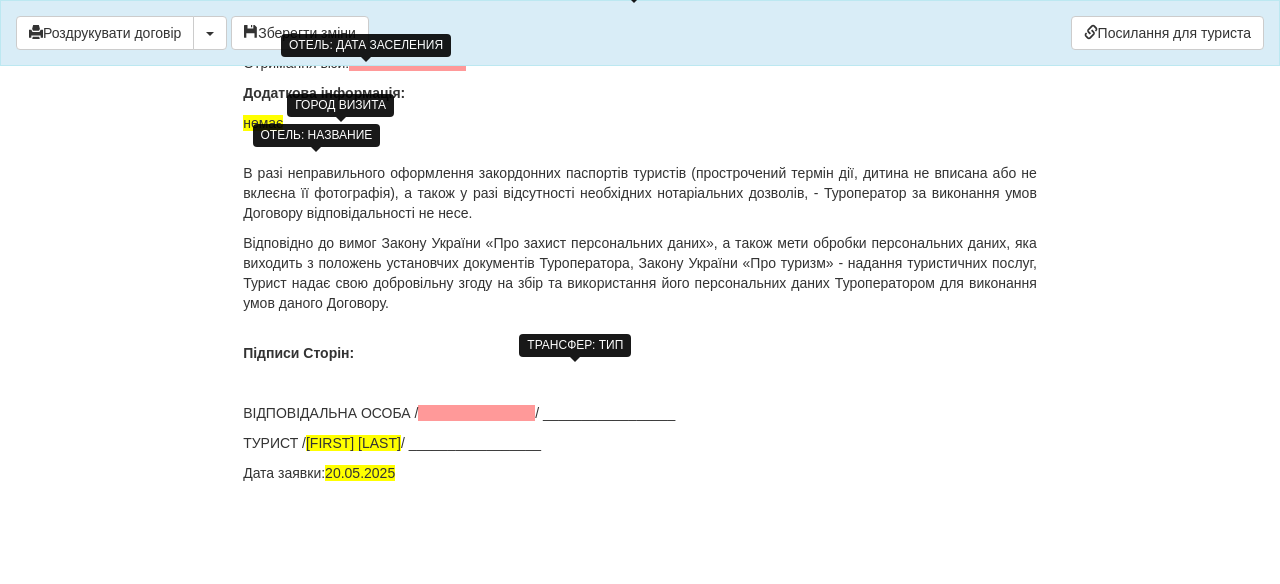 click on "Вид та категорія транспортного засобу:груповий економ 4V 7503 VISION AIR [CITY] (RMO ([CITY])) [06:25] -> [CITY] (SSH ([CITY])) [09:55] 04.09.2025 ECONOM (Базовый) 4V 7504 VISION AIR [CITY] (SSH ([CITY])) [10:55] -> [CITY] (RMO ([CITY])) [14:25] 11.09.2025 ECONOM (Базовый)" at bounding box center [640, -87] 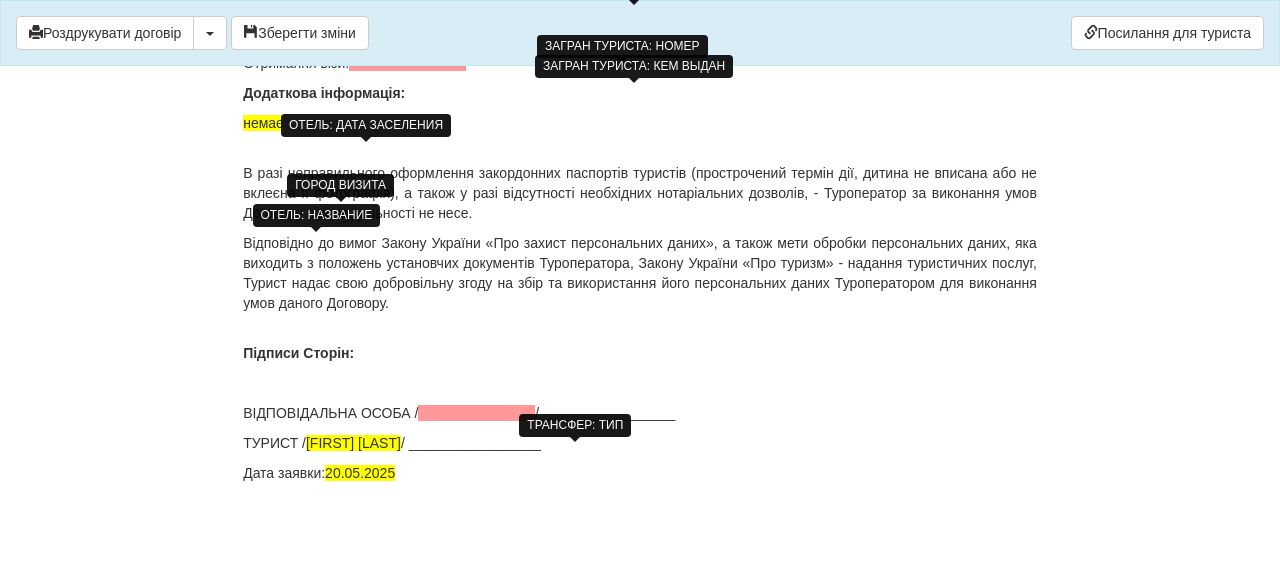 click on "Маршрут:" at bounding box center [640, -167] 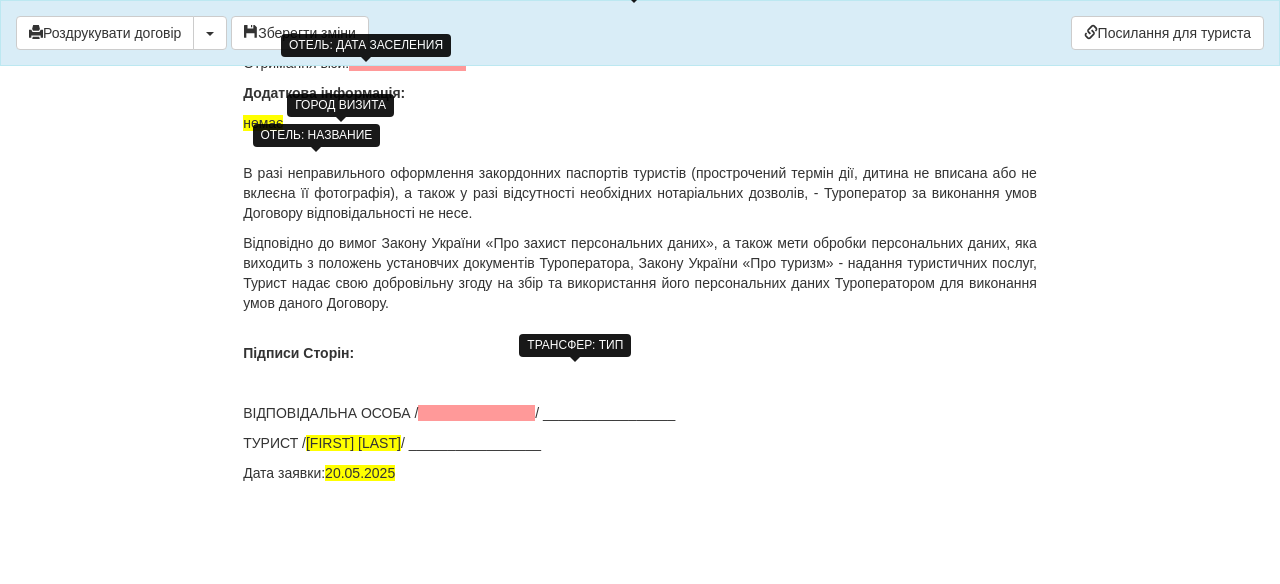 drag, startPoint x: 444, startPoint y: 209, endPoint x: 311, endPoint y: 209, distance: 133 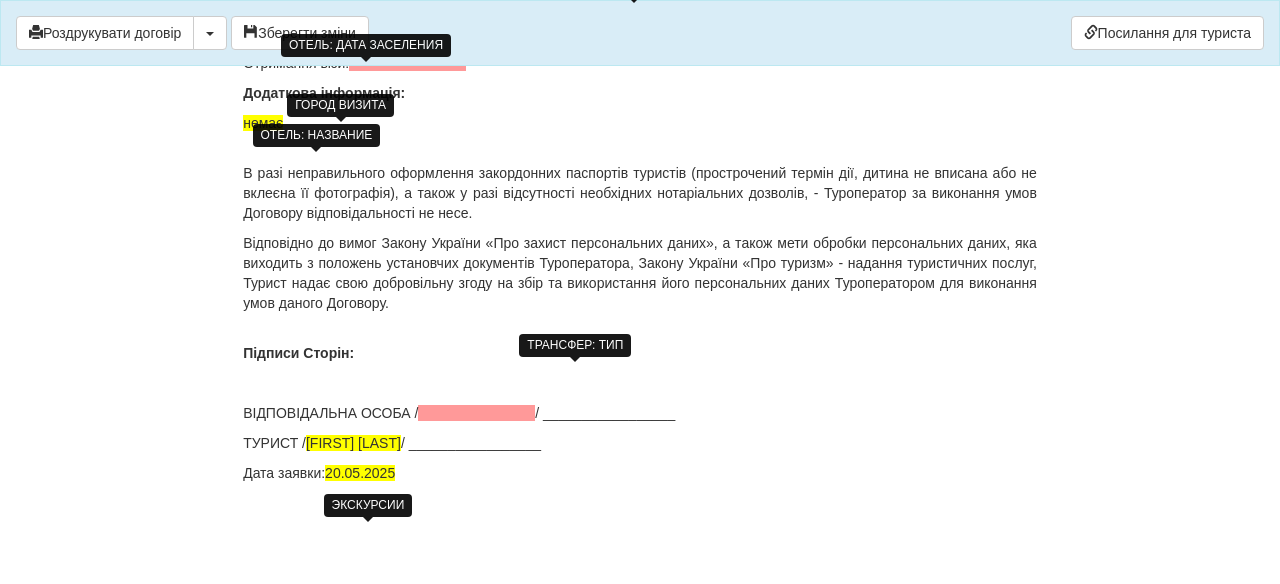 click at bounding box center [363, 33] 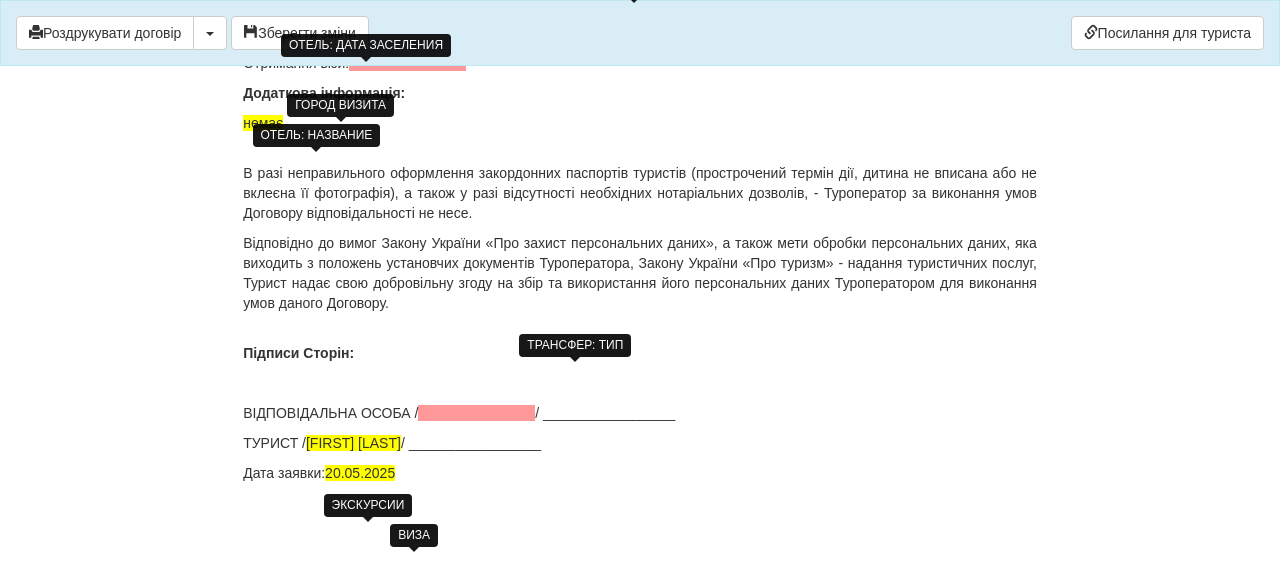 click at bounding box center [407, 63] 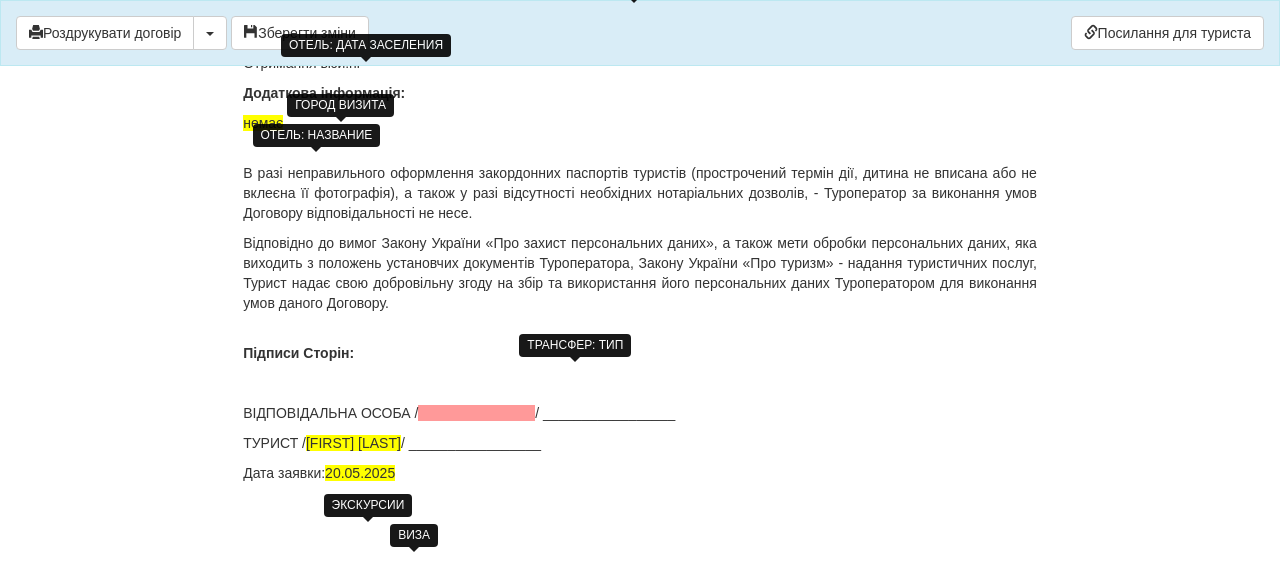 scroll, scrollTop: 14475, scrollLeft: 0, axis: vertical 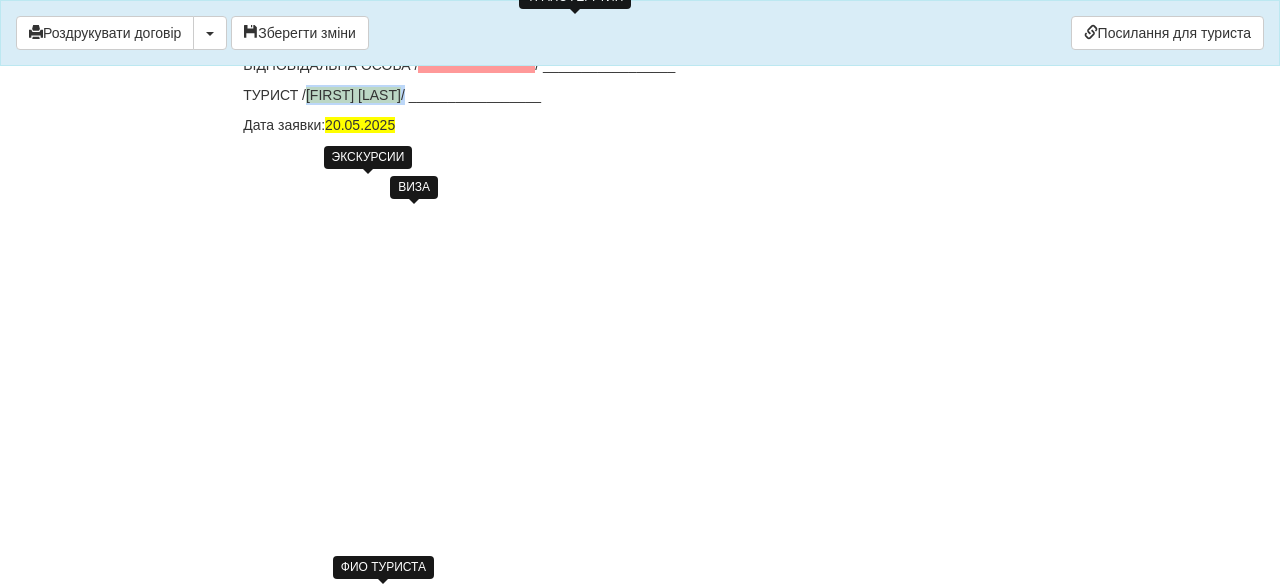 drag, startPoint x: 462, startPoint y: 445, endPoint x: 311, endPoint y: 444, distance: 151.00331 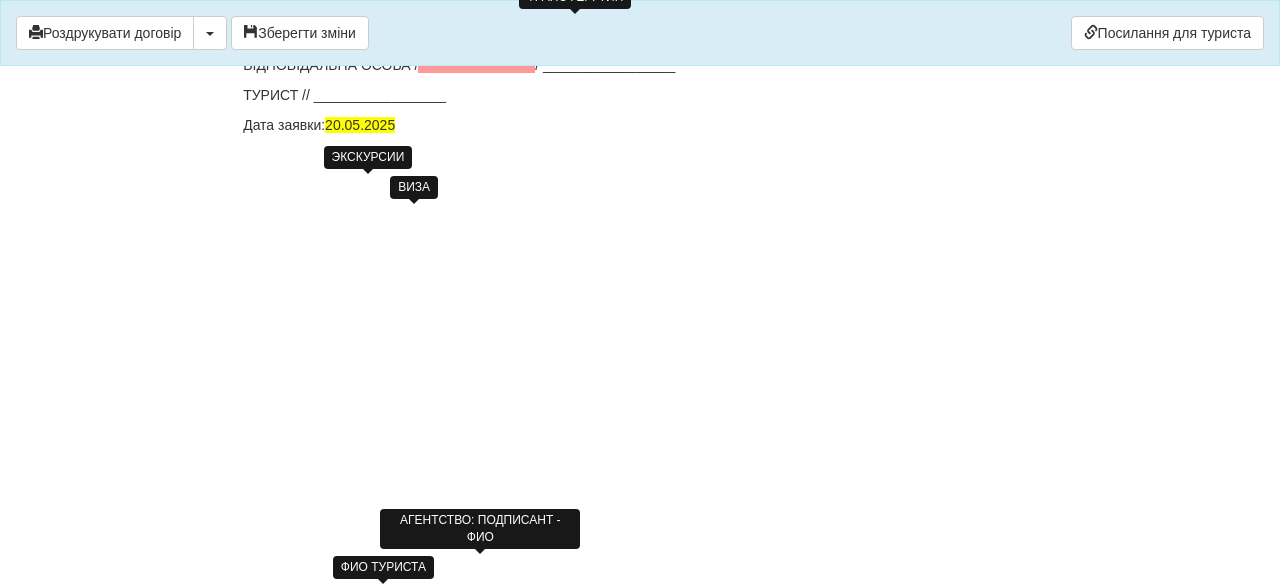 click at bounding box center [476, 65] 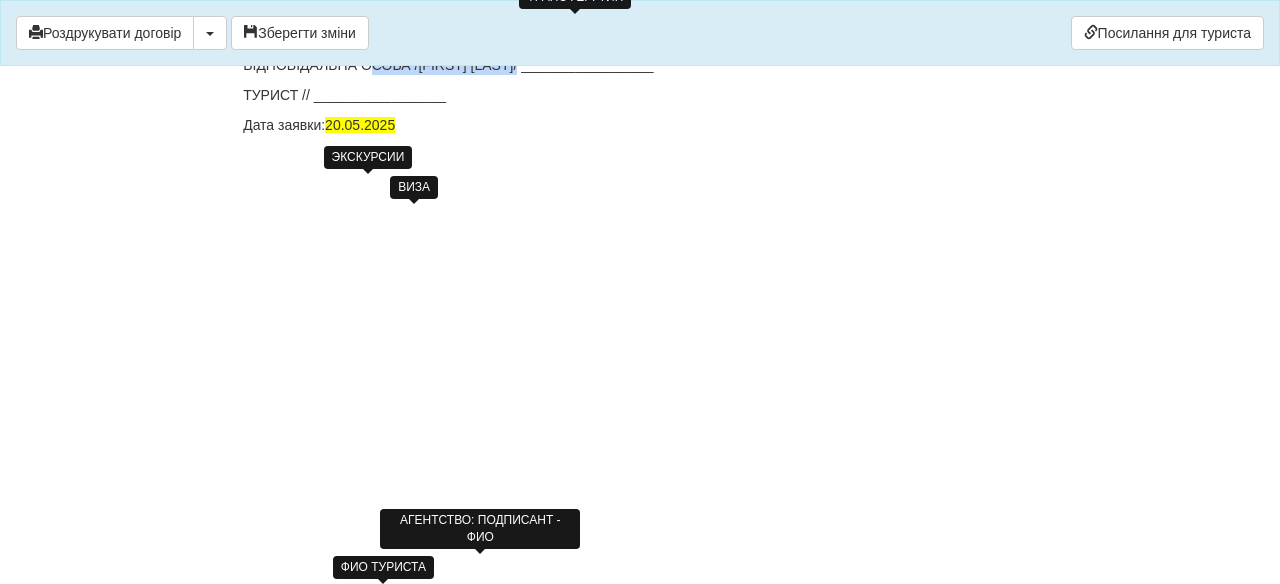 drag, startPoint x: 497, startPoint y: 415, endPoint x: 374, endPoint y: 413, distance: 123.01626 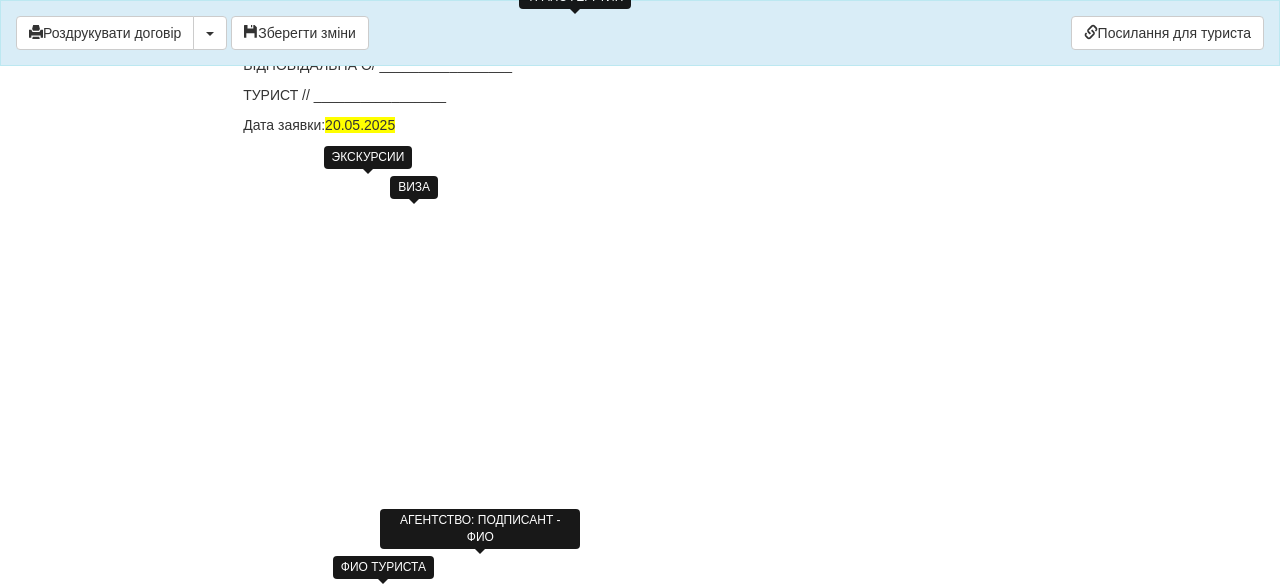 click on "ТУРИСТ /  / _________________" at bounding box center (640, 95) 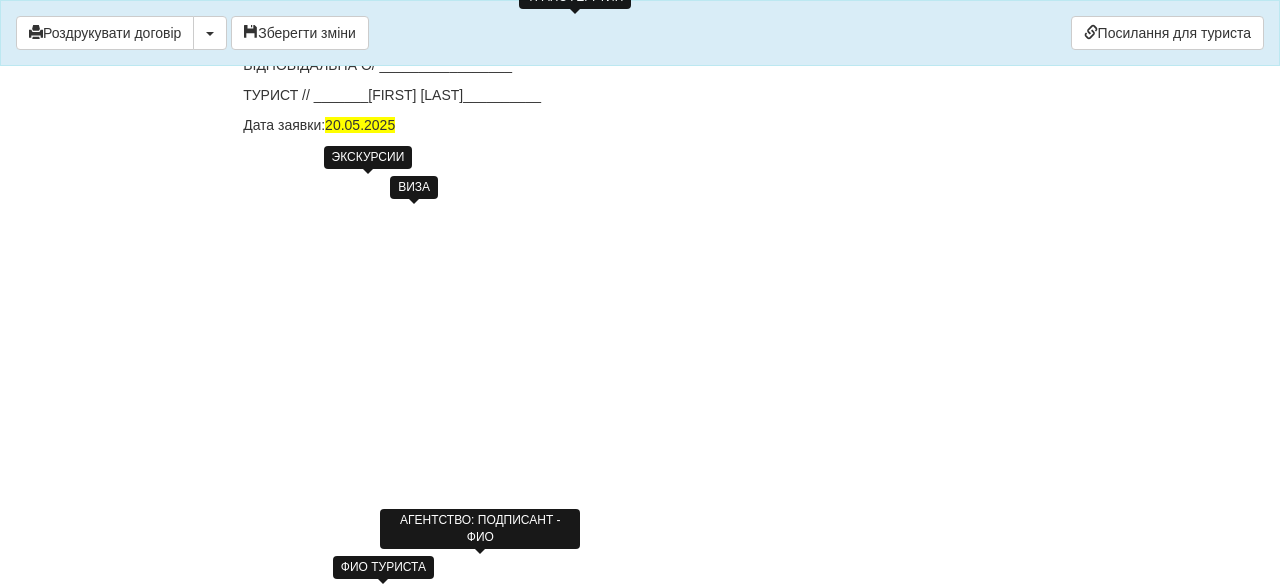 click on "ТУРИСТ /  / _______ [LAST] [LAST] __________" at bounding box center [640, 95] 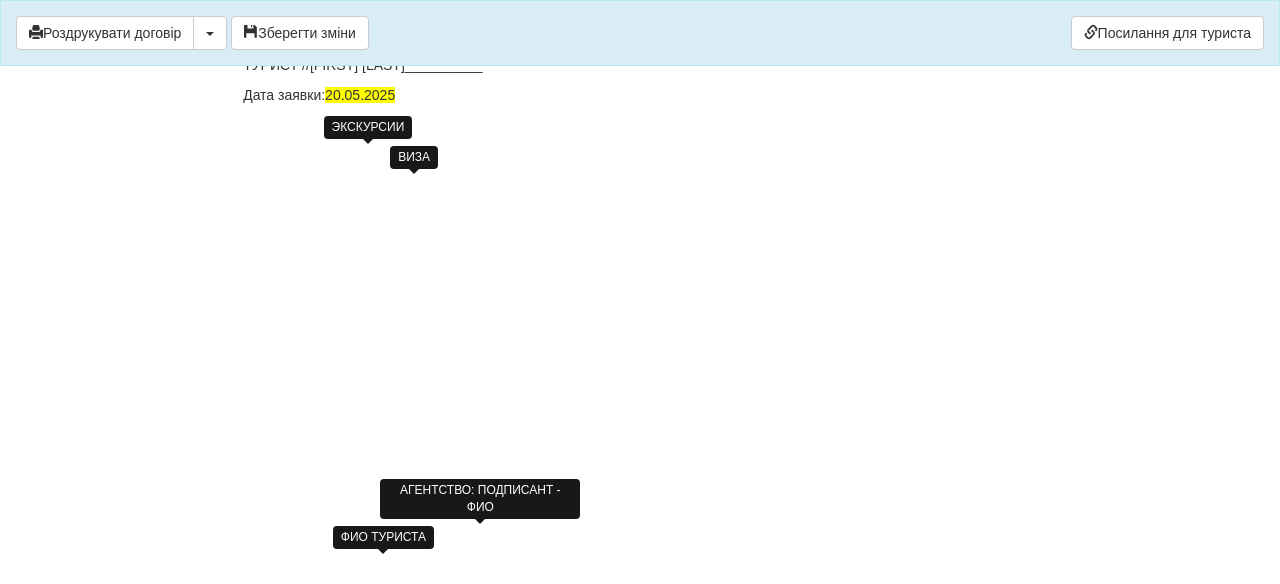 drag, startPoint x: 422, startPoint y: 473, endPoint x: 332, endPoint y: 473, distance: 90 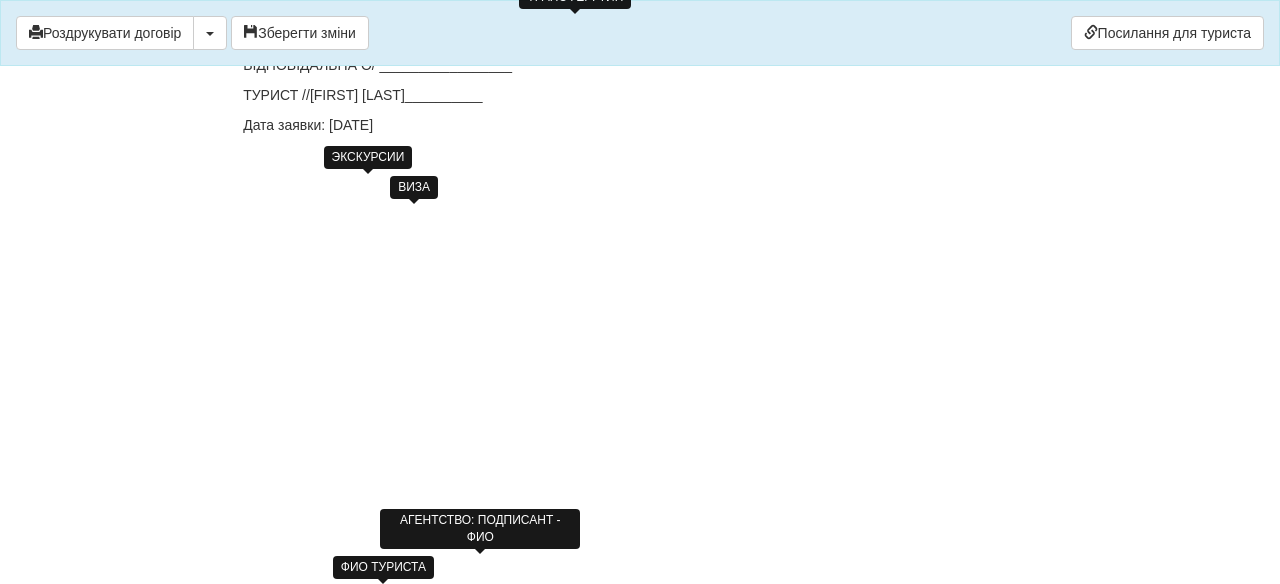 drag, startPoint x: 250, startPoint y: 413, endPoint x: 552, endPoint y: 415, distance: 302.00662 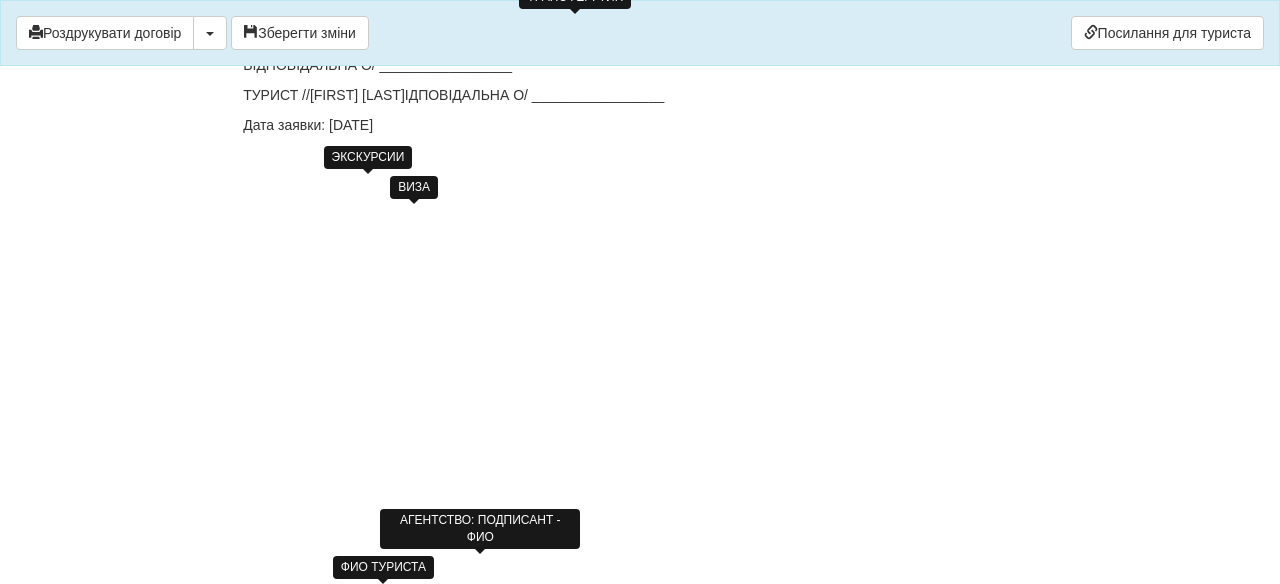 click on "ТУРИСТ /  /  [FIRST] [LAST]  ІДПОВІДАЛЬНА О/ _________________" at bounding box center (640, 95) 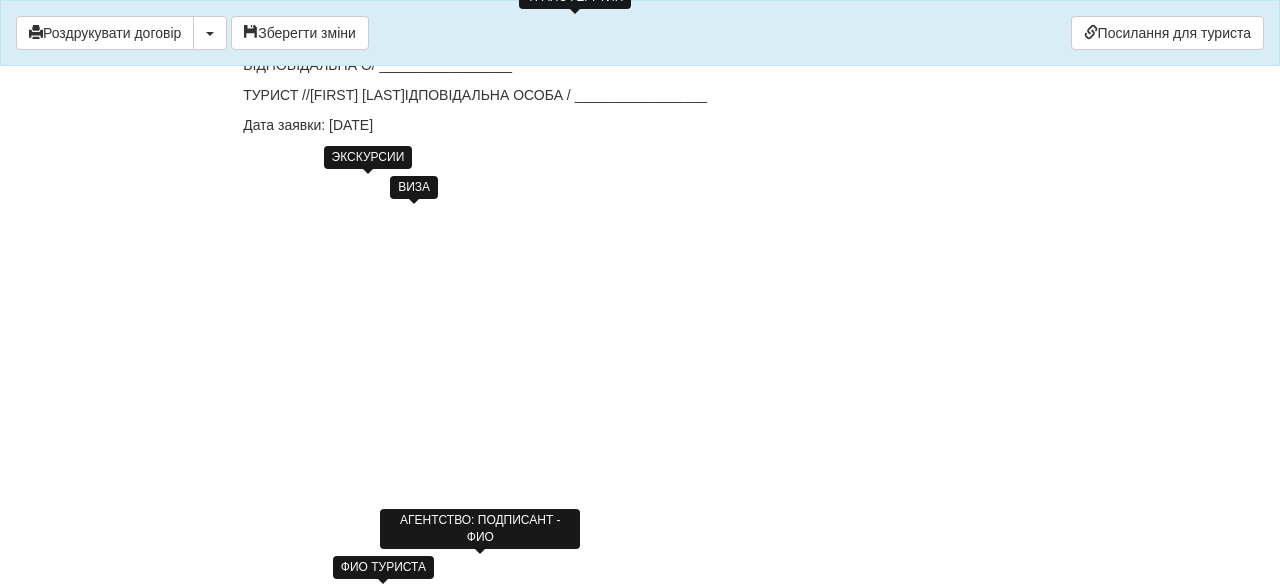 click on "ТУРИСТ /  /  [LAST] [FIRST] ІДПОВІДАЛЬНА ОСОБА / _________________" at bounding box center [640, 95] 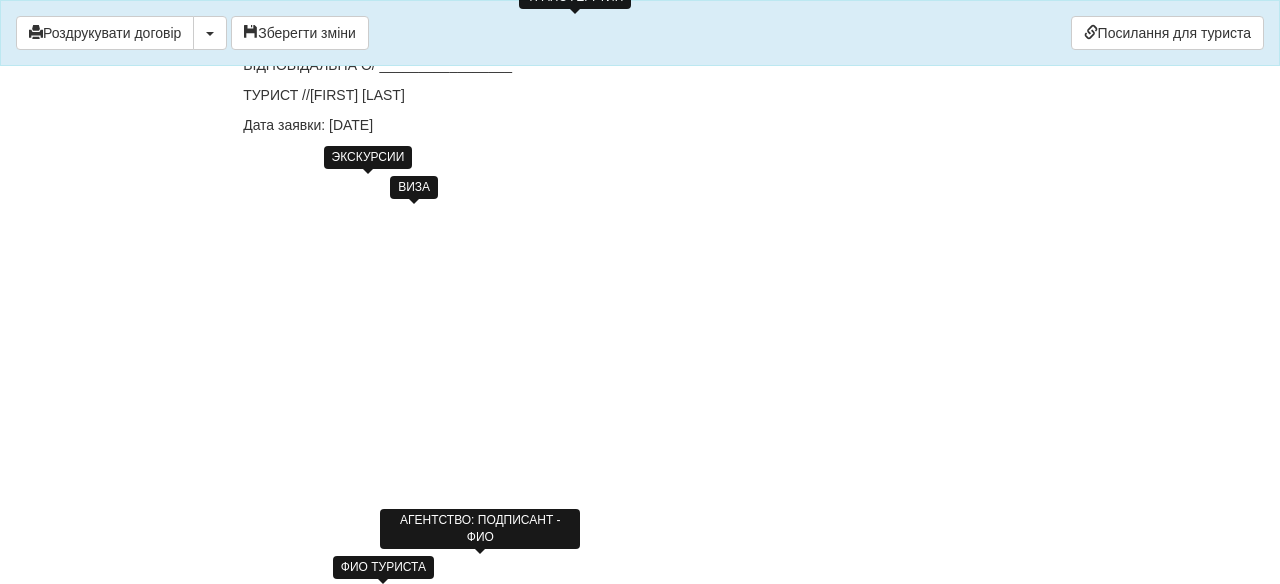 drag, startPoint x: 600, startPoint y: 424, endPoint x: 235, endPoint y: 403, distance: 365.6036 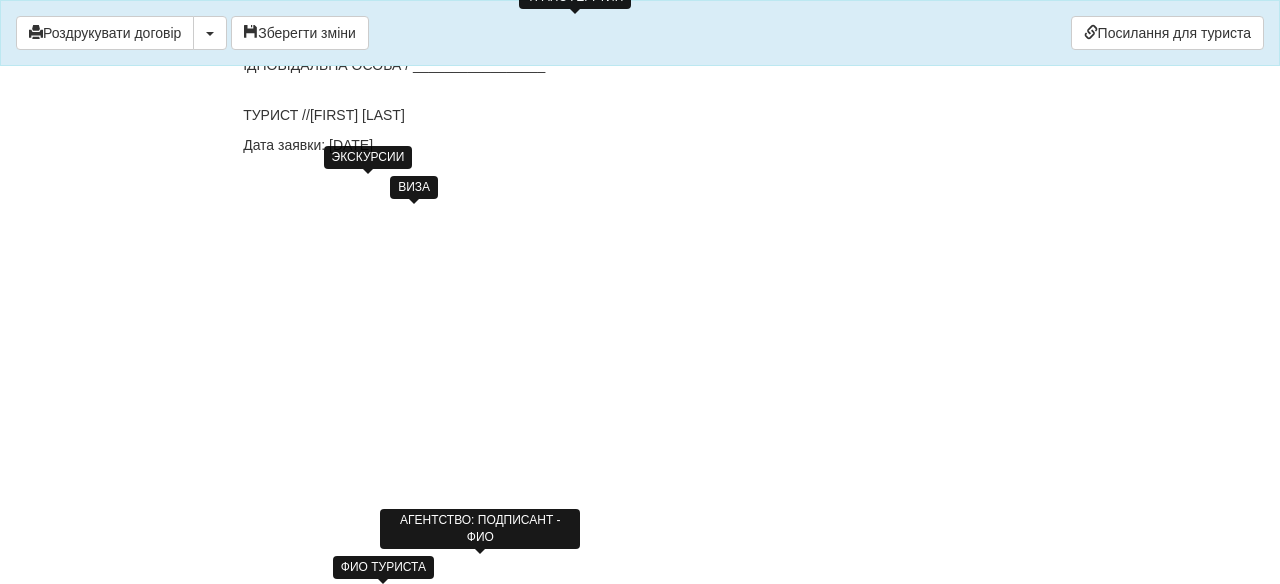 scroll, scrollTop: 14495, scrollLeft: 0, axis: vertical 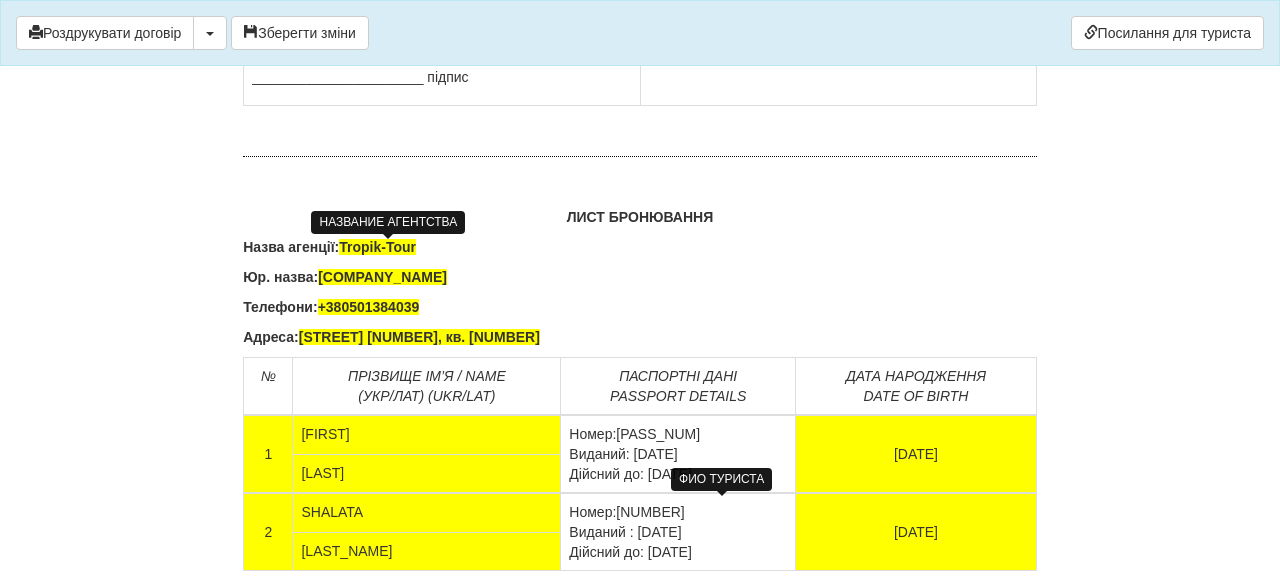 drag, startPoint x: 559, startPoint y: 246, endPoint x: 293, endPoint y: 248, distance: 266.0075 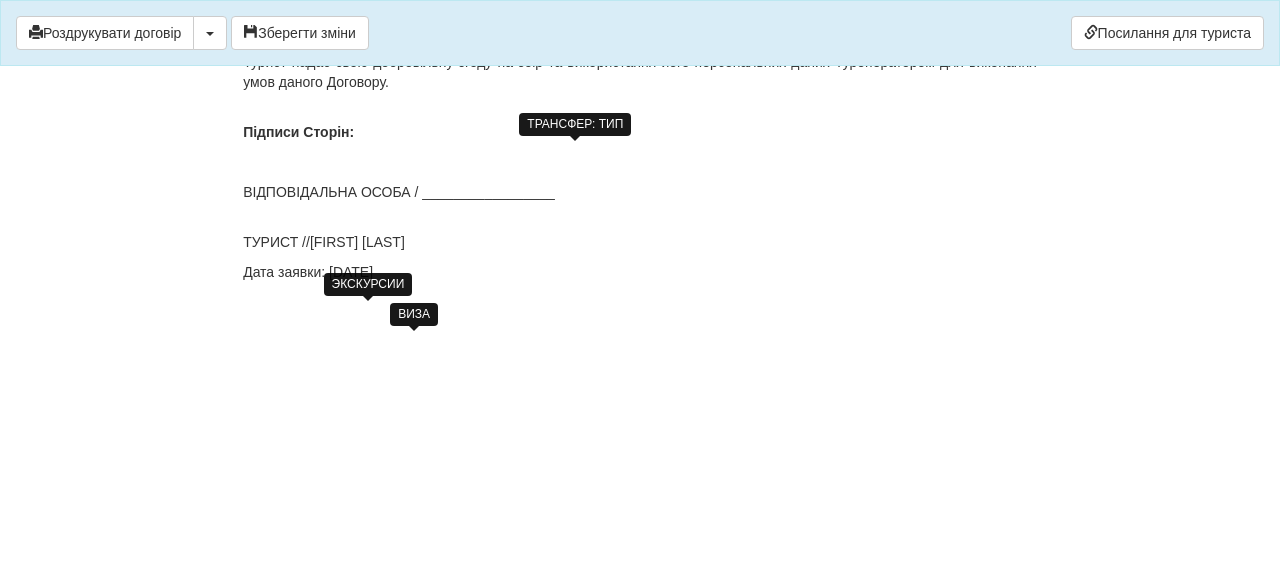 scroll, scrollTop: 14495, scrollLeft: 0, axis: vertical 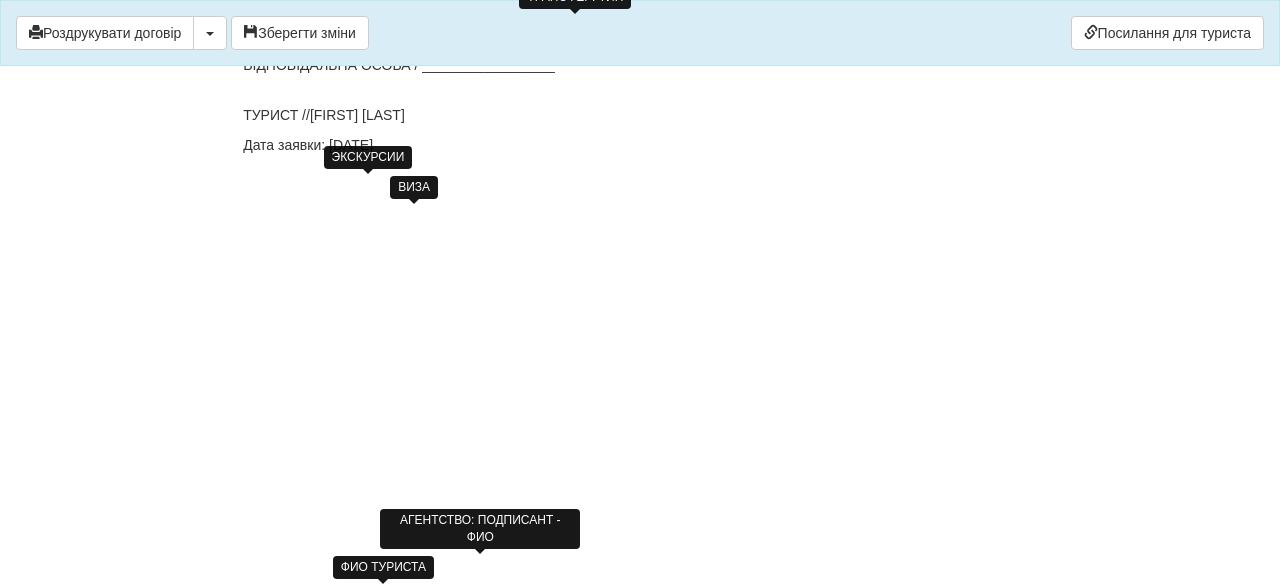 drag, startPoint x: 566, startPoint y: 391, endPoint x: 429, endPoint y: 397, distance: 137.13132 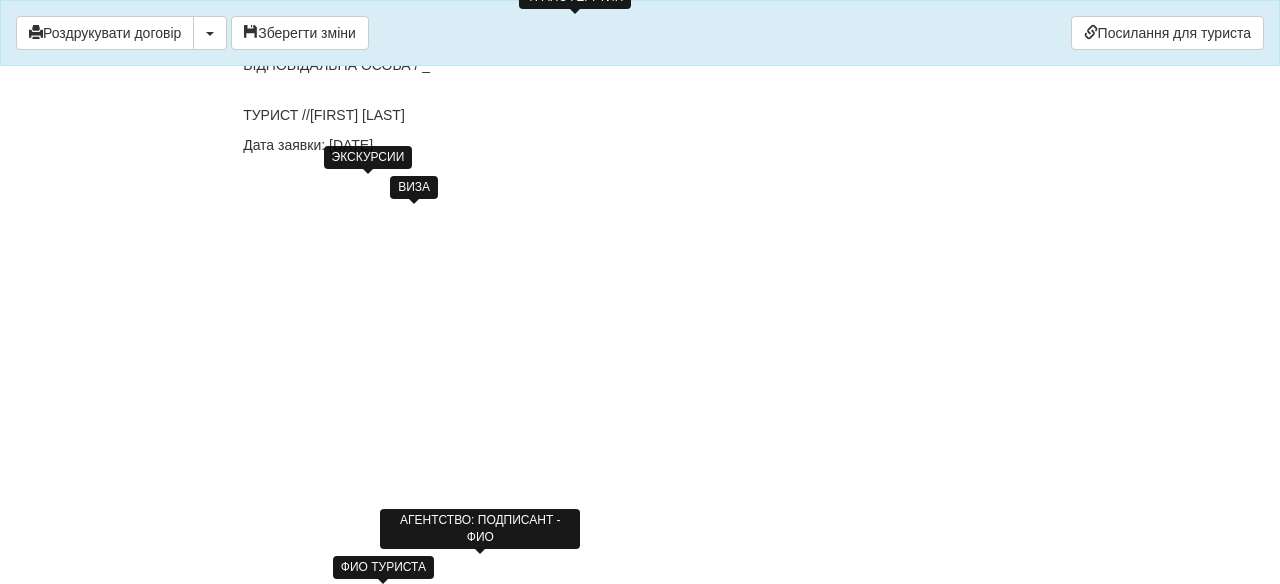 click on "ВІДПОВІДАЛЬНА ОСОБА / _" at bounding box center (640, 65) 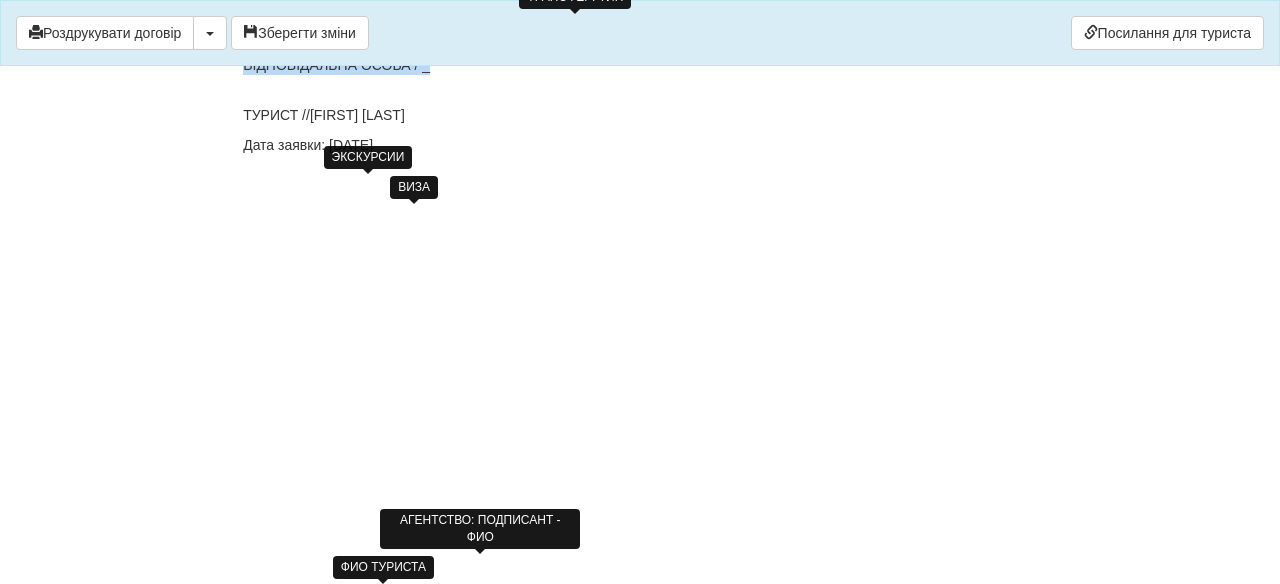 drag, startPoint x: 246, startPoint y: 393, endPoint x: 531, endPoint y: 396, distance: 285.01578 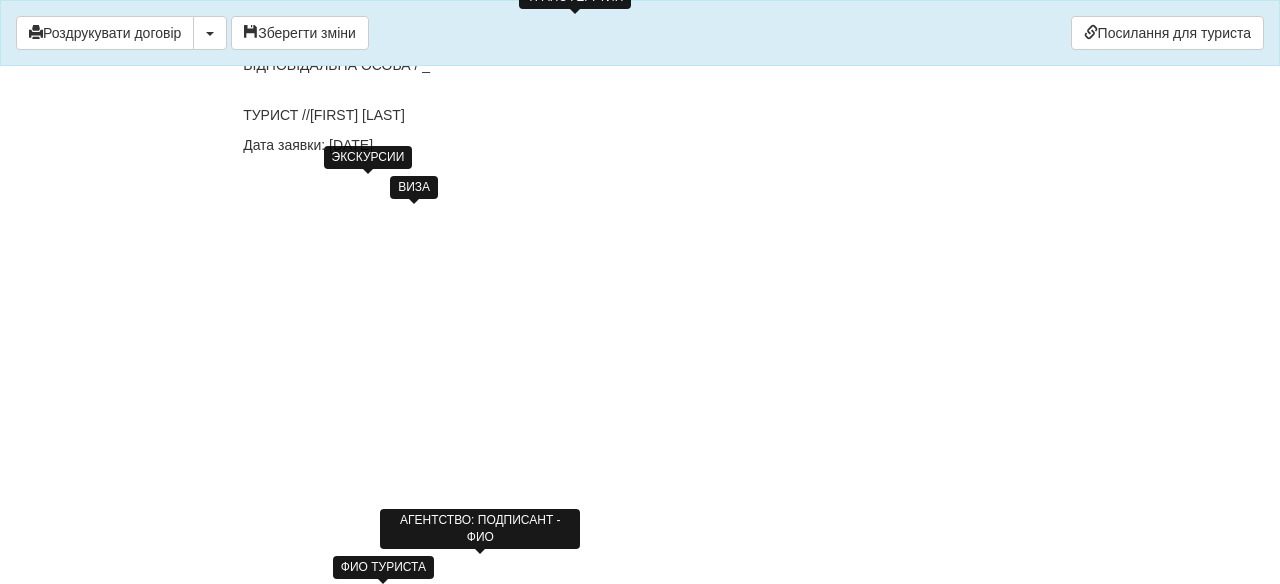click on "ВІДПОВІДАЛЬНА ОСОБА / _" at bounding box center (640, 65) 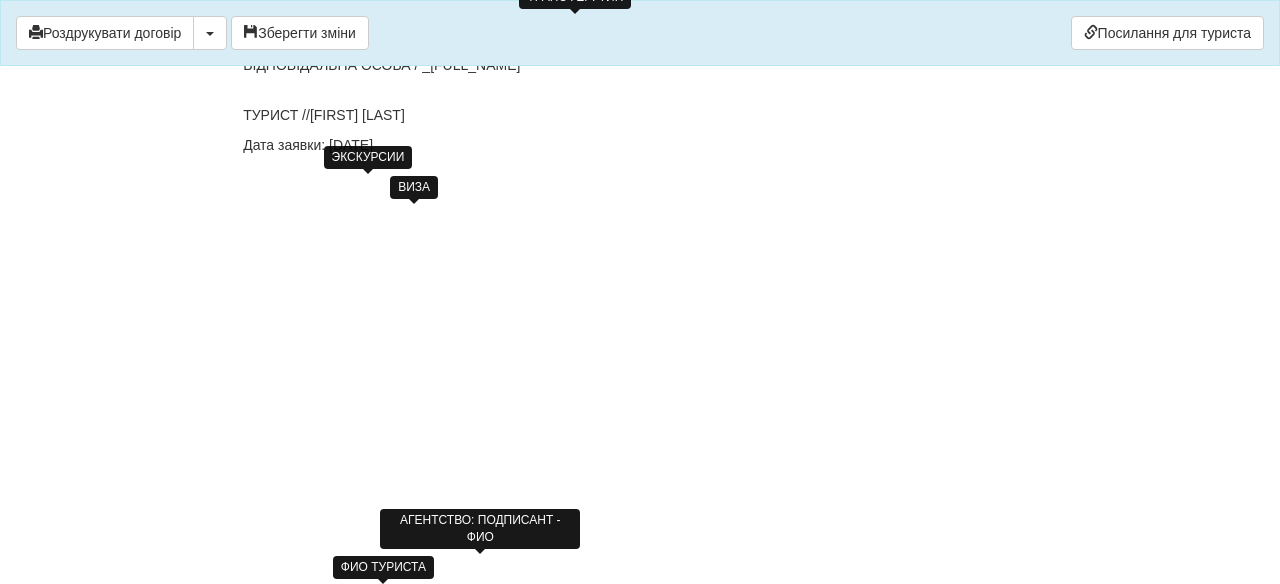 drag, startPoint x: 700, startPoint y: 404, endPoint x: 209, endPoint y: 387, distance: 491.29422 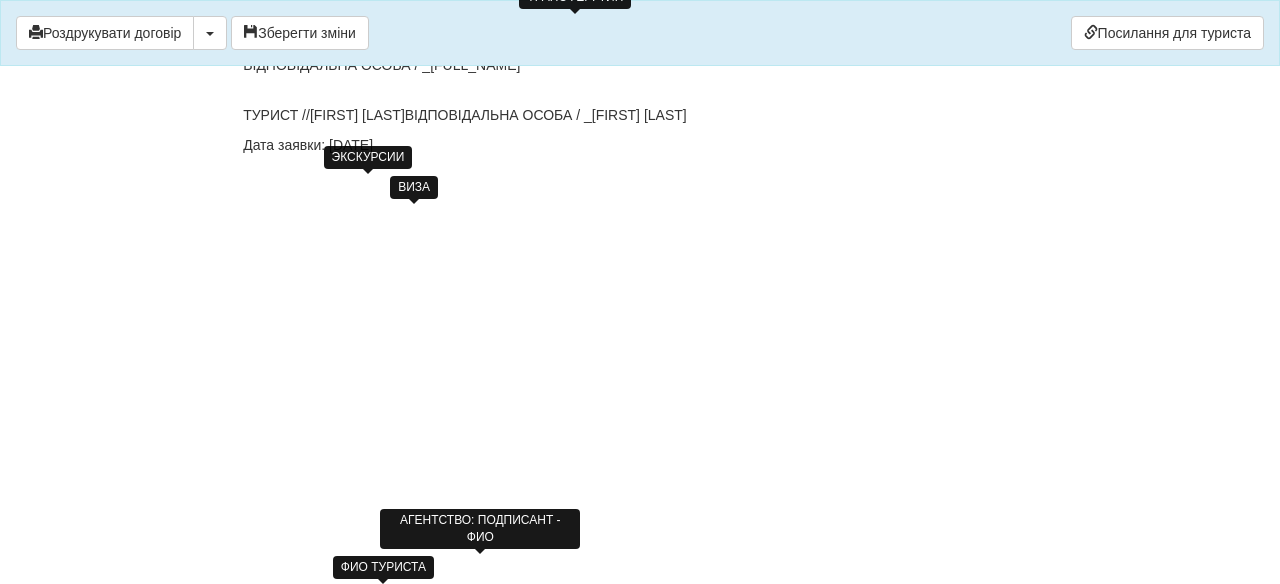 click on "ДОГОВІР ПРО НАДАННЯ ТУРИСТИЧНИХ ПОСЛУГ № 3799306 08.08.2025 р. В місті [CITY] МІЖ : Турагентом ФОП [LAST] [FIRST] в особі [LAST] [FIRST] , що діє на підставі Агентського договору на реалізацію турпродукту № UA-0778 від 09.11.2023 р. від імені та за дорученням Туроператора Товариство з обмеженою відповідальністю «ДЖОІН-АП!» , (надалі – Туроператор і Громадянин(ка) CHERNENKO TETIANA , паспорт громадянина України [FIRST] [LAST] [DD] [MM] [YYYY] паспорт FG 116755 Стать Ч" at bounding box center [640, -7026] 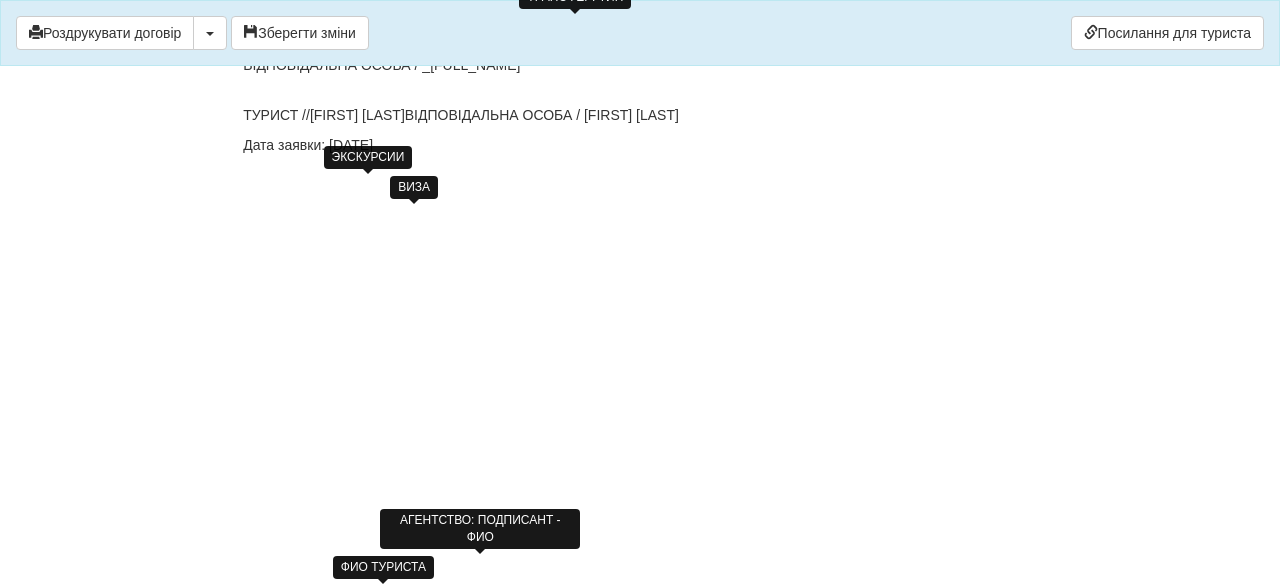drag, startPoint x: 830, startPoint y: 447, endPoint x: 397, endPoint y: 438, distance: 433.09354 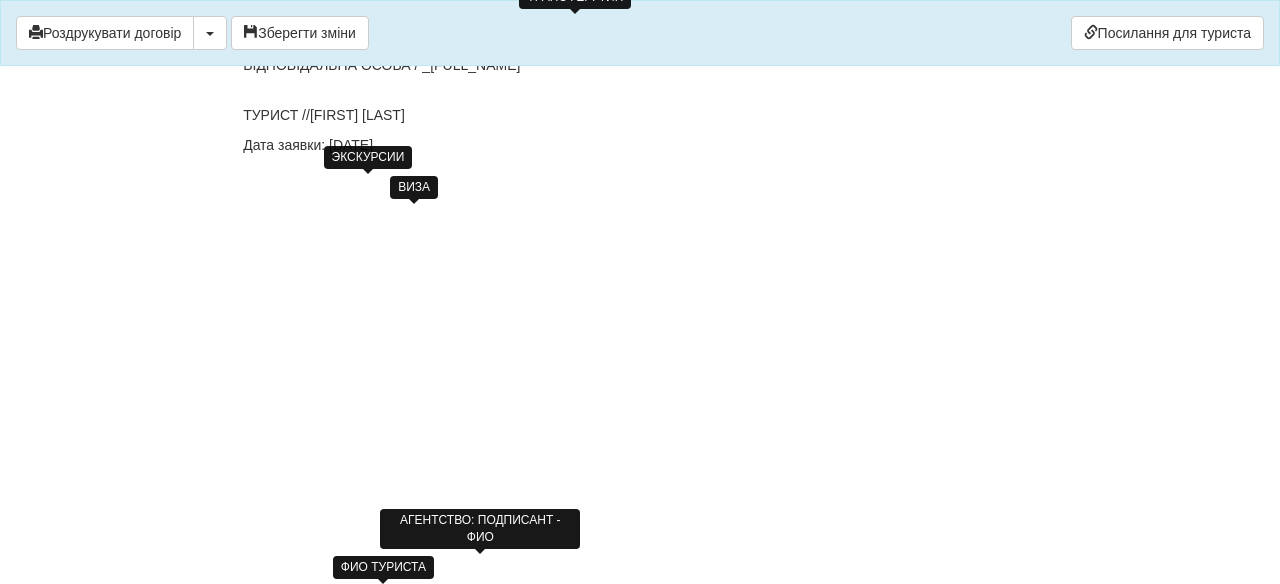 drag, startPoint x: 708, startPoint y: 395, endPoint x: 221, endPoint y: 382, distance: 487.1735 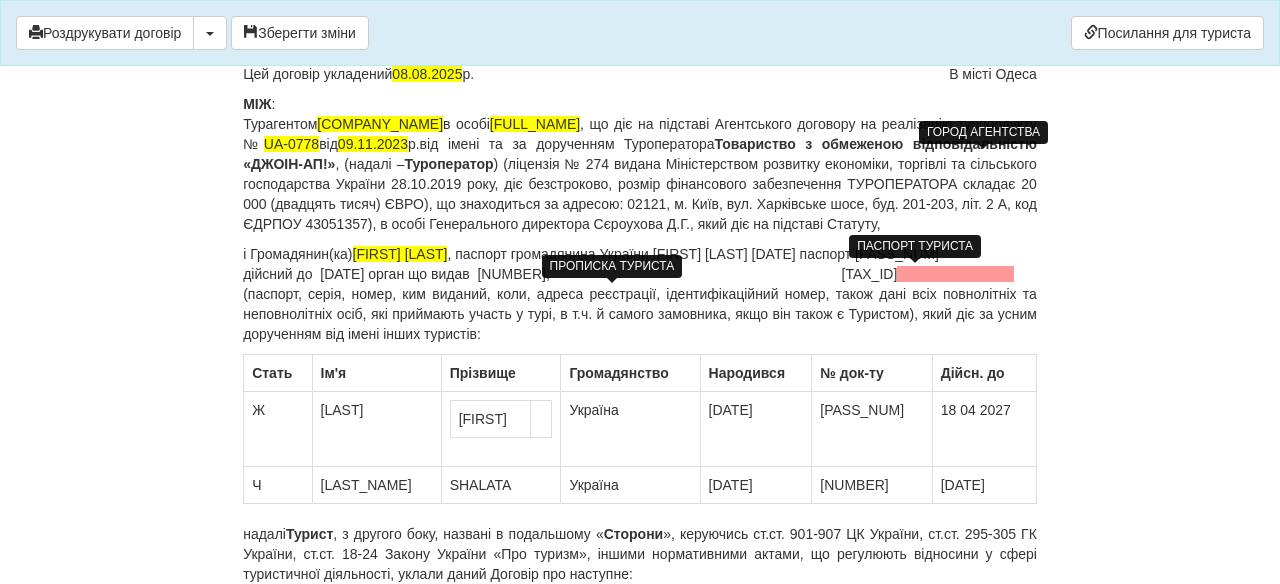 scroll, scrollTop: 170, scrollLeft: 0, axis: vertical 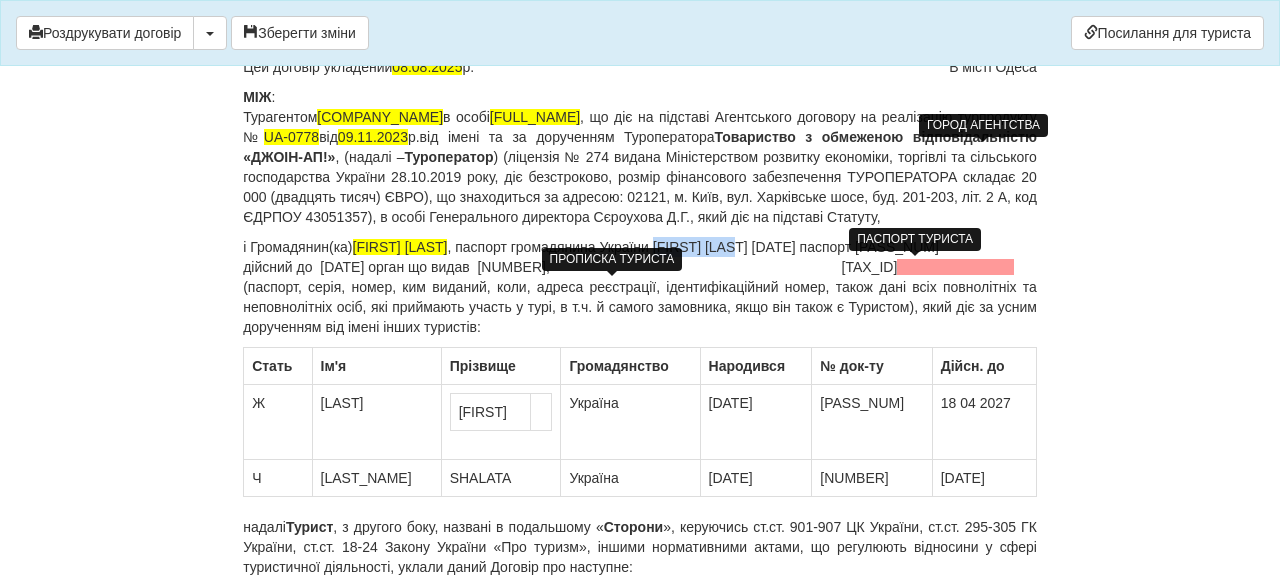 drag, startPoint x: 800, startPoint y: 272, endPoint x: 726, endPoint y: 271, distance: 74.00676 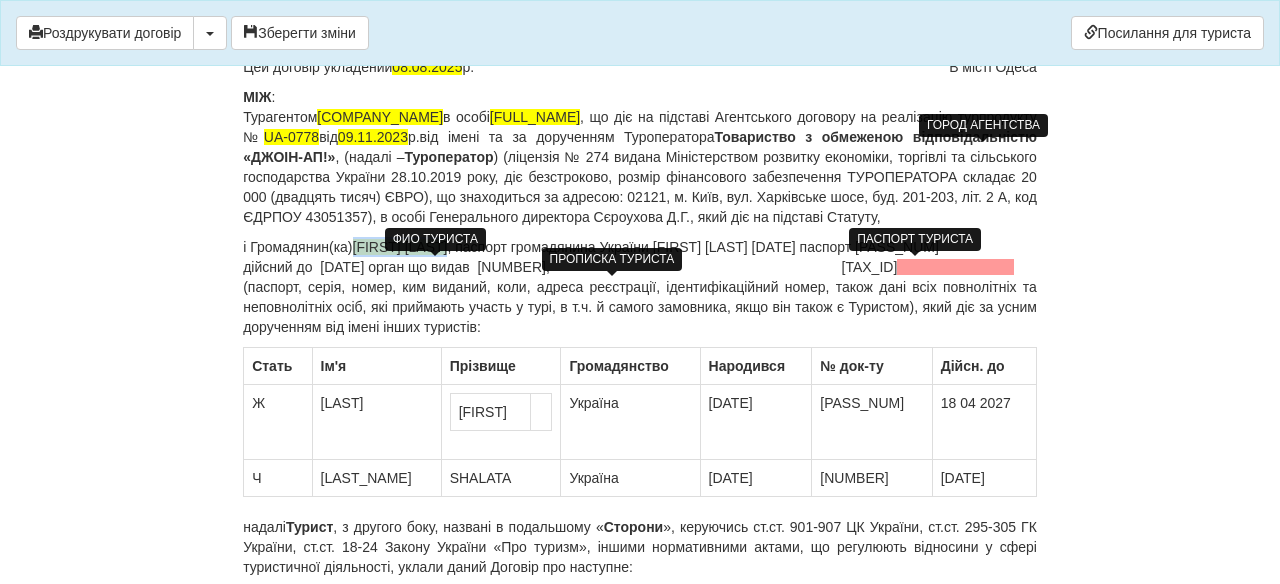 drag, startPoint x: 510, startPoint y: 270, endPoint x: 364, endPoint y: 266, distance: 146.05478 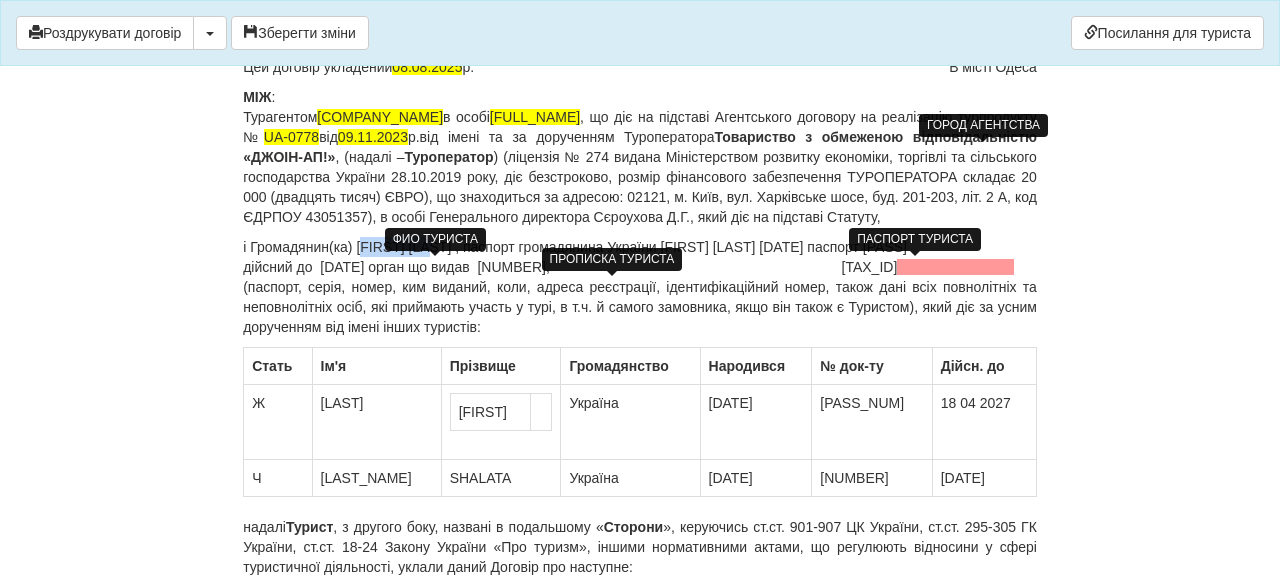 drag, startPoint x: 435, startPoint y: 271, endPoint x: 368, endPoint y: 270, distance: 67.00746 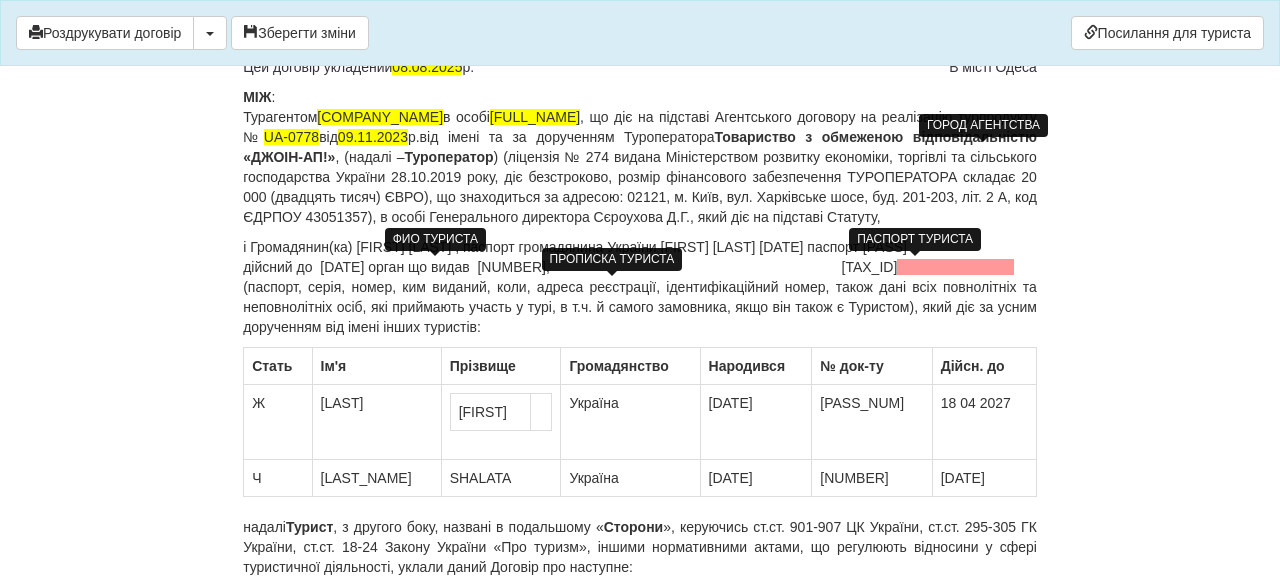 click on "і Громадянин(ка) [FIRST] [LAST] , паспорт громадянина України [FIRST] [LAST] [DD] [MM] [YYYY] паспорт FG 116755 дійсний до 18 04 2027 орган що видав 2301, РНОКПП [NUMBER]
(паспорт, серія, номер, ким виданий, коли, адреса реєстрації, ідентифікаційний номер, також дані всіх повнолітніх та неповнолітніх осіб, які приймають участь у турі, в т.ч. й самого замовника, якщо він також є Туристом), який діє за усним дорученням від імені інших туристів:" at bounding box center (640, 287) 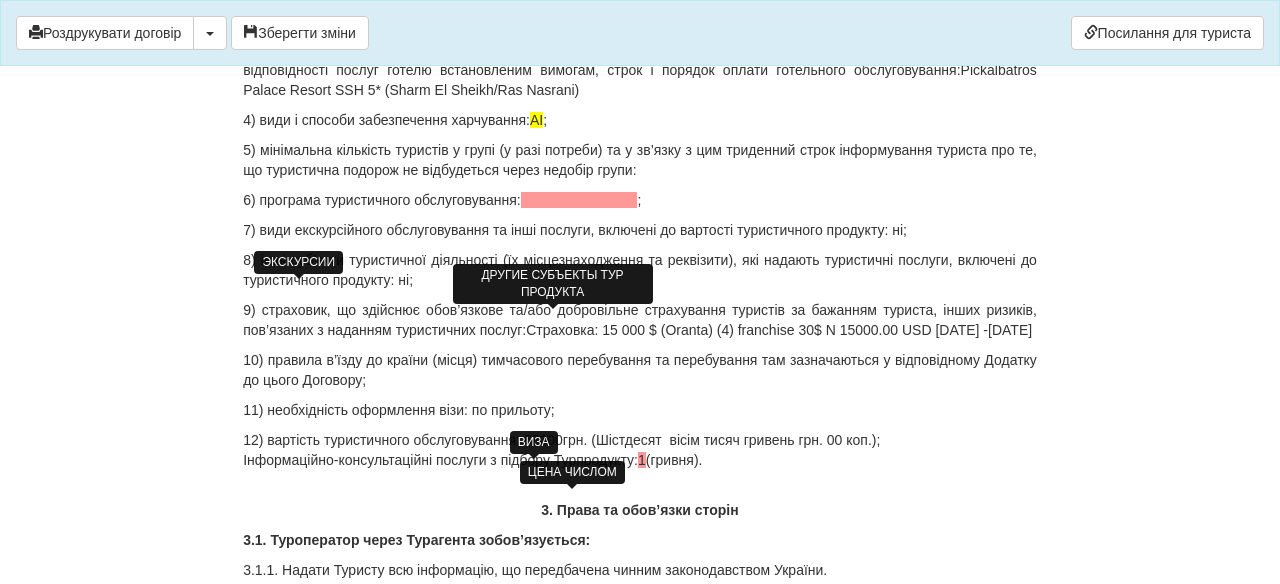 scroll, scrollTop: 2308, scrollLeft: 0, axis: vertical 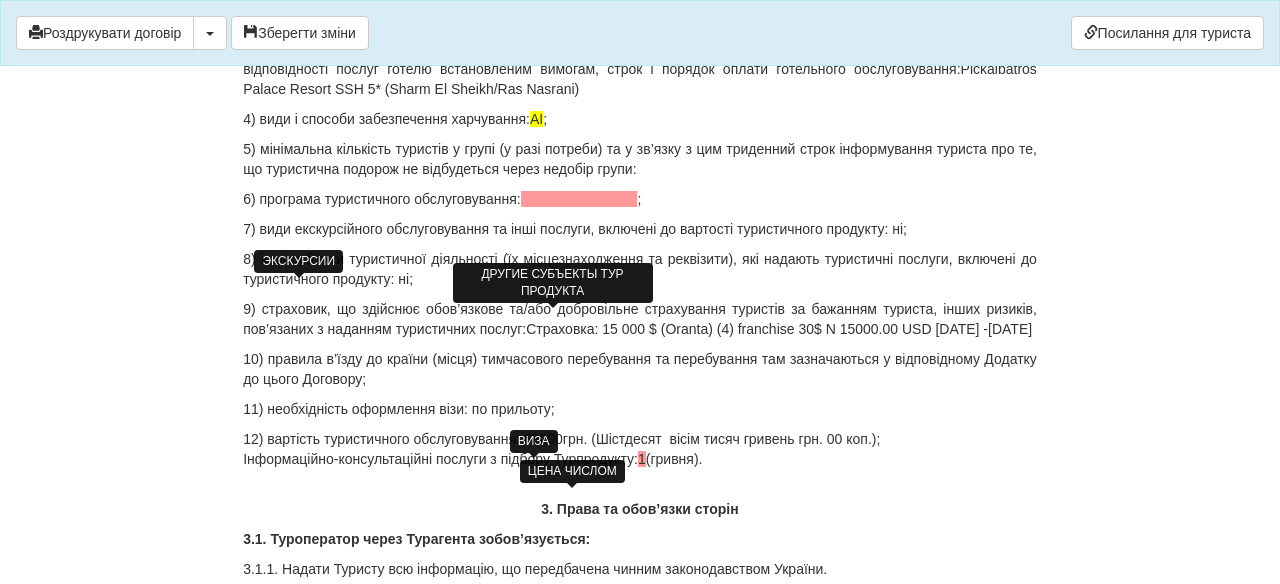 click on "12) вартість туристичного обслуговування: 68000грн. (Шістдесят  вісім тисяч гривень грн. 00 коп.);
Інформаційно-консультаційні послуги з підбору Турпродукту:            1                      (гривня)." at bounding box center (640, 449) 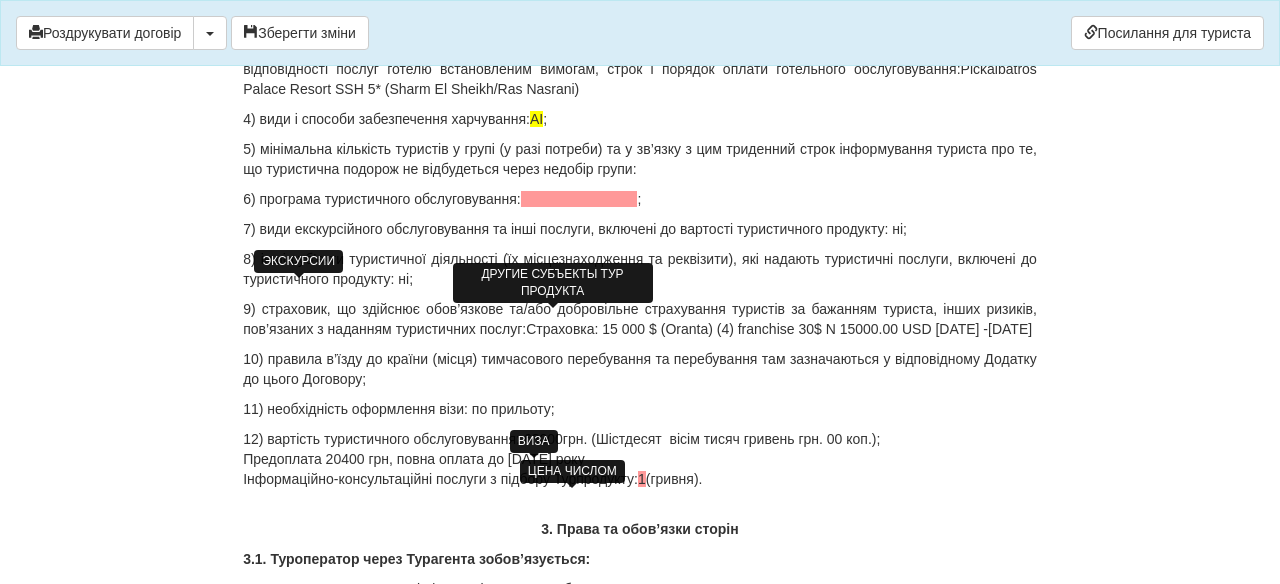 click on "12) вартість туристичного обслуговування: [CURRENCY] [AMOUNT]грн. (Шістдесят  вісім тисяч гривень грн. 00 коп.);  Предоплата [CURRENCY] [AMOUNT] грн, повна оплата до [DATE] року Інформаційно-консультаційні послуги з підбору Турпродукту:            1                      (гривня)." at bounding box center [640, 459] 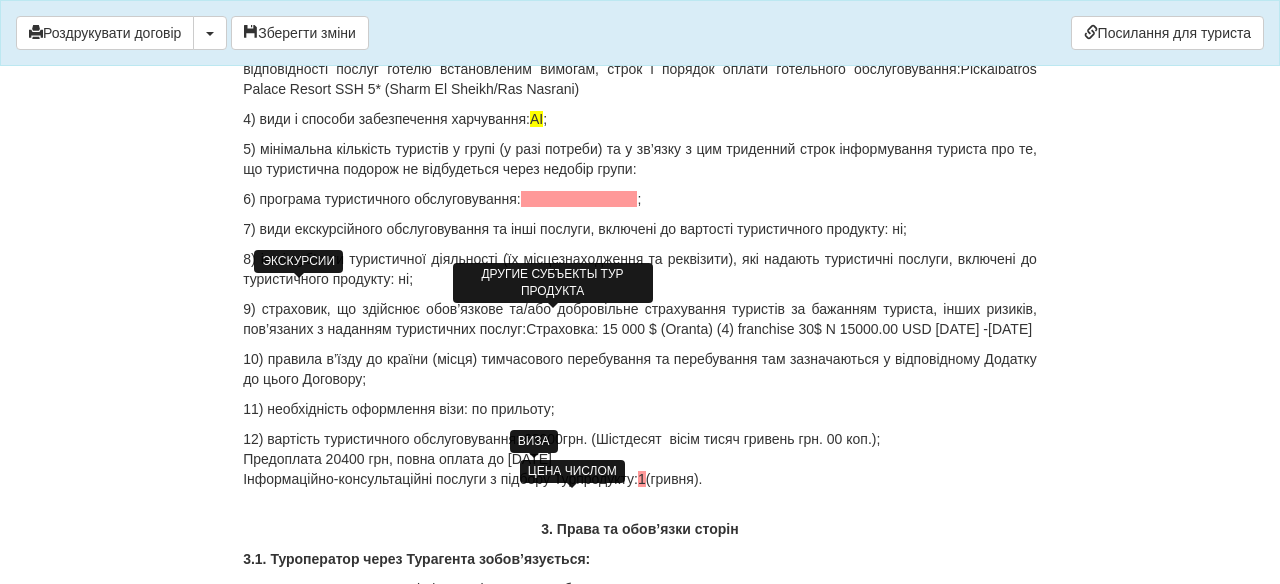click on "Інформаційно-консультаційні послуги з підбору Турпродукту:            1                      (гривня)." at bounding box center [640, 459] 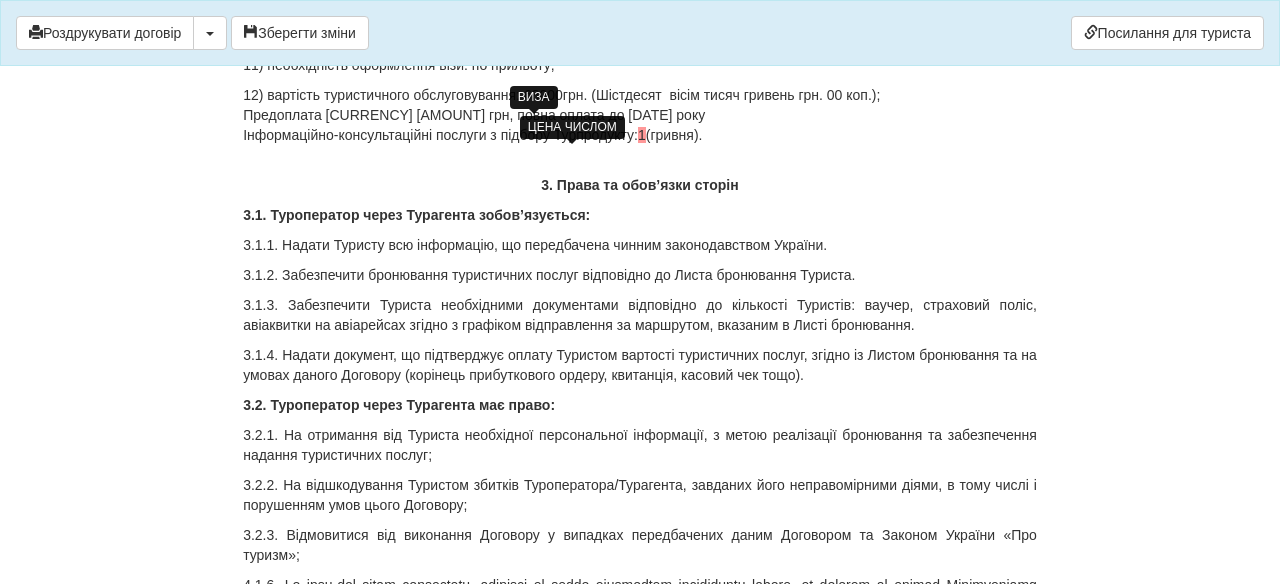 scroll, scrollTop: 2670, scrollLeft: 0, axis: vertical 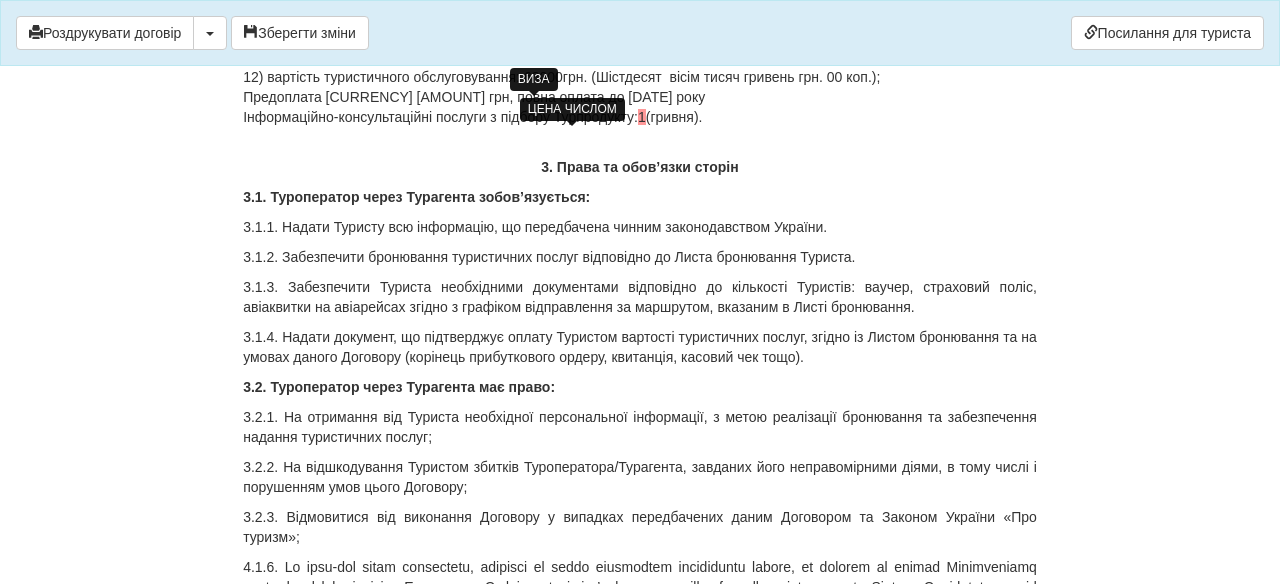 click on "3.2.2. На відшкодування Туристом збитків Туроператора/Турагента, завданих його неправомірними діями, в тому числі і порушенням умов цього Договору;" at bounding box center [640, 477] 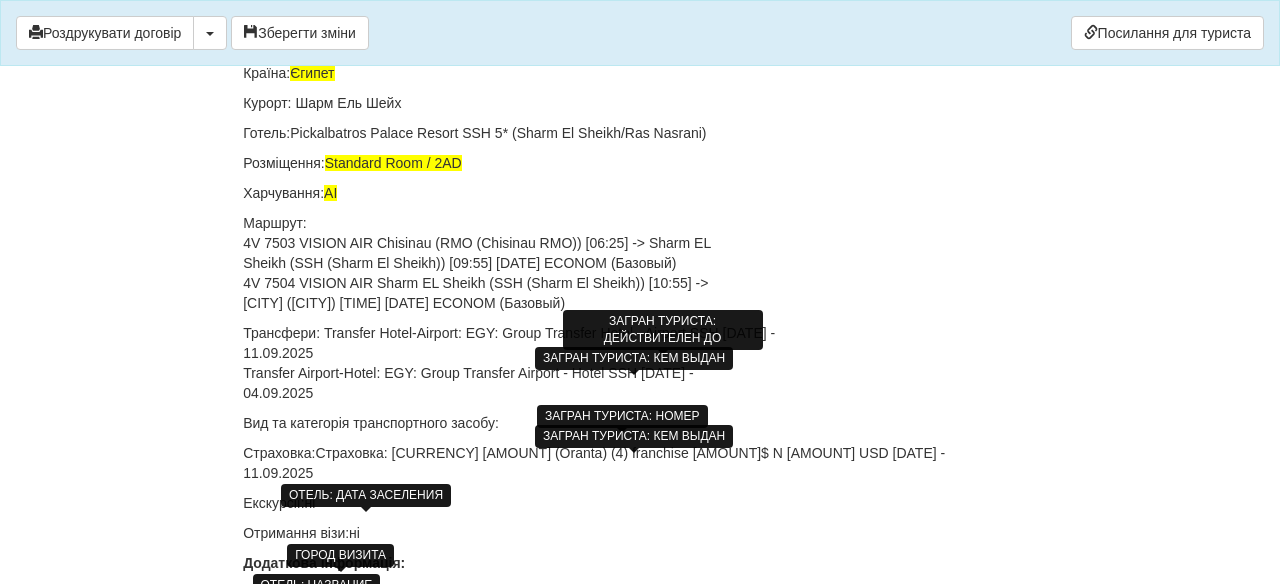 scroll, scrollTop: 13688, scrollLeft: 0, axis: vertical 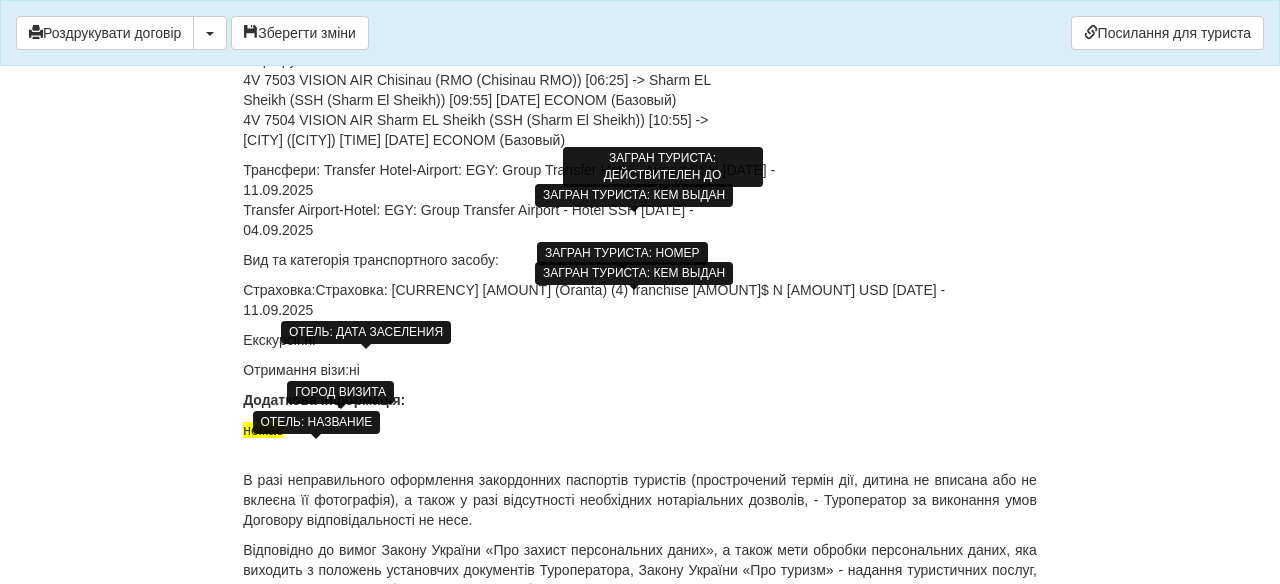 click on "ДОГОВІР ПРО НАДАННЯ ТУРИСТИЧНИХ ПОСЛУГ № 3799306 08.08.2025 р. В місті [CITY] МІЖ : Турагентом ФОП [LAST] [FIRST] в особі [LAST] [FIRST] , що діє на підставі Агентського договору на реалізацію турпродукту № UA-0778 від 09.11.2023 р. від імені та за дорученням Туроператора Товариство з обмеженою відповідальністю «ДЖОІН-АП!» , (надалі – Туроператор і Громадянин(ка) [FIRST] [LAST] , паспорт громадянина України [FIRST] [LAST] [DD] [MM] [YYYY] паспорт FG 116755" at bounding box center [640, -6391] 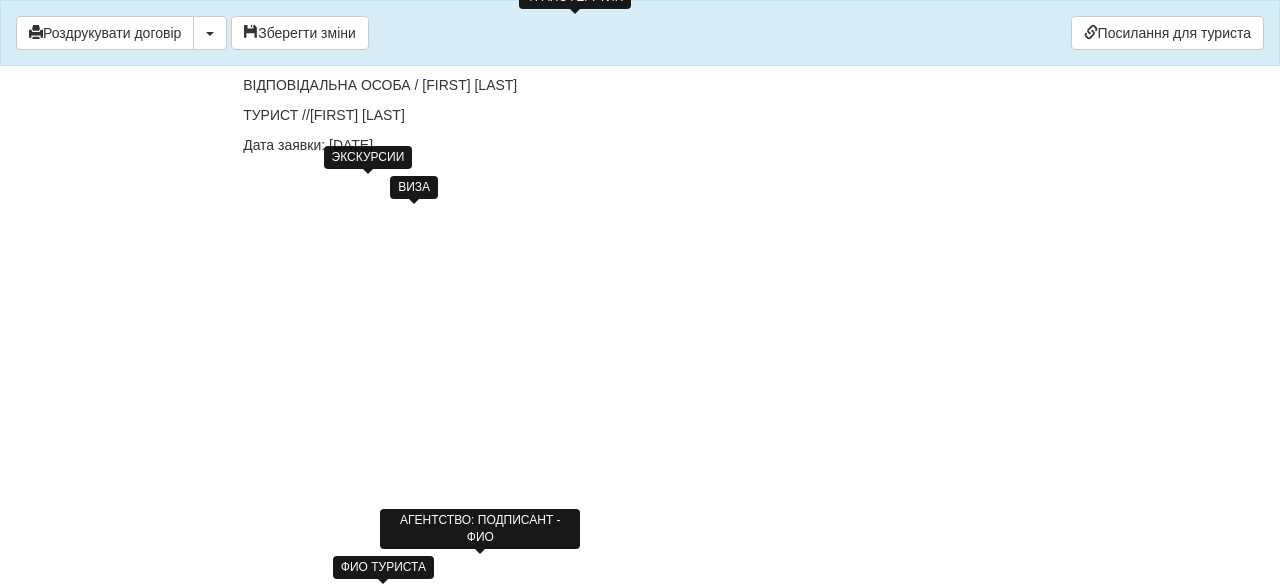 scroll, scrollTop: 14495, scrollLeft: 0, axis: vertical 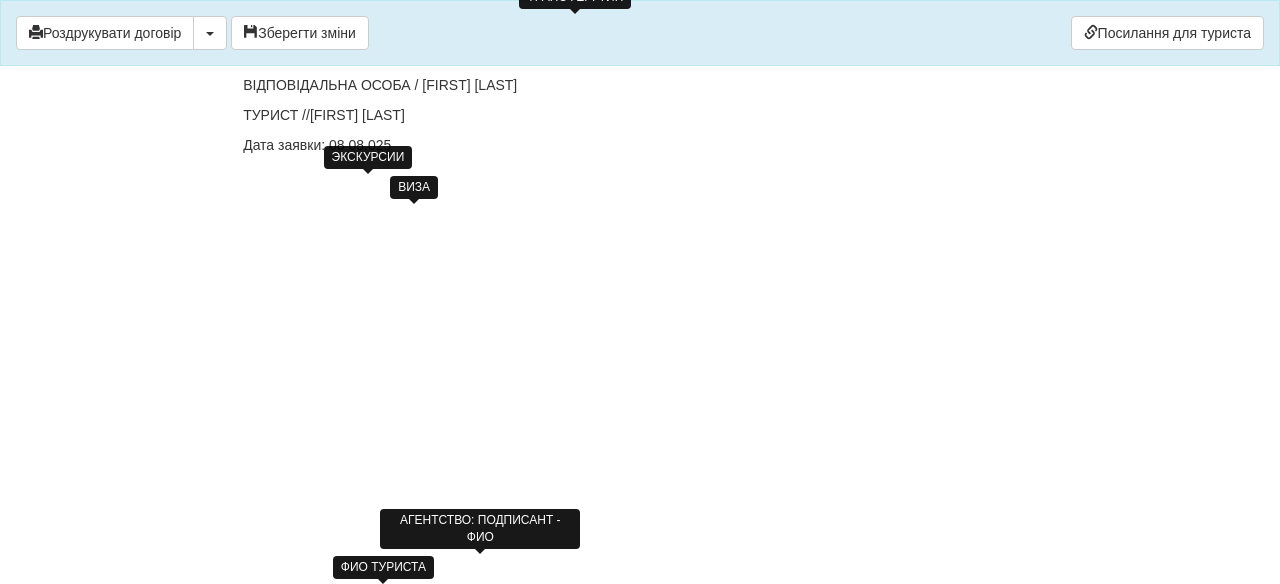 click on "Дата заявки: 08 08.025" at bounding box center [640, 145] 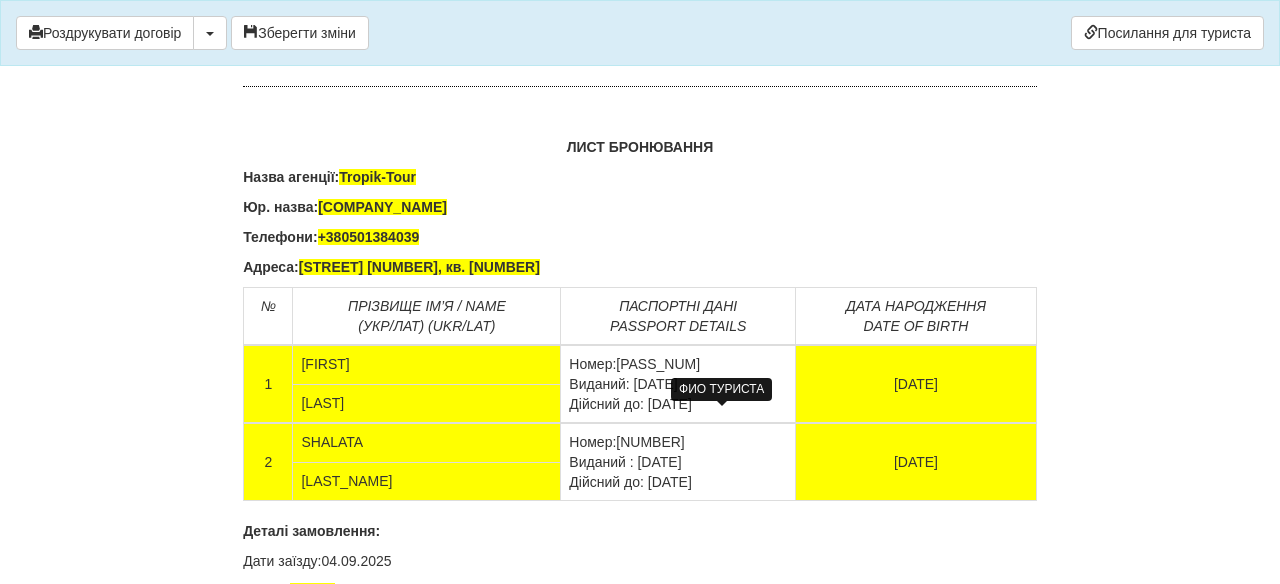 scroll, scrollTop: 12982, scrollLeft: 0, axis: vertical 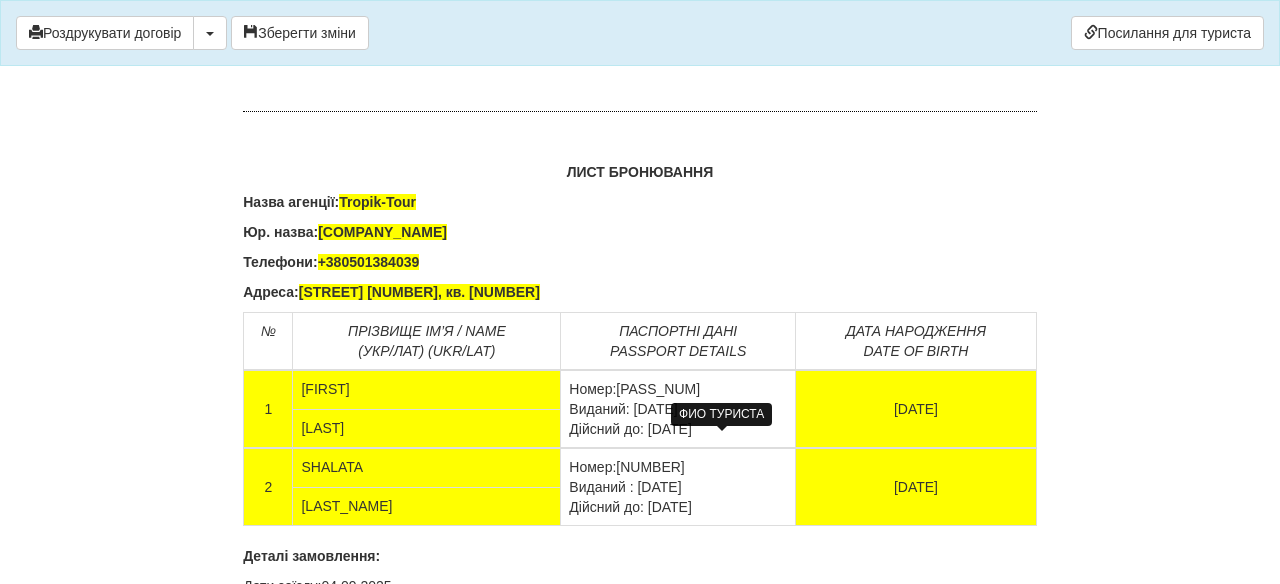 click on "Роздрукувати договір
Скачати PDF
Зберегти зміни
Посилання для туриста" at bounding box center (640, 33) 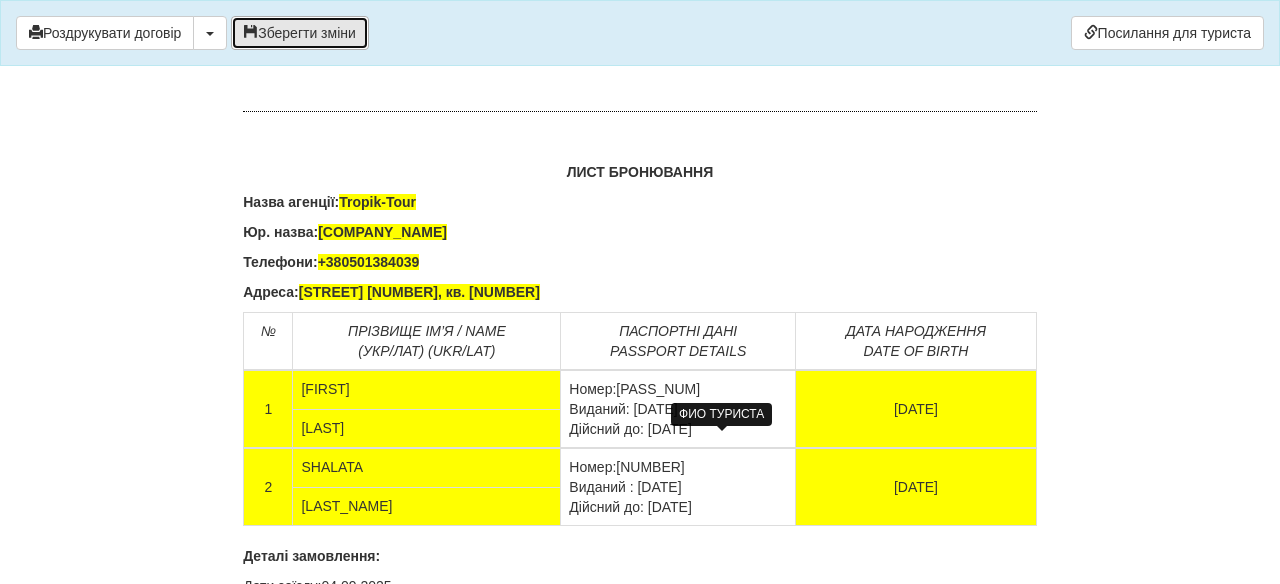 click on "Зберегти зміни" at bounding box center [300, 33] 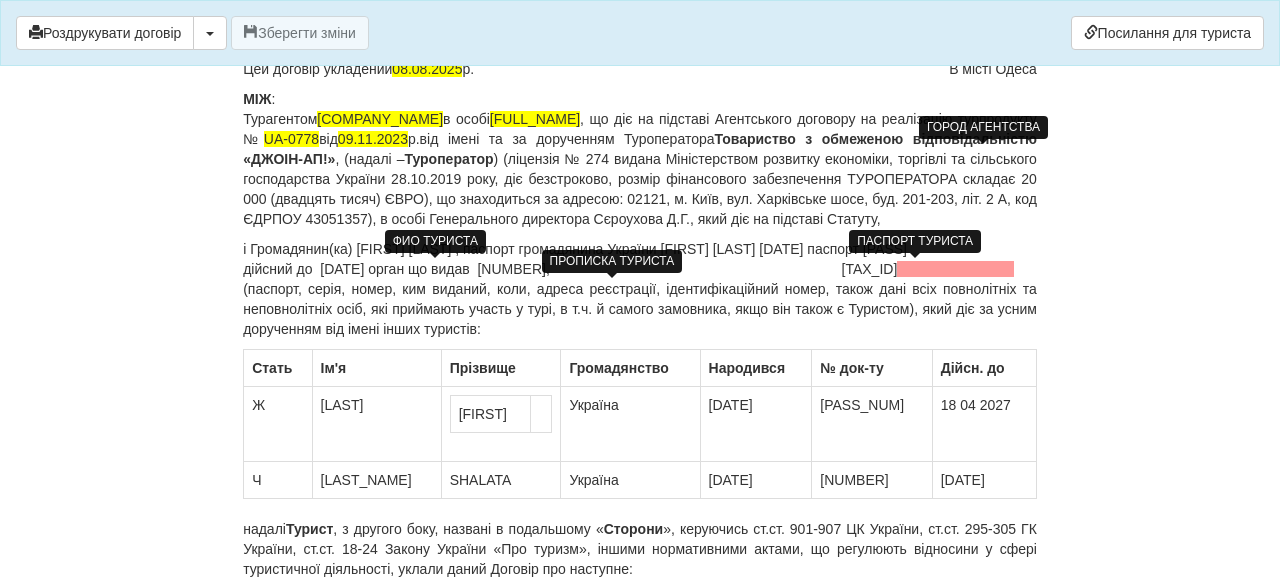 scroll, scrollTop: 178, scrollLeft: 0, axis: vertical 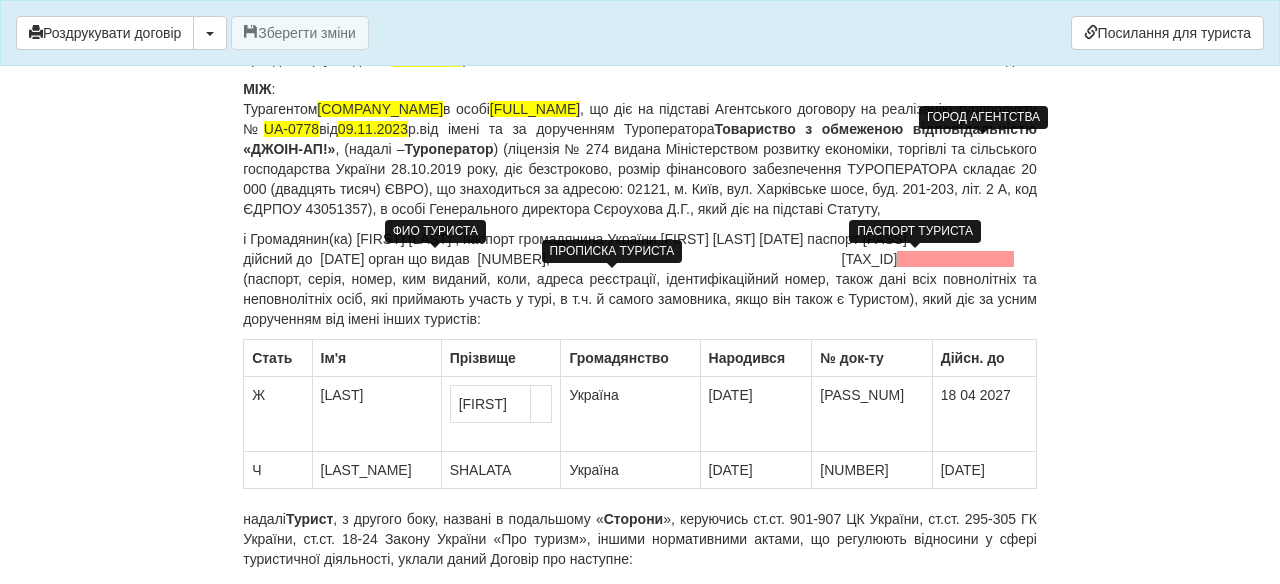 click on "і Громадянин(ка) [FIRST] [LAST] , паспорт громадянина України [FIRST] [LAST] [DD] [MM] [YYYY] паспорт FG 116755 дійсний до 18 04 2027 орган що видав 2301, РНОКПП [NUMBER]
(паспорт, серія, номер, ким виданий, коли, адреса реєстрації, ідентифікаційний номер, також дані всіх повнолітніх та неповнолітніх осіб, які приймають участь у турі, в т.ч. й самого замовника, якщо він також є Туристом), який діє за усним дорученням від імені інших туристів:" at bounding box center [640, 279] 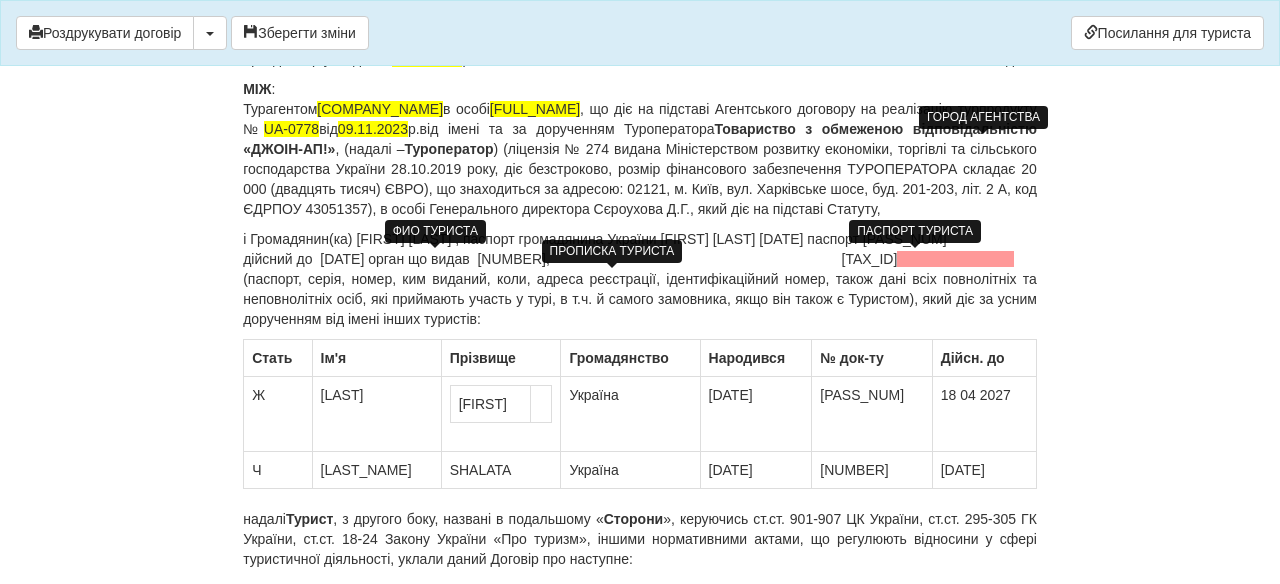 click on "і Громадянин(ка) [NAME] , паспорт громадянина України [NAME] [DATE] паспорт [PASS_NUM] дійсний до [DATE] орган що видав 2301, [ADDRESS] РНОКПП [BLANK] (паспорт, серія, номер, ким виданий, коли, адреса реєстрації, ідентифікаційний номер, також дані всіх повнолітніх та неповнолітніх осіб, які приймають участь у турі, в т.ч. й самого замовника, якщо він також є Туристом), який діє за усним дорученням від імені інших туристів:" at bounding box center (640, 279) 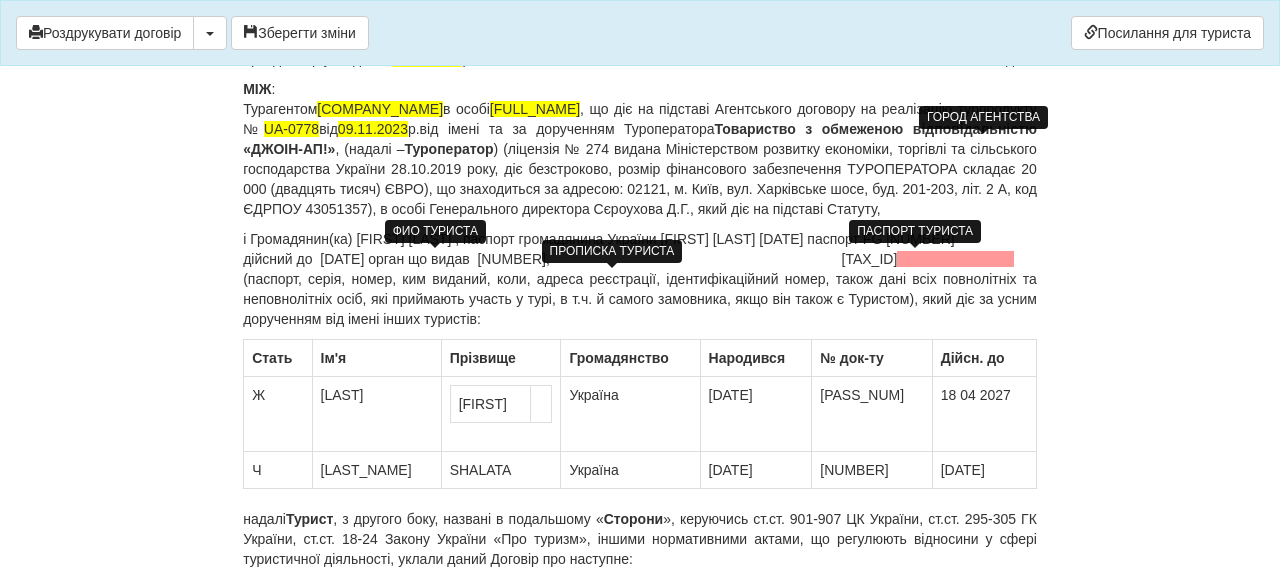 click on "і Громадянин(ка) [LAST] [FIRST] , паспорт громадянина України [LAST] [FIRST] 22.10. 1987 паспорт FG [NUMBER] дійсний до 18 04 2027 орган що видав 2301, РНОКПП
(паспорт, серія, номер, ким виданий, коли, адреса реєстрації, ідентифікаційний номер, також дані всіх повнолітніх та неповнолітніх осіб, які приймають участь у турі, в т.ч. й самого замовника, якщо він також є Туристом), який діє за усним дорученням від імені інших туристів:" at bounding box center (640, 279) 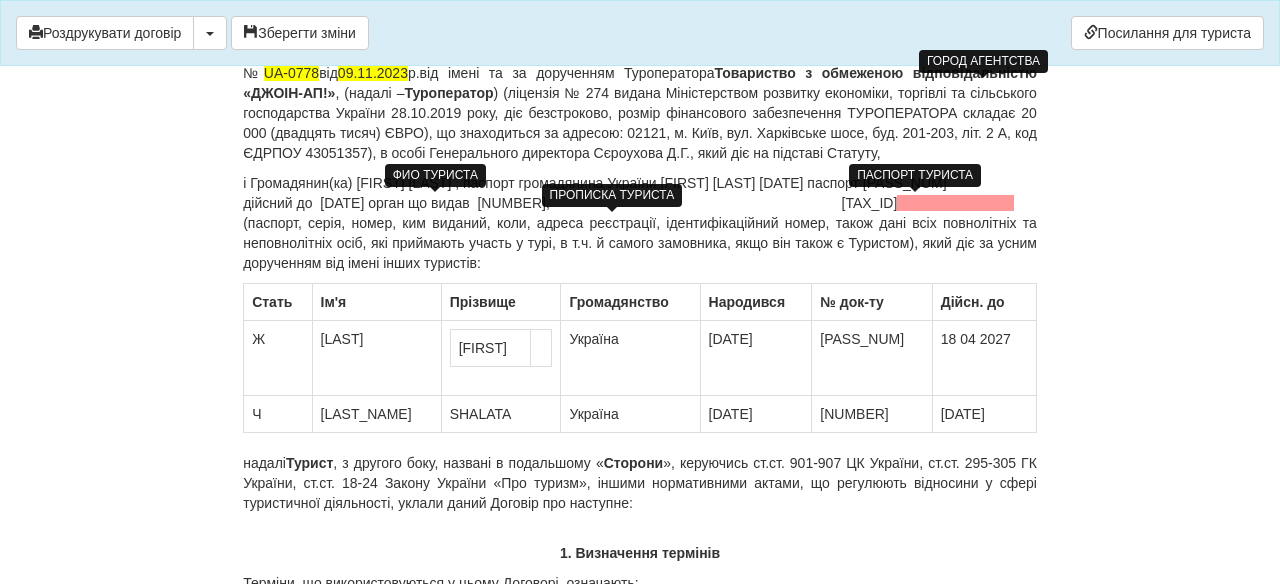 scroll, scrollTop: 236, scrollLeft: 0, axis: vertical 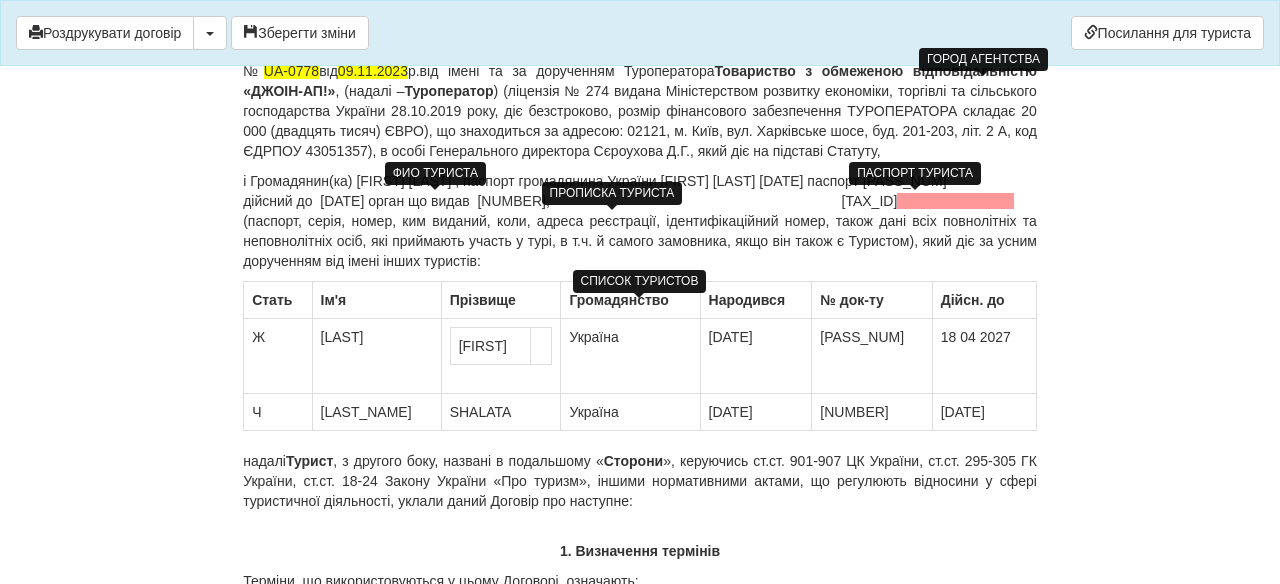 click on "Україна" at bounding box center [630, 356] 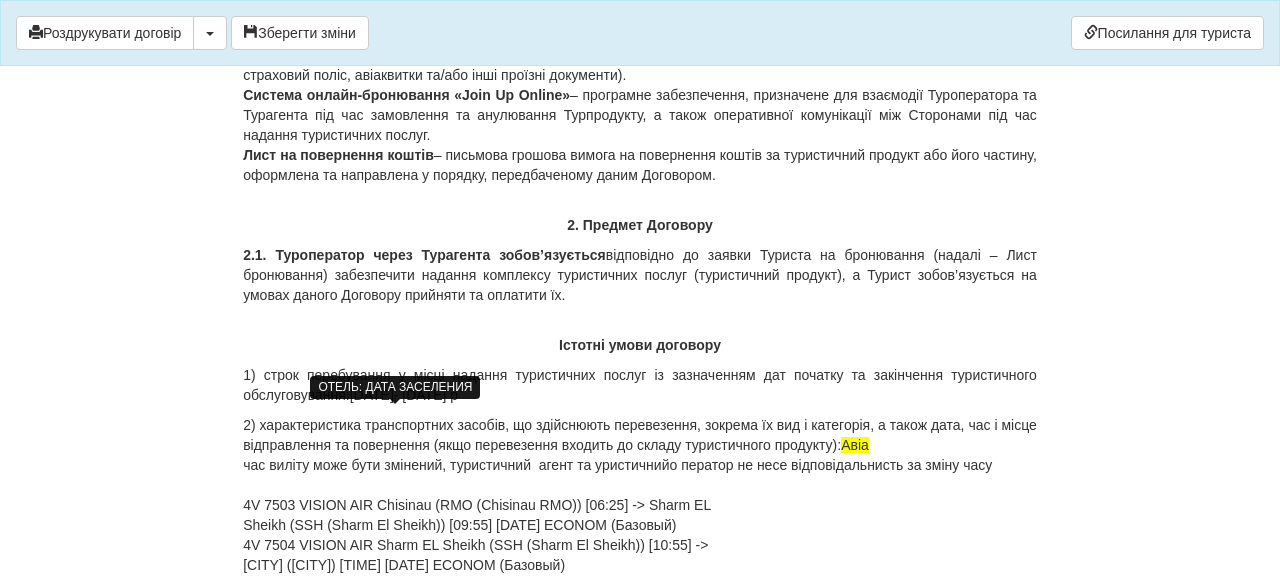 scroll, scrollTop: 1777, scrollLeft: 0, axis: vertical 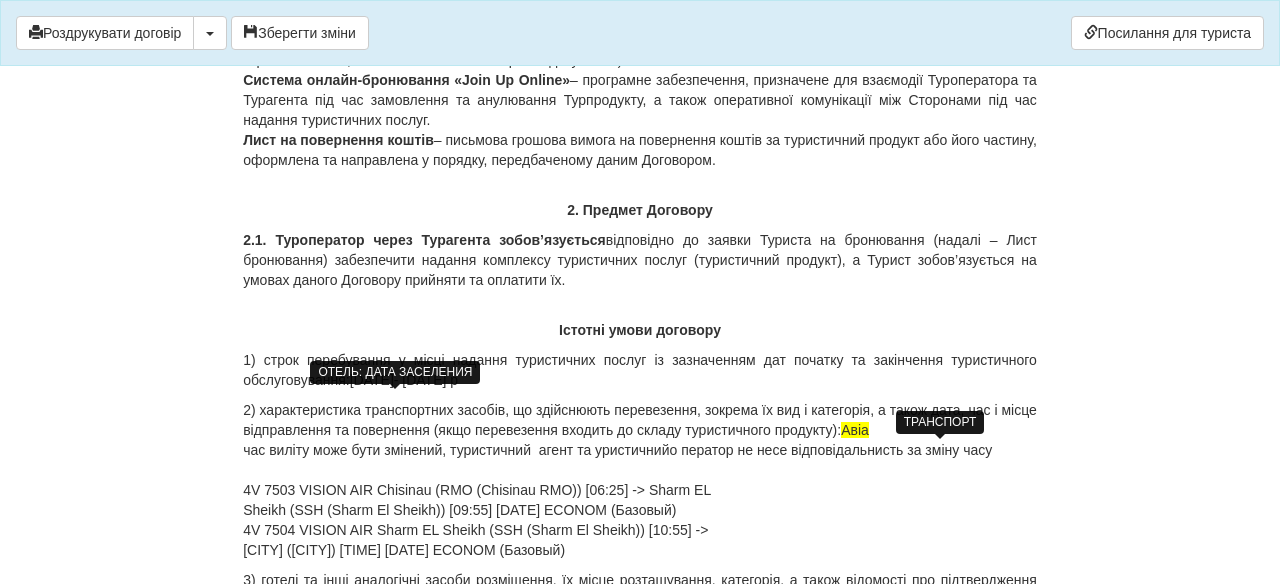 click on "Авіа" at bounding box center (855, 430) 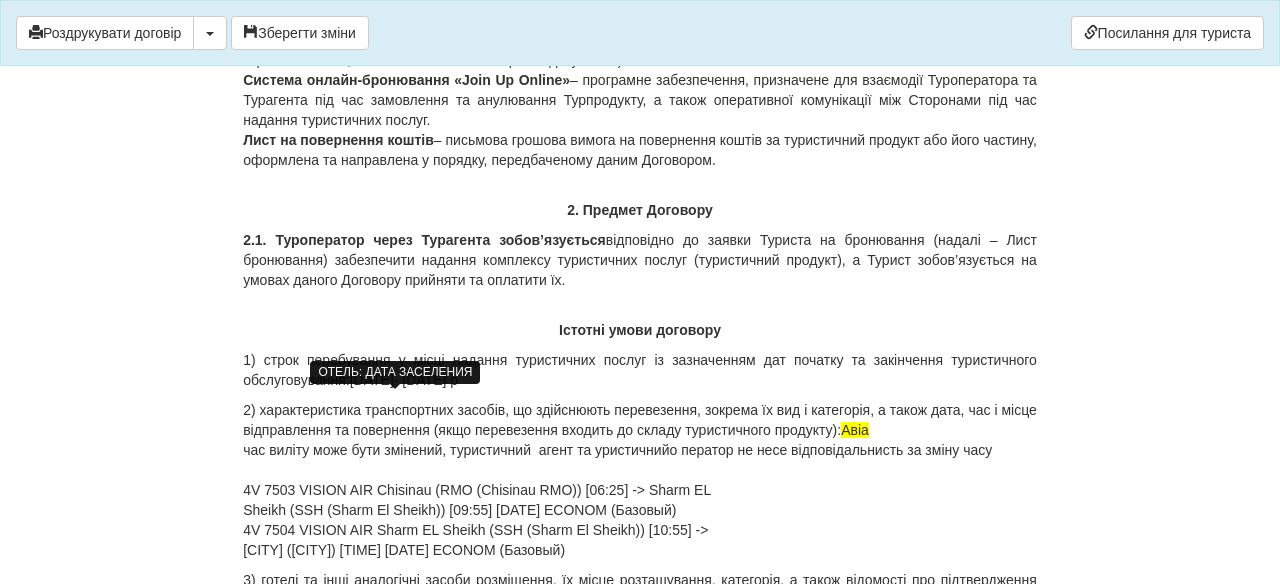 click on "Авіа час виліту може бути змінений, туристичний  агент та уристичнийо ператор не несе відповідальнисть за зміну часу  [FLIGHT] [COMPANY] [CITY] ([CITY]) [TIME] -> [CITY] ([CITY]) [TIME] [DATE] ECONOM (Базовый) [FLIGHT] [COMPANY] [CITY] ([CITY]) [TIME] -> [CITY] ([CITY]) [TIME] [DATE] ECONOM (Базовый)" at bounding box center (640, 480) 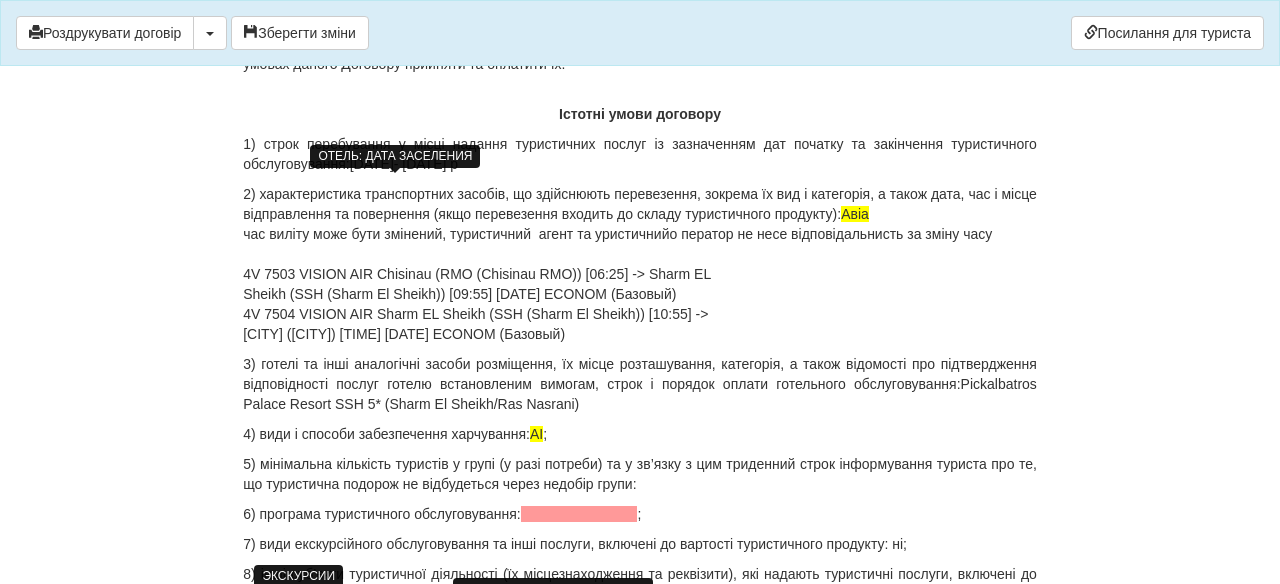 scroll, scrollTop: 2062, scrollLeft: 0, axis: vertical 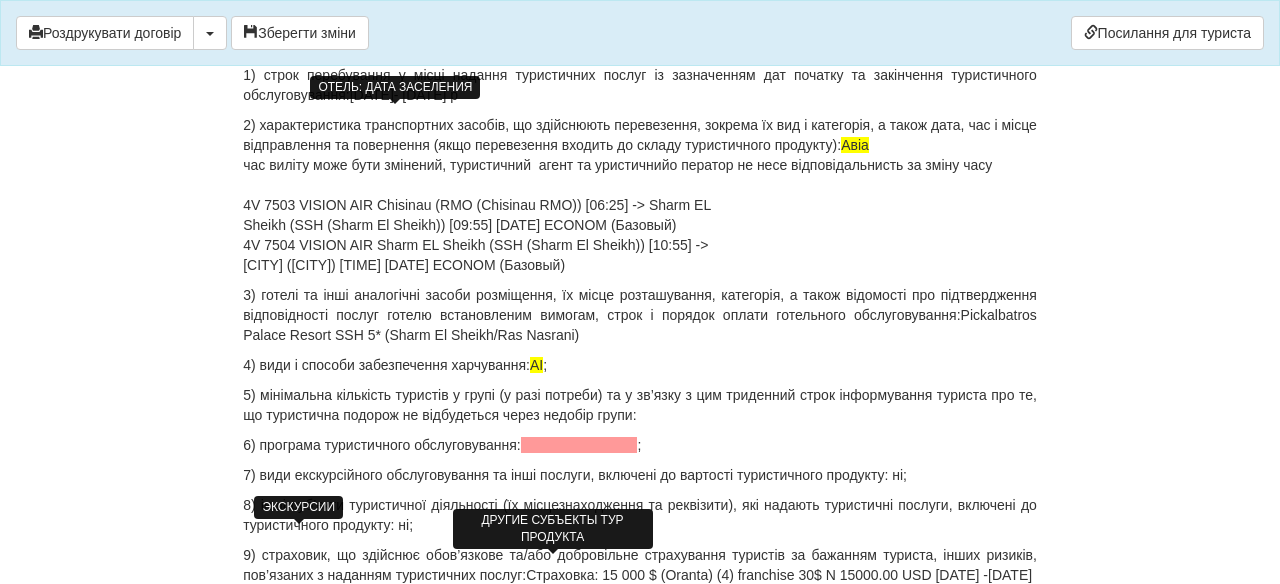 click at bounding box center [579, 445] 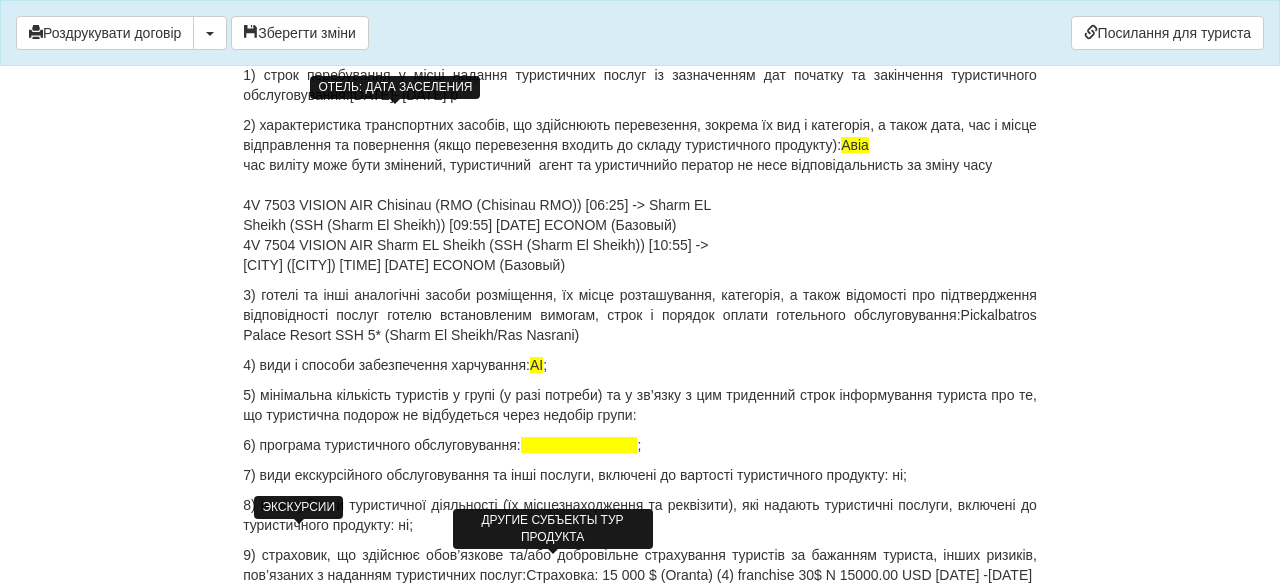 click on "5) мінімальна кількість туристів у групі (у разі потреби) та у зв’язку з цим триденний строк інформування туриста про те, що туристична подорож не відбудеться через недобір групи:" at bounding box center [640, 405] 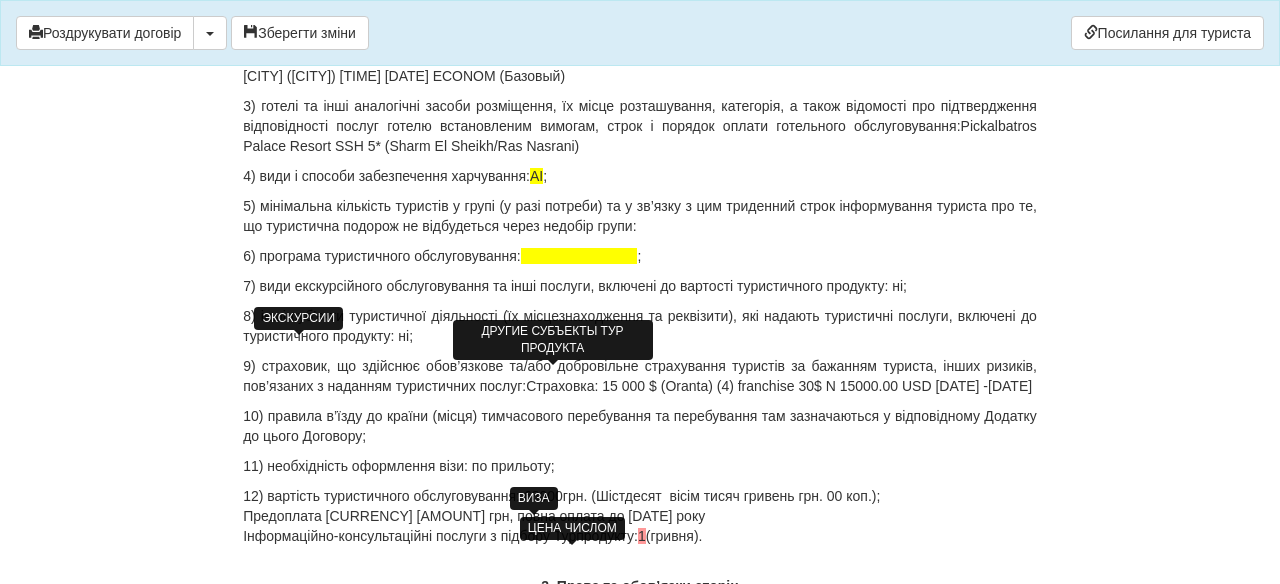 scroll, scrollTop: 2351, scrollLeft: 0, axis: vertical 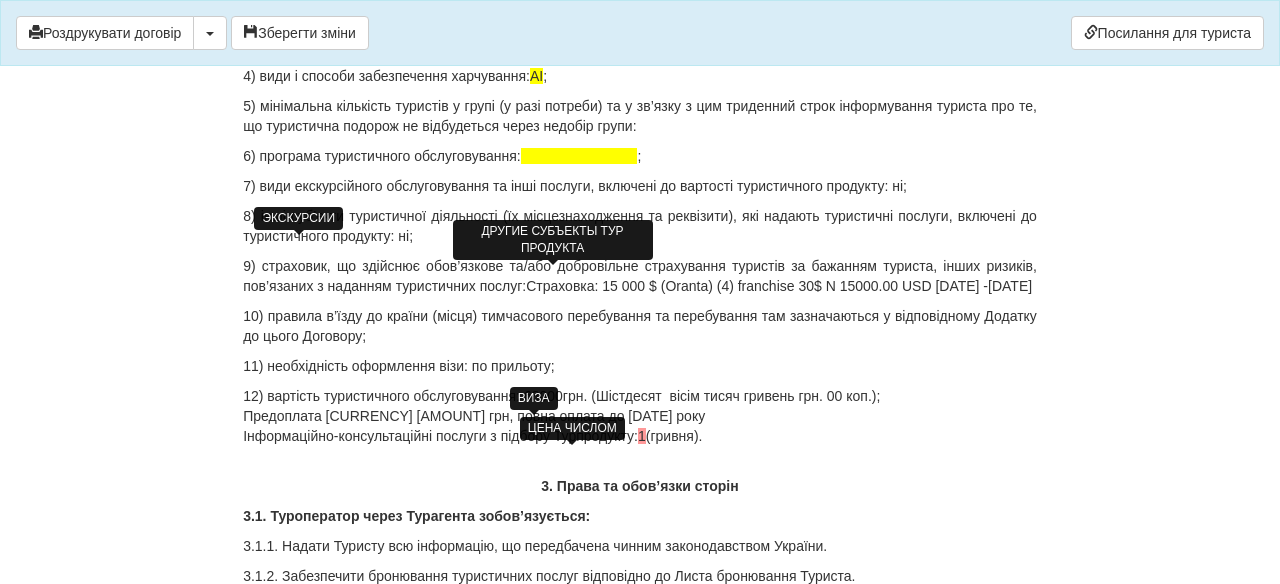 click on "ВИЗА" at bounding box center (534, 398) 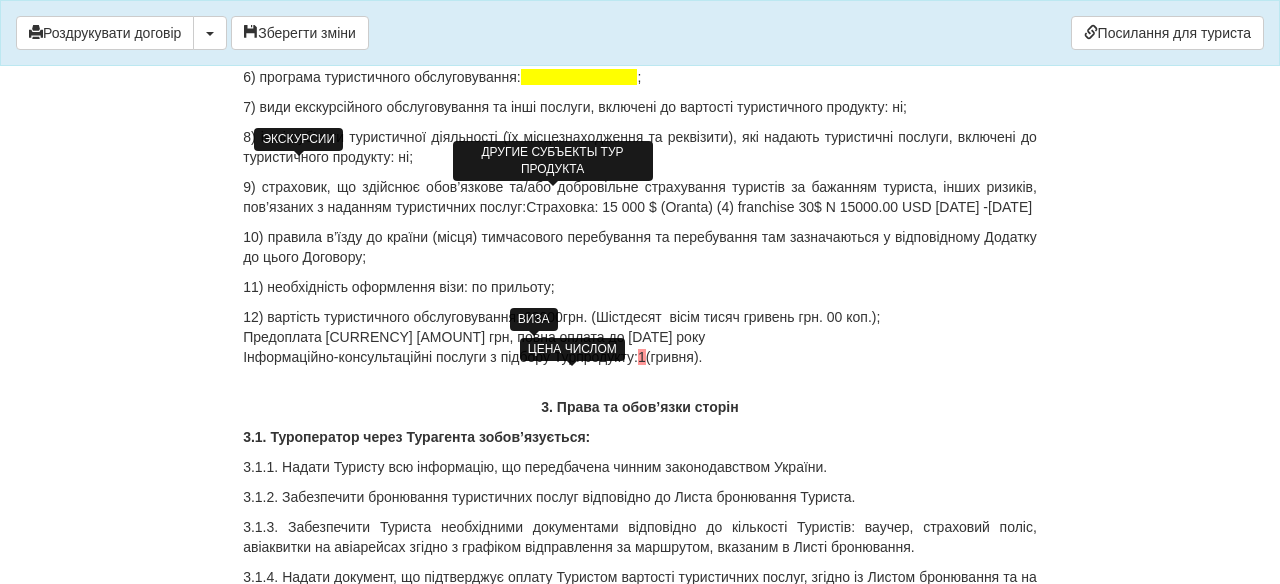 scroll, scrollTop: 2429, scrollLeft: 0, axis: vertical 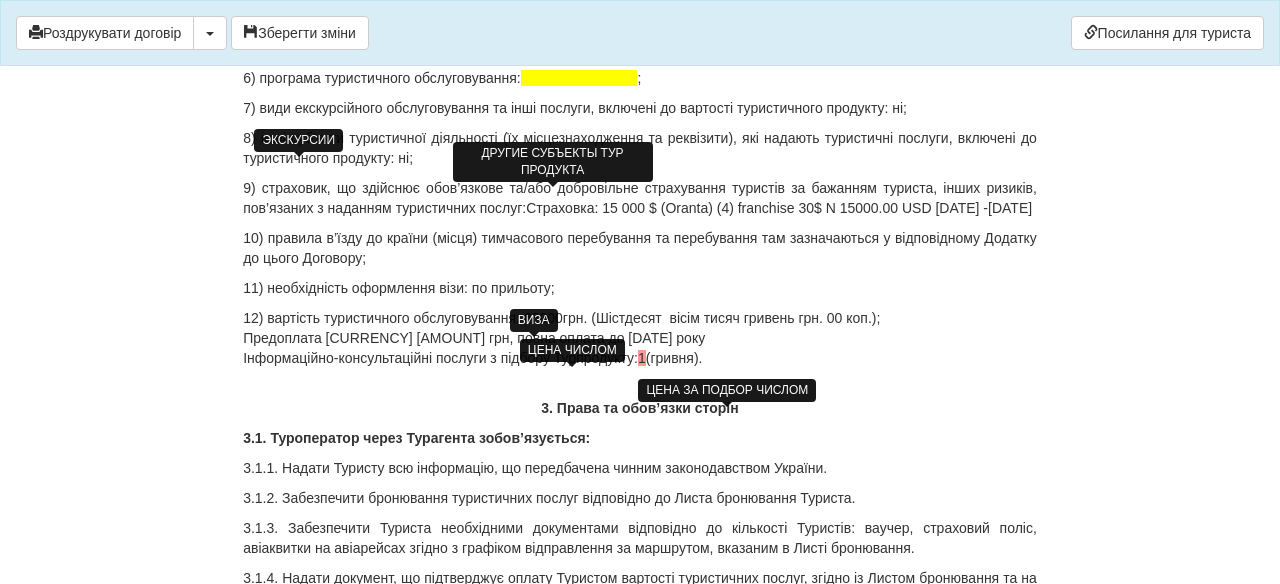 click on "1" at bounding box center (642, 358) 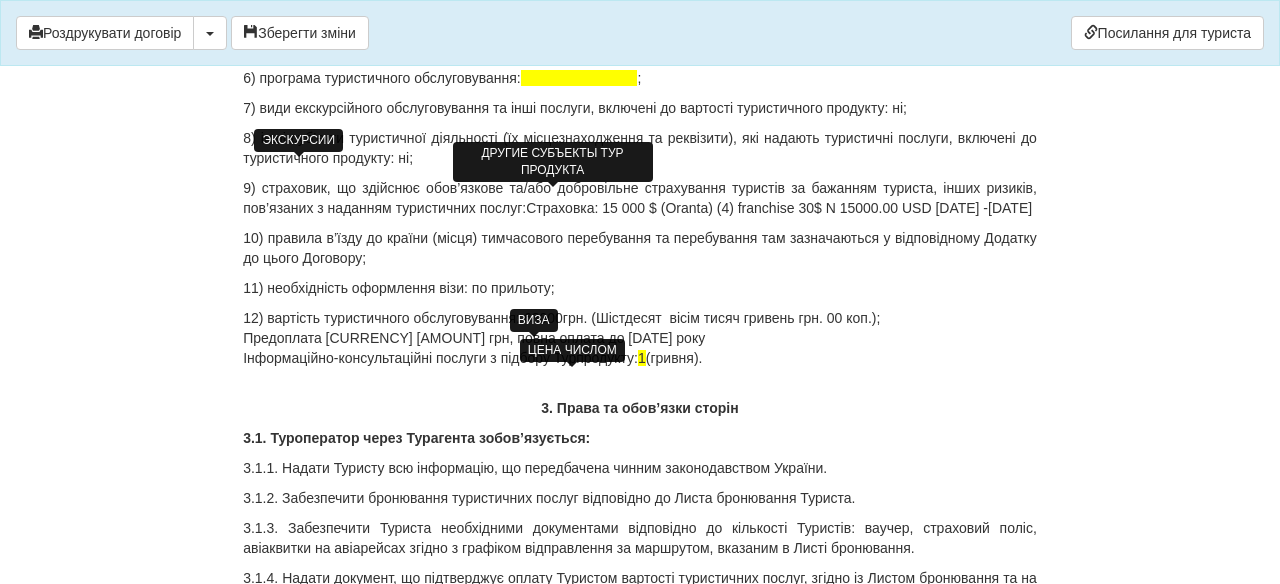 click on "ДОГОВІР ПРО НАДАННЯ ТУРИСТИЧНИХ ПОСЛУГ № 3799306
Цей договір укладений  08.08.2025  р.
В місті Одеса
МІЖ :
Турагентом  ФОП [LAST] [FIRST]  в особі  [FIRST] [LAST] , що діє на підставі Агентського договору на реалізацію турпродукту № UA-0778  від  09.11.2023  р.
від імені та за дорученням Туроператора  Товариство з обмеженою відповідальністю «ДЖОІН-АП!» , (надалі –  Туроператор
і Громадянин(ка) [LAST] [FIRST] , паспорт громадянина України [LAST] [FIRST] 22.10.1987 паспорт FG [NUMBER]" at bounding box center (640, 4868) 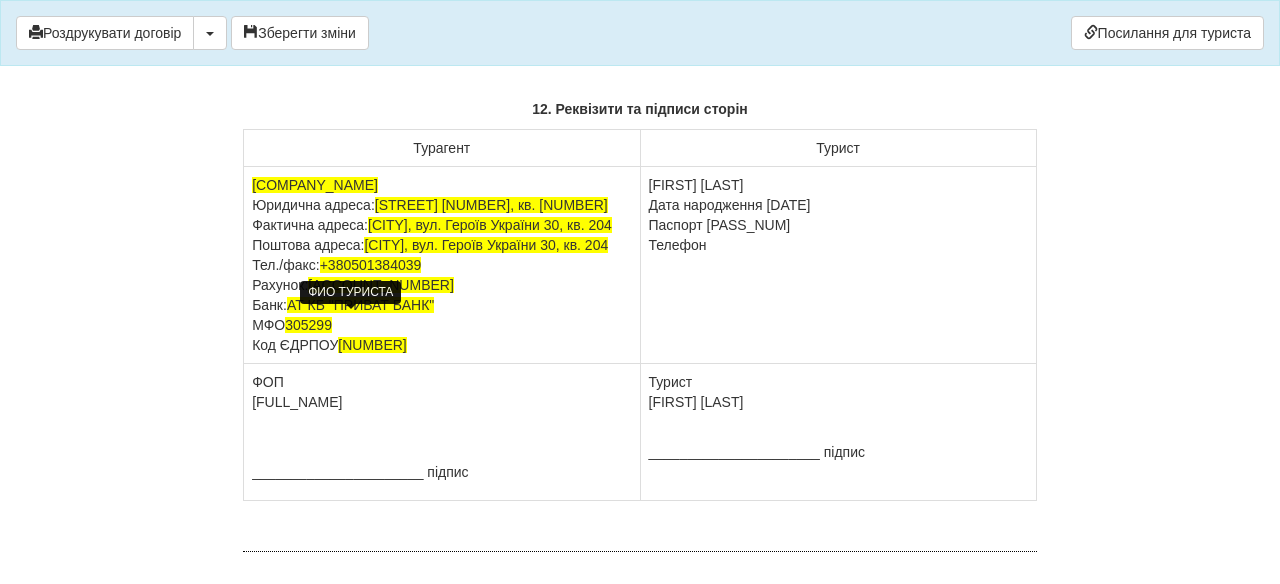 scroll, scrollTop: 12665, scrollLeft: 0, axis: vertical 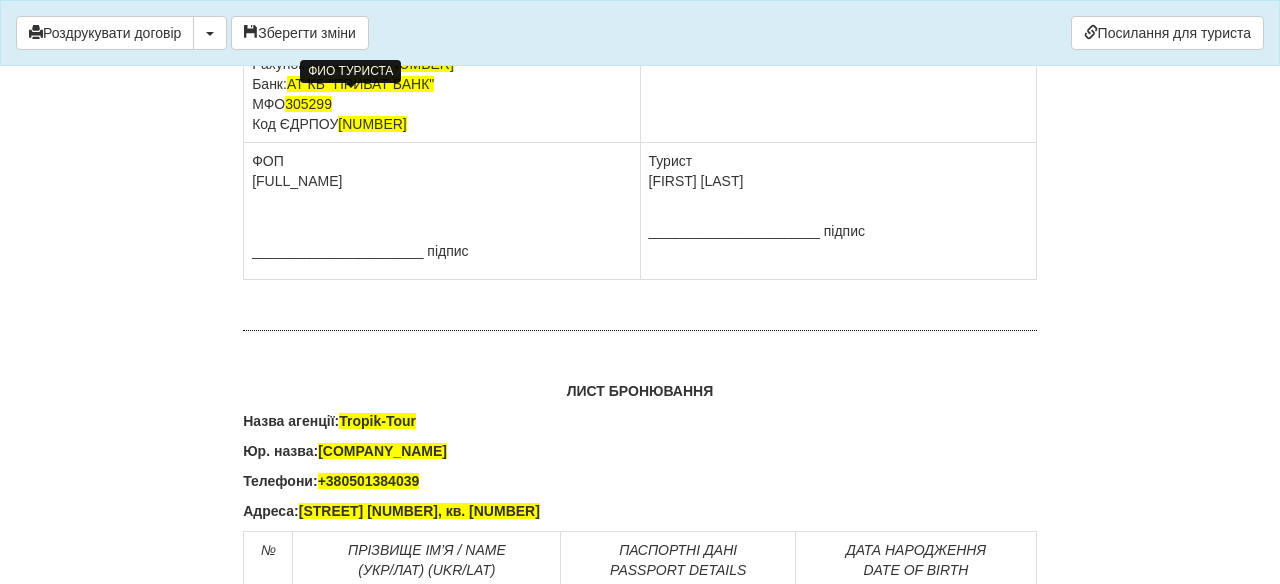 click on "[FIRST] [LAST]  Дата народження [DATE]  Паспорт [PASS] Телефон" at bounding box center (838, 44) 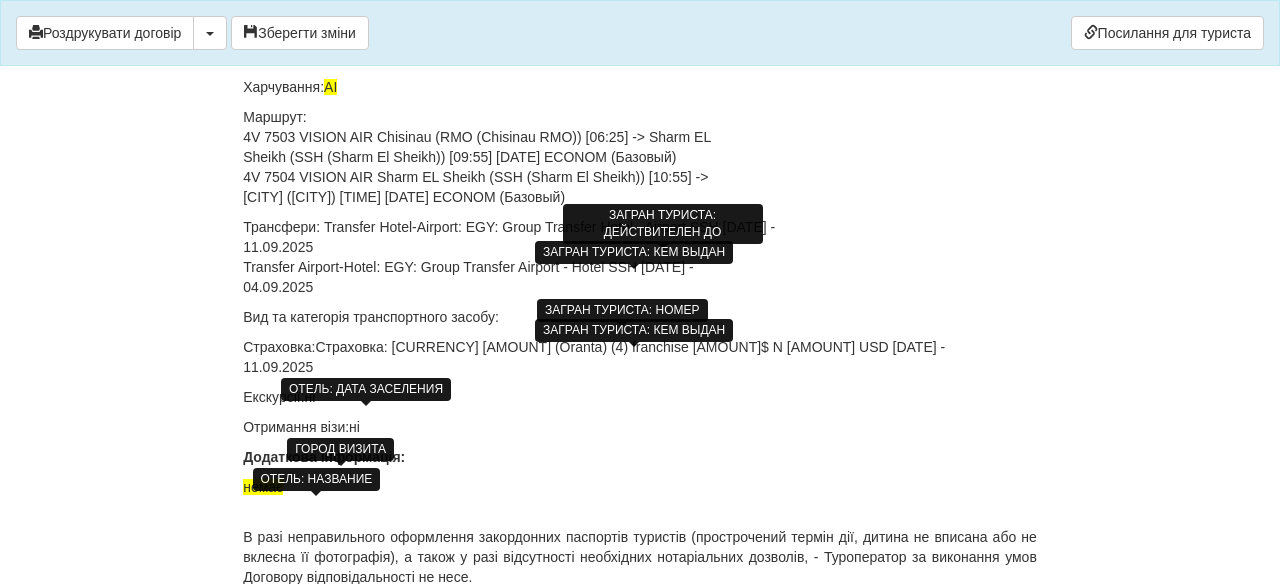 scroll, scrollTop: 13635, scrollLeft: 0, axis: vertical 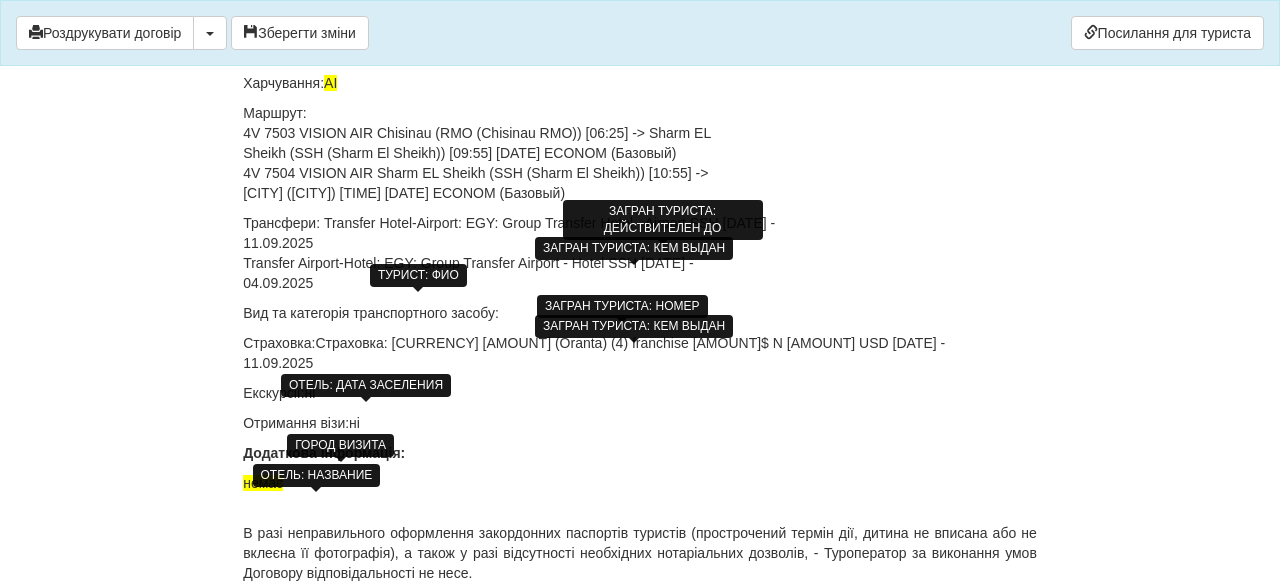 click on "SHALATA" at bounding box center [427, -186] 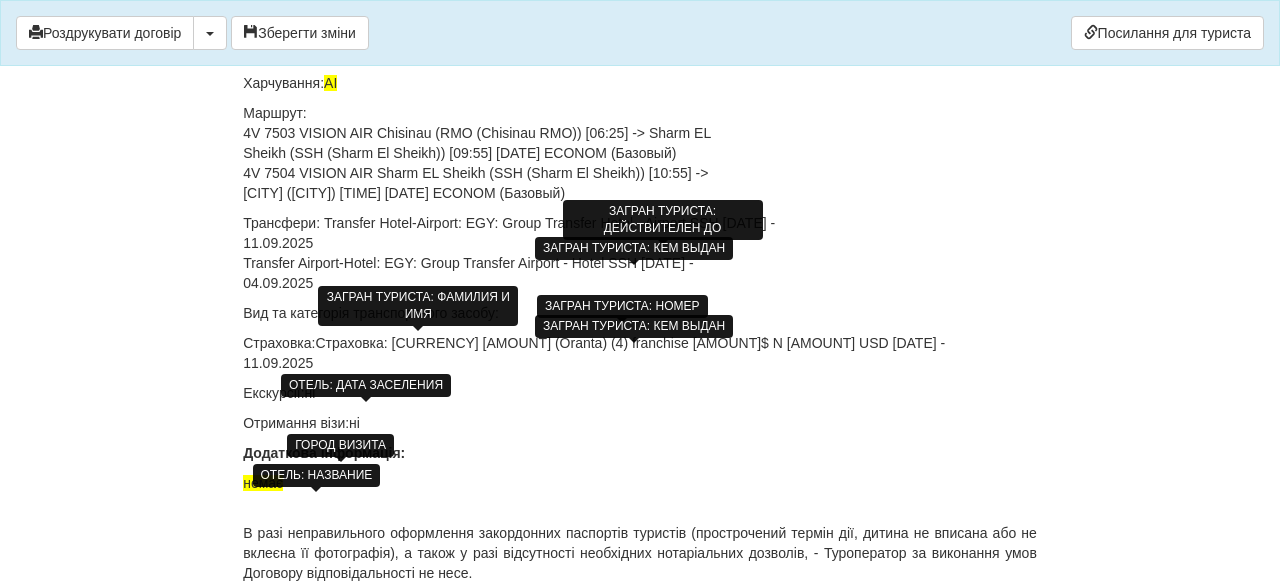 click on "[LAST_NAME]" at bounding box center [427, -147] 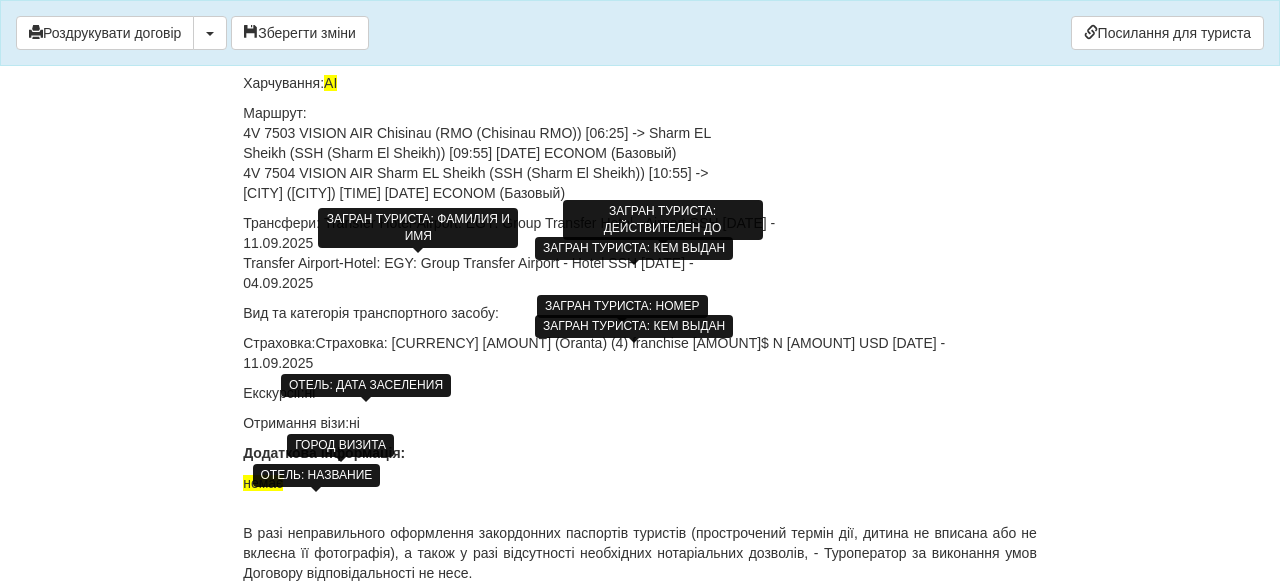 click on "[LAST]" at bounding box center [427, -225] 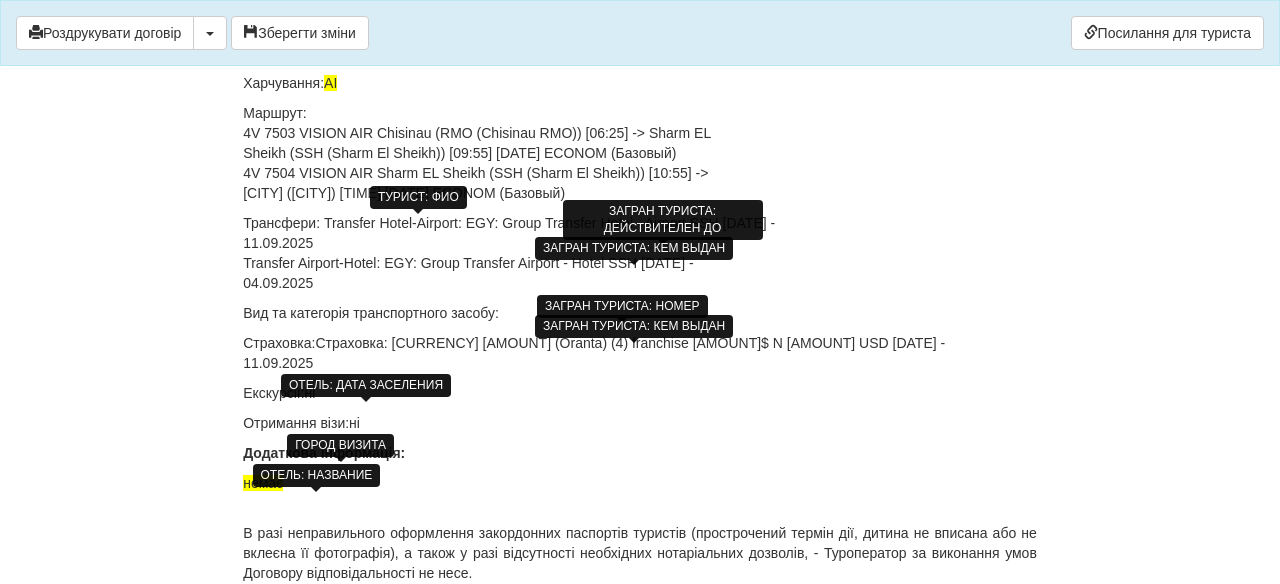 click on "[FIRST]" at bounding box center (427, -264) 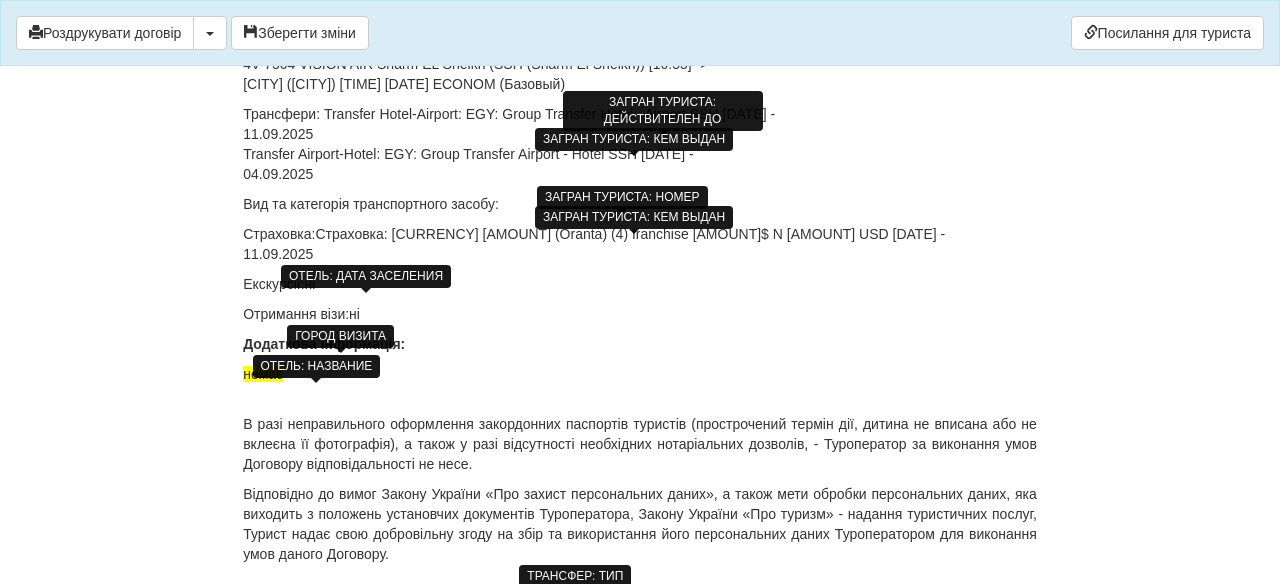 scroll, scrollTop: 13800, scrollLeft: 0, axis: vertical 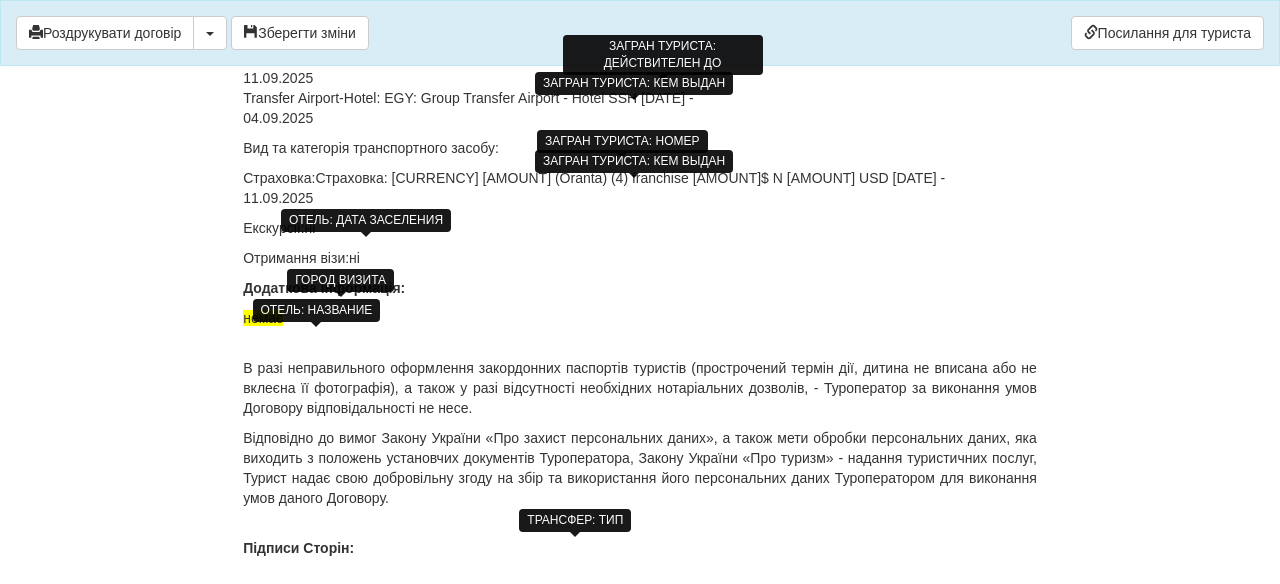 click on "Маршрут: 4V 7503 VISION AIR [CITY] (RMO ([CITY])) [06:25] -> Sharm EL Sheikh (SSH ([CITY])) [09:55] 04.09.2025 ECONOM (Базовый) 4V 7504 VISION AIR Sharm EL Sheikh (SSH ([CITY])) [10:55] -> [CITY] (RMO ([CITY])) [14:25] 11.09.2025 ECONOM (Базовый)" at bounding box center (640, -12) 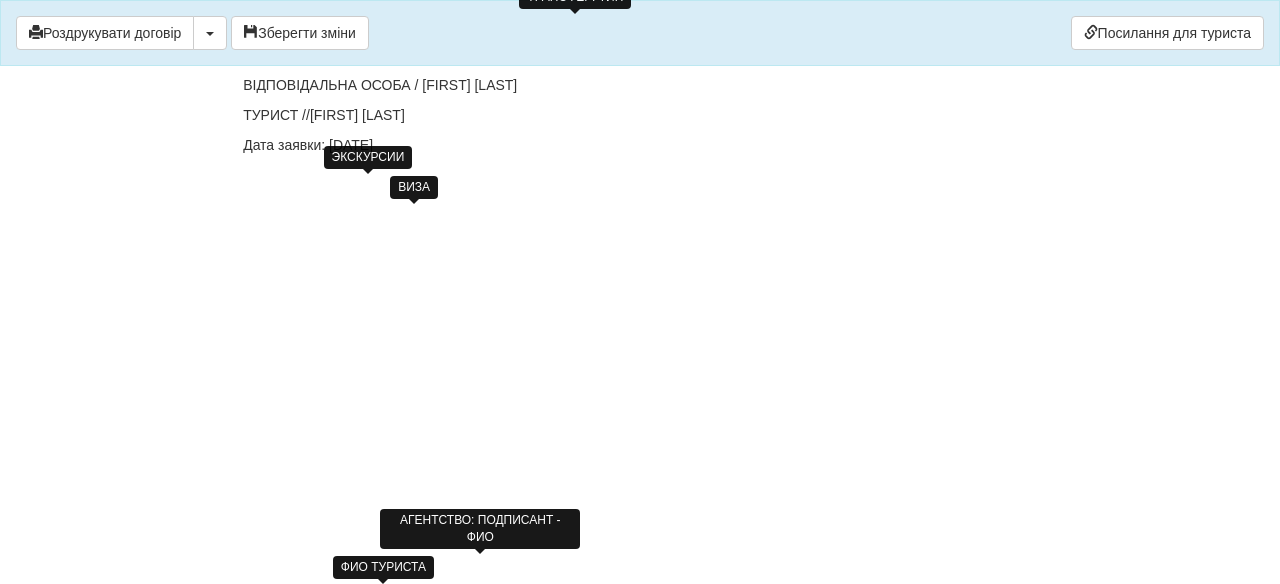 scroll, scrollTop: 14495, scrollLeft: 0, axis: vertical 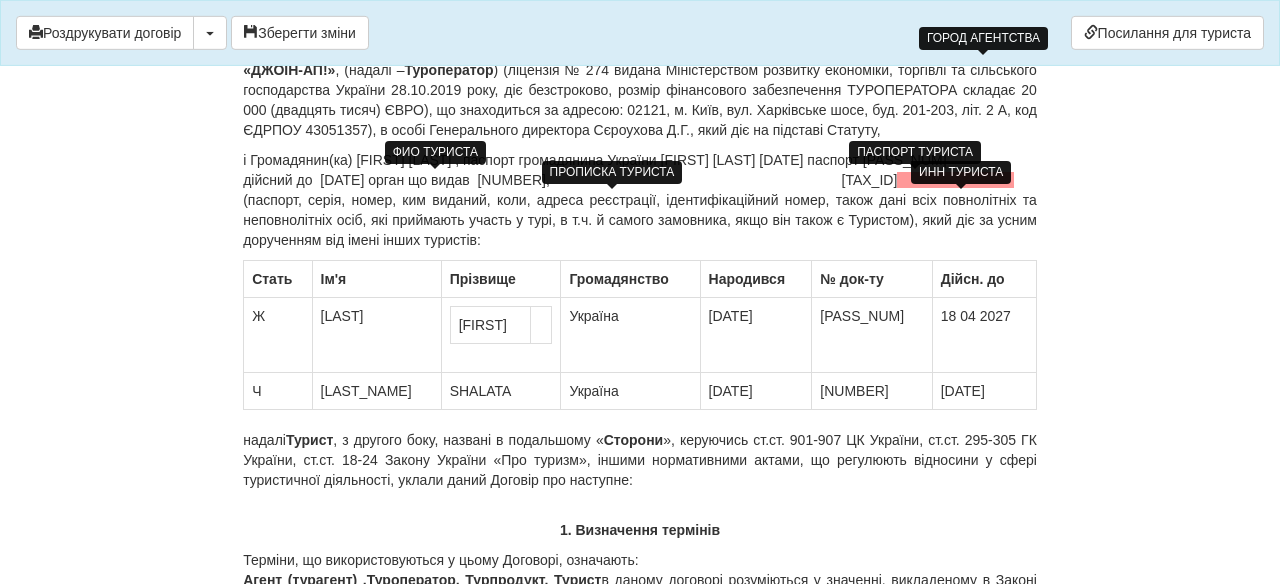 click at bounding box center [955, 180] 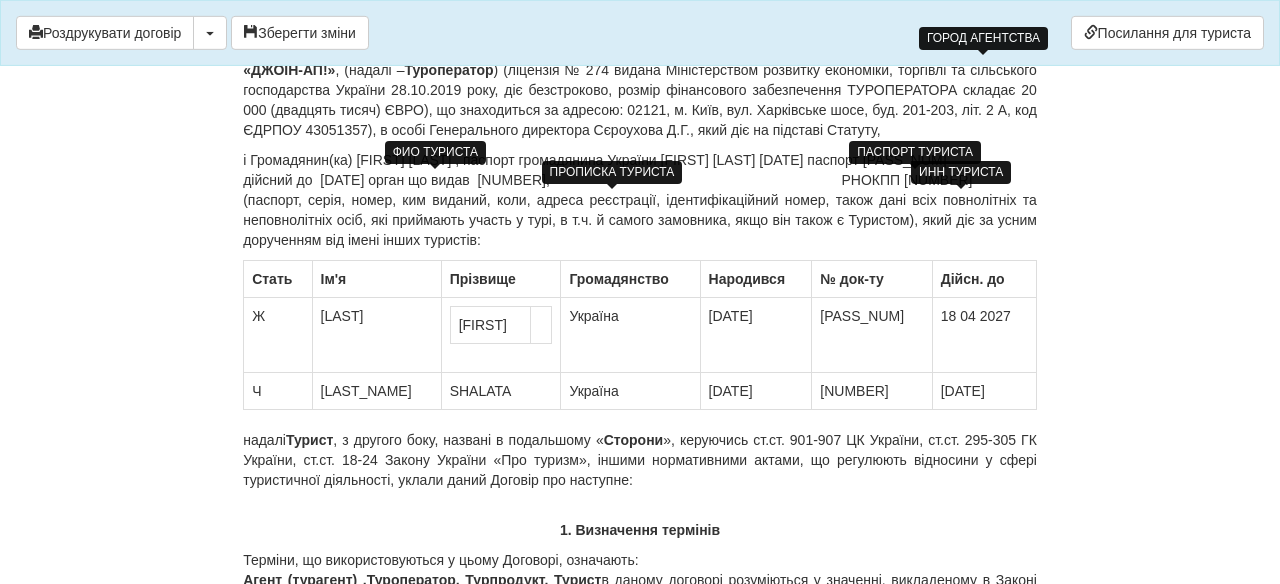 scroll, scrollTop: 281, scrollLeft: 0, axis: vertical 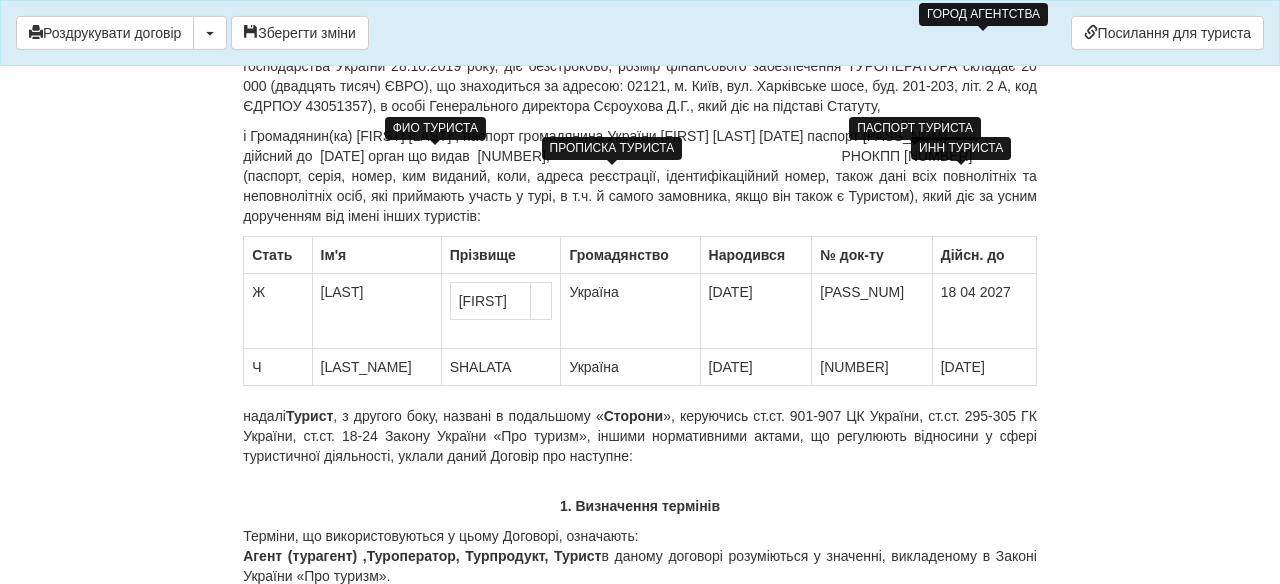 click on "і Громадянин(ка) [FIRST] [LAST] , паспорт громадянина України [FIRST] [LAST] [DATE] паспорт [PASS] дійсний до  [DATE] орган що видав  [CODE],                                                                           РНОКПП [NUMBER]
(паспорт, серія, номер, ким виданий, коли, адреса реєстрації, ідентифікаційний номер, також дані всіх повнолітніх та неповнолітніх осіб, які приймають участь у турі, в т.ч. й самого замовника, якщо він також є Туристом), який діє за усним дорученням від імені інших туристів:" at bounding box center [640, 176] 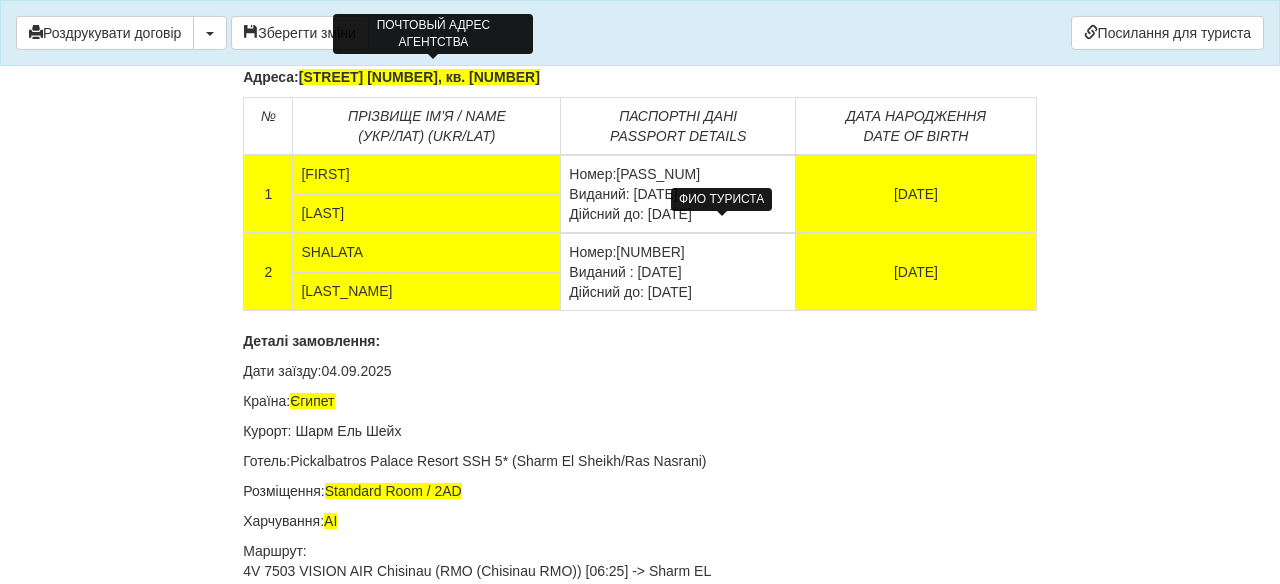 scroll, scrollTop: 13272, scrollLeft: 0, axis: vertical 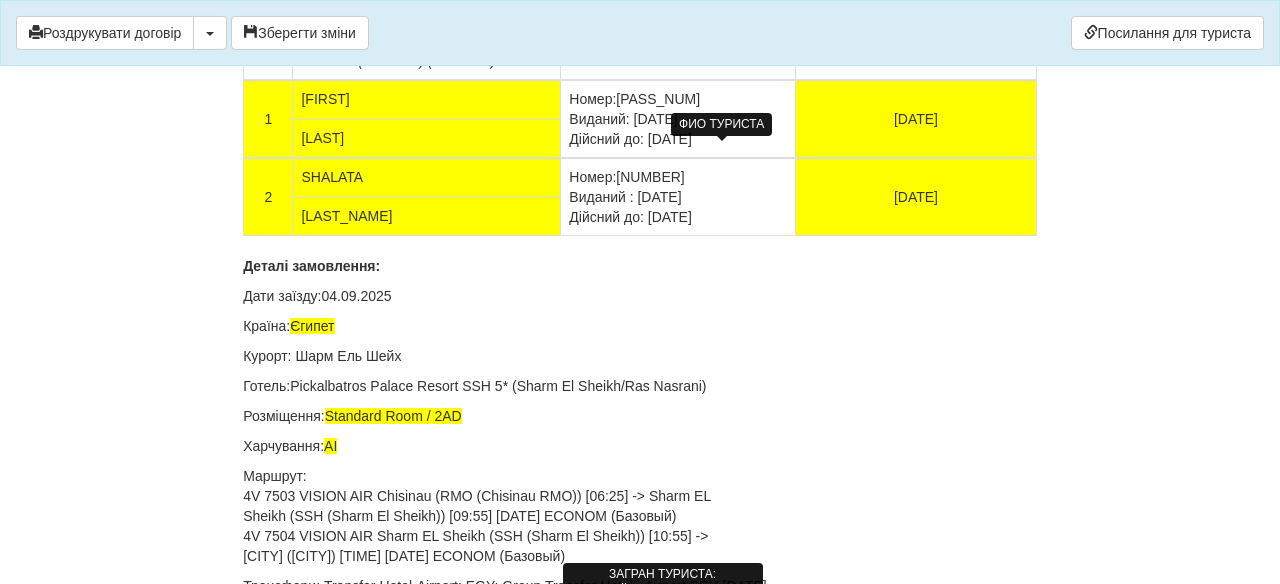 click on "______________________  підпис" at bounding box center [838, -278] 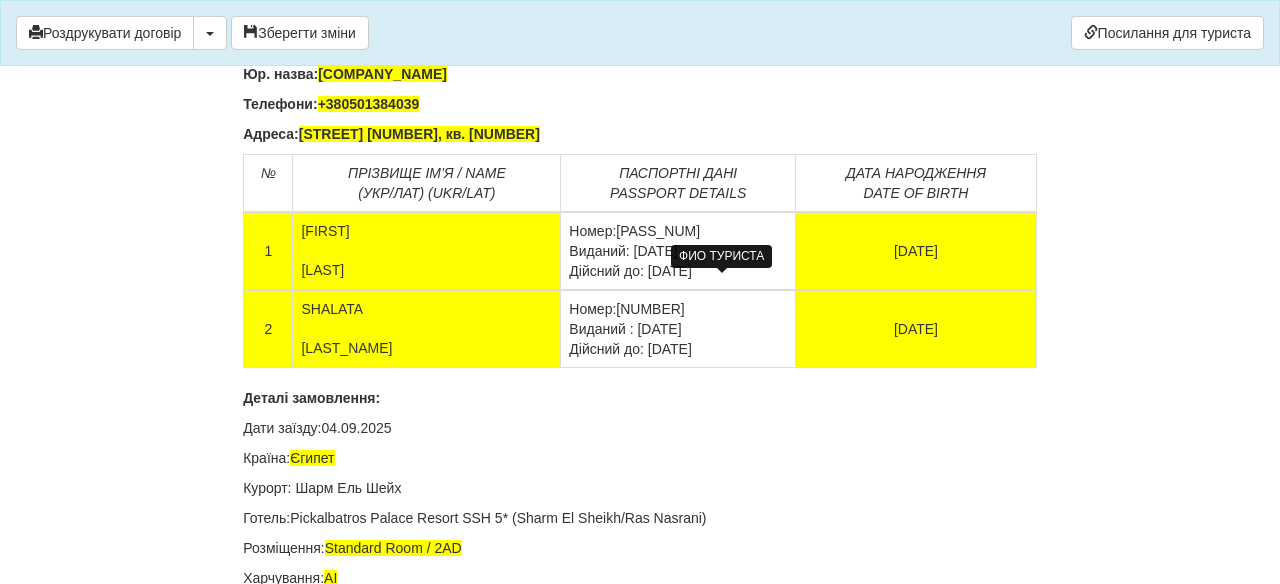 scroll, scrollTop: 13084, scrollLeft: 0, axis: vertical 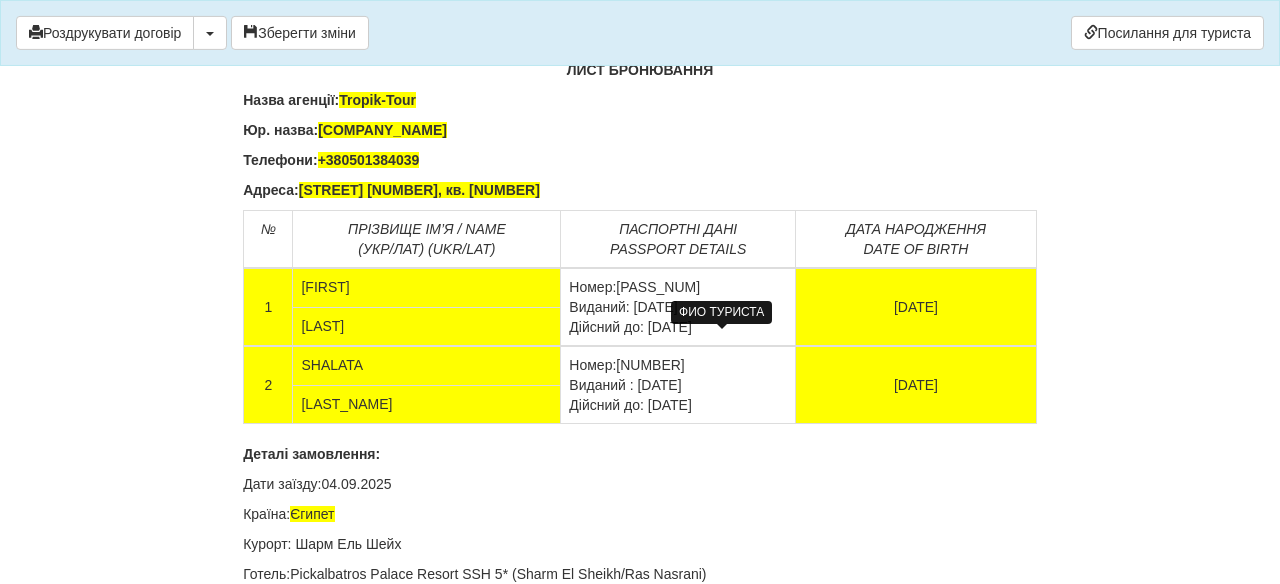 click on "[FIRST] [LAST]  Дата народження [DATE]  Паспорт [PASS] Телефон" at bounding box center (838, -277) 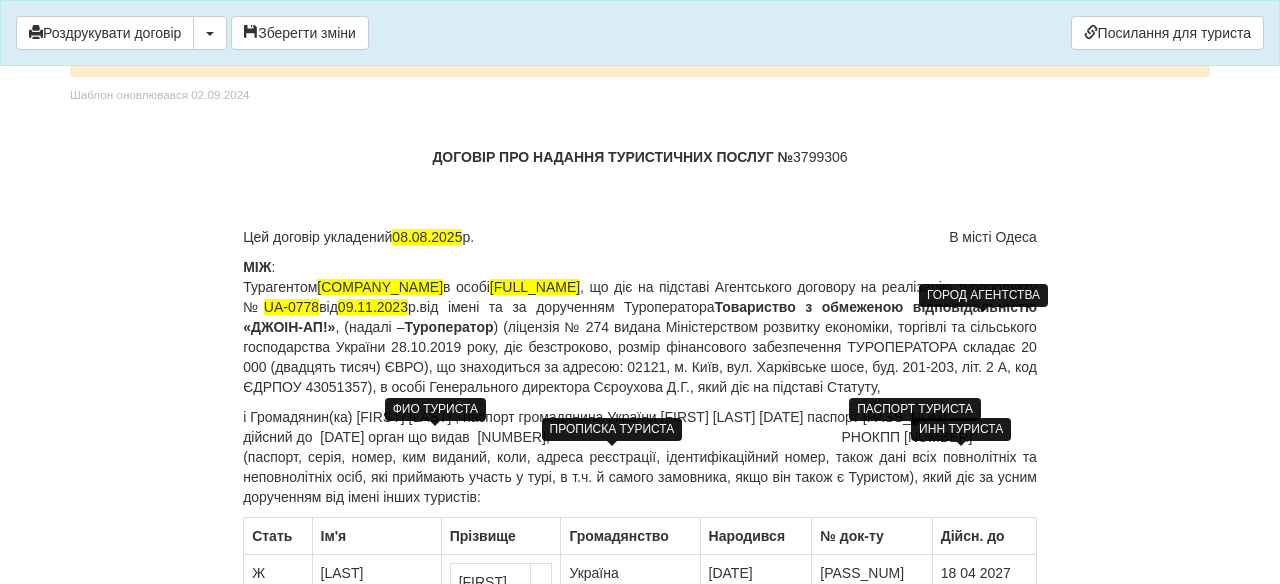 scroll, scrollTop: 128, scrollLeft: 0, axis: vertical 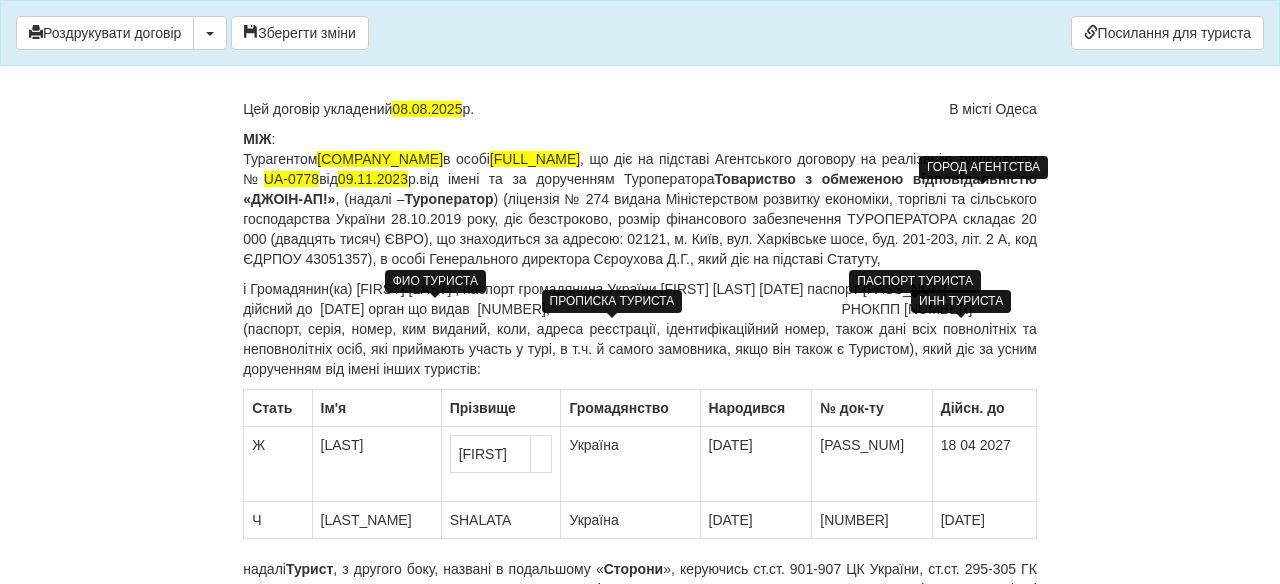 click on "і Громадянин(ка) [FIRST] [LAST] , паспорт громадянина України [FIRST] [LAST] [DATE] паспорт [PASS] дійсний до  [DATE] орган що видав  [CODE],                                                                           РНОКПП [NUMBER]
(паспорт, серія, номер, ким виданий, коли, адреса реєстрації, ідентифікаційний номер, також дані всіх повнолітніх та неповнолітніх осіб, які приймають участь у турі, в т.ч. й самого замовника, якщо він також є Туристом), який діє за усним дорученням від імені інших туристів:" at bounding box center (640, 329) 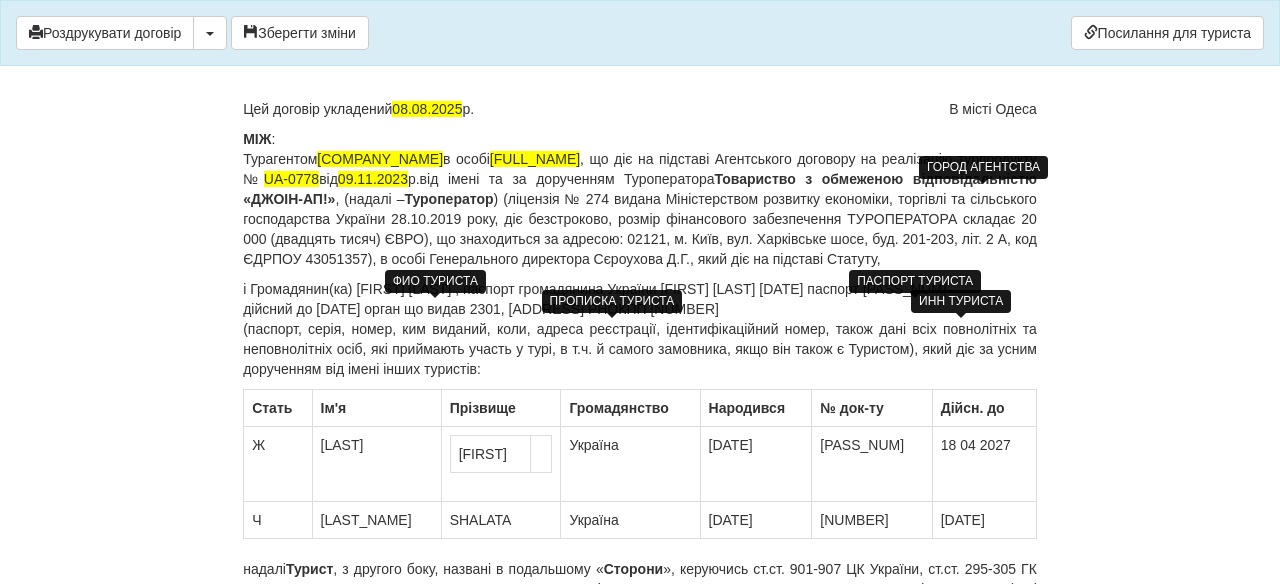 click on "і Громадянин(ка) [FIRST] [LAST] , паспорт громадянина України [FIRST] [LAST] [DATE] паспорт [PASS_NUM] дійсний до  [DATE] орган що видав  [NUMBER],   [DISTRICT], с. [CITY] [NUMBER]                                                                         РНОКПП [NUMBER]
(паспорт, серія, номер, ким виданий, коли, адреса реєстрації, ідентифікаційний номер, також дані всіх повнолітніх та неповнолітніх осіб, які приймають участь у турі, в т.ч. й самого замовника, якщо він також є Туристом), який діє за усним дорученням від імені інших туристів:" at bounding box center [640, 329] 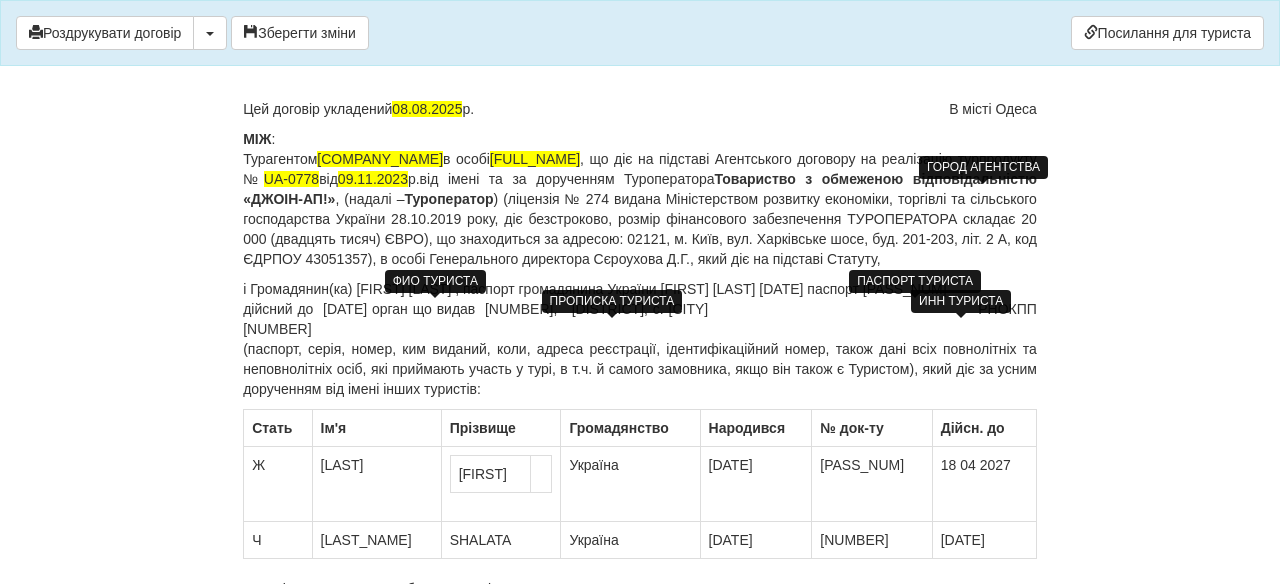 drag, startPoint x: 396, startPoint y: 353, endPoint x: 247, endPoint y: 347, distance: 149.12076 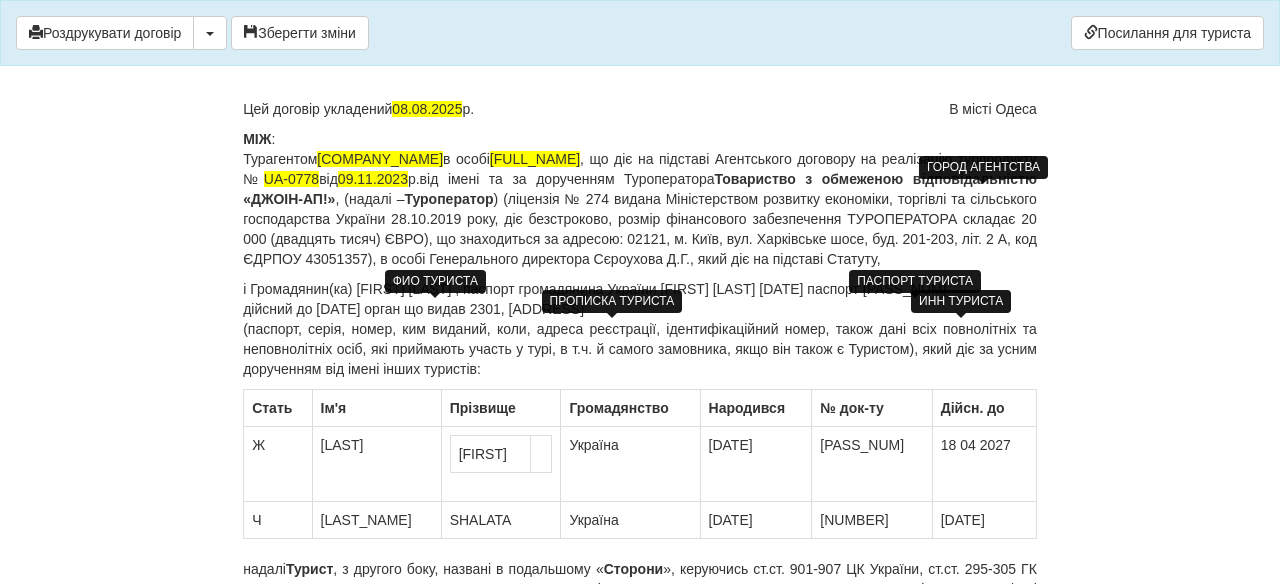 click on "і Громадянин(ка) [LAST] [FIRST] , паспорт громадянина України [LAST] [FIRST] 22.10.1987 паспорт FG [NUMBER] дійсний до 18 04 2027 орган що видав 2301, Куйбишевський р-н, с. Гусарка 95
(паспорт, серія, номер, ким виданий, коли, адреса реєстрації, ідентифікаційний номер, також дані всіх повнолітніх та неповнолітніх осіб, які приймають участь у турі, в т.ч. й самого замовника, якщо він також є Туристом), який діє за усним дорученням від імені інших туристів:" at bounding box center (640, 329) 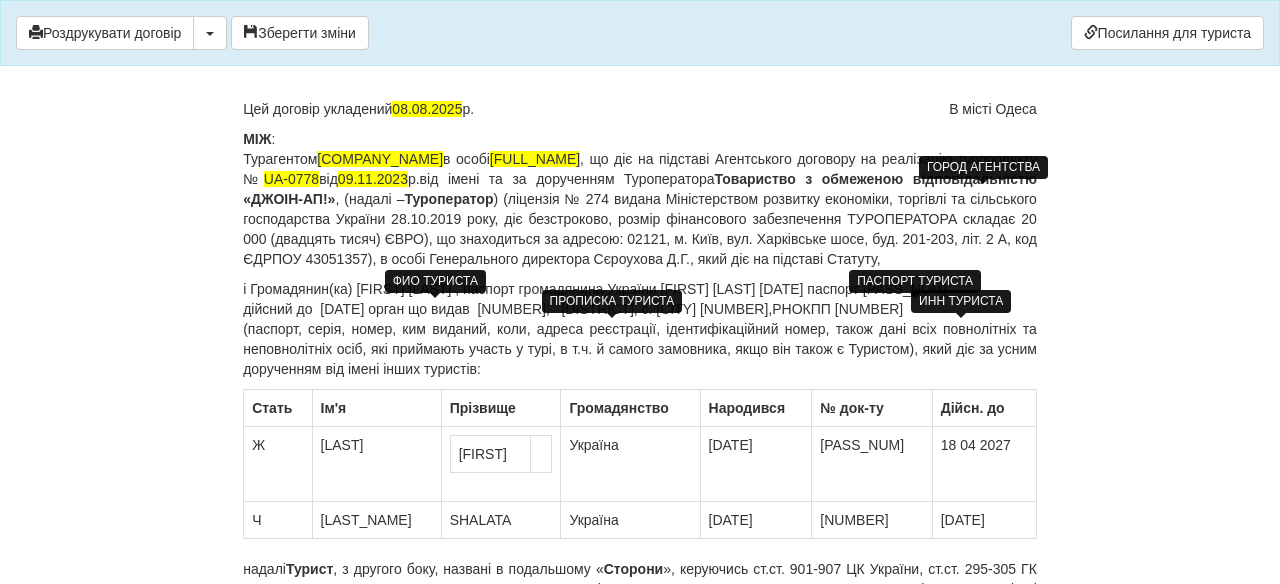 click on "і Громадянин(ка) [FIRST] [LAST] , паспорт громадянина України [FIRST] [LAST] [DD].[MM].[YYYY] паспорт FG 116755 дійсний до 18 04 2027 орган що видав 2301, [ADDRESS] [NUMBER],РНОКПП [NUMBER]
(паспорт, серія, номер, ким виданий, коли, адреса реєстрації, ідентифікаційний номер, також дані всіх повнолітніх та неповнолітніх осіб, які приймають участь у турі, в т.ч. й самого замовника, якщо він також є Туристом), який діє за усним дорученням від імені інших туристів:" at bounding box center (640, 329) 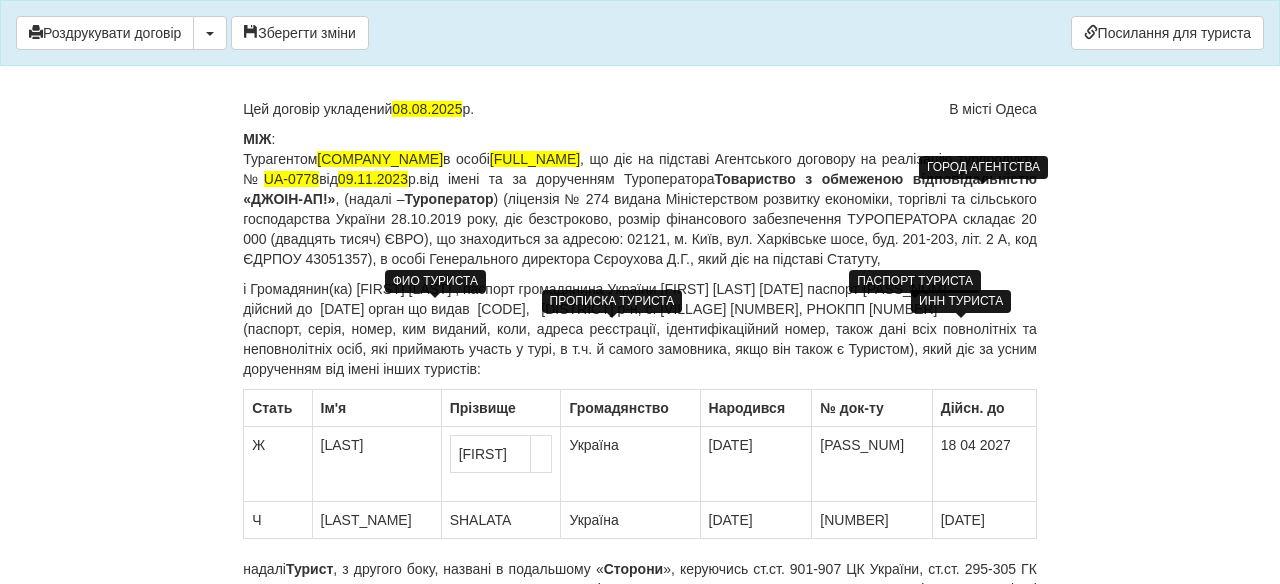 click on "і Громадянин(ка) [FIRST] [LAST] , паспорт громадянина України [FIRST] [LAST] [DATE] паспорт [PASSPORT_NUMBER] дійсний до  [DATE] орган що видав  [ORGAN_CODE],   Куйбишевський р-н, с. Гусарка 95, [ID_NUMBER]
(паспорт, серія, номер, ким виданий, коли, адреса реєстрації, ідентифікаційний номер, також дані всіх повнолітніх та неповнолітніх осіб, які приймають участь у турі, в т.ч. й самого замовника, якщо він також є Туристом), який діє за усним дорученням від імені інших туристів:" at bounding box center (640, 329) 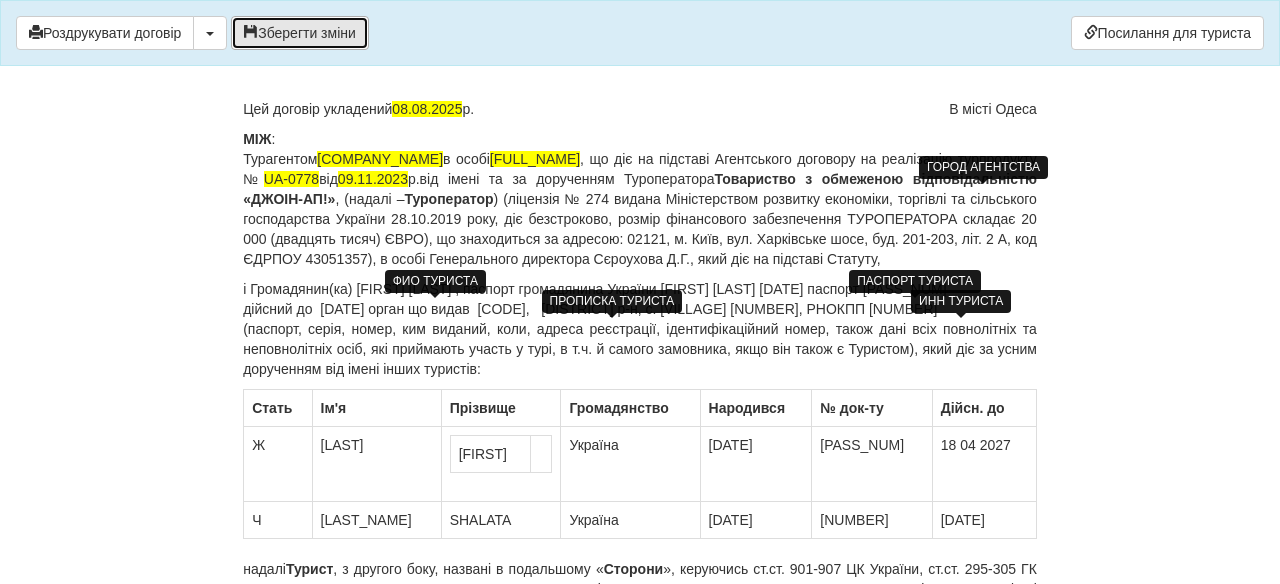 click on "Зберегти зміни" at bounding box center [300, 33] 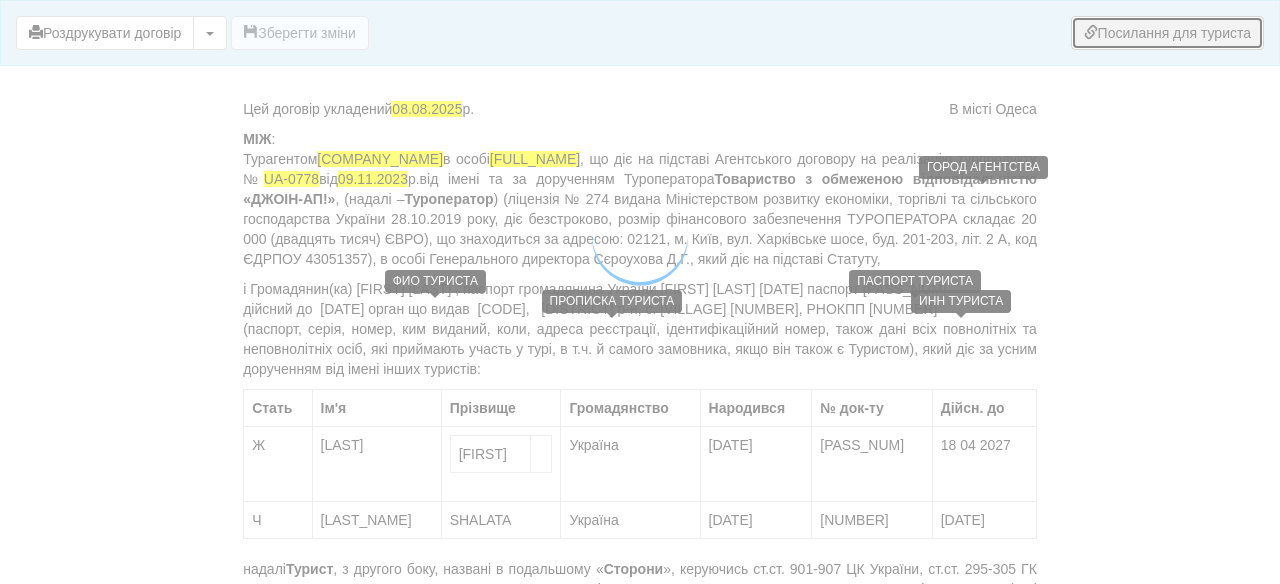 click on "Посилання для туриста" at bounding box center [1167, 33] 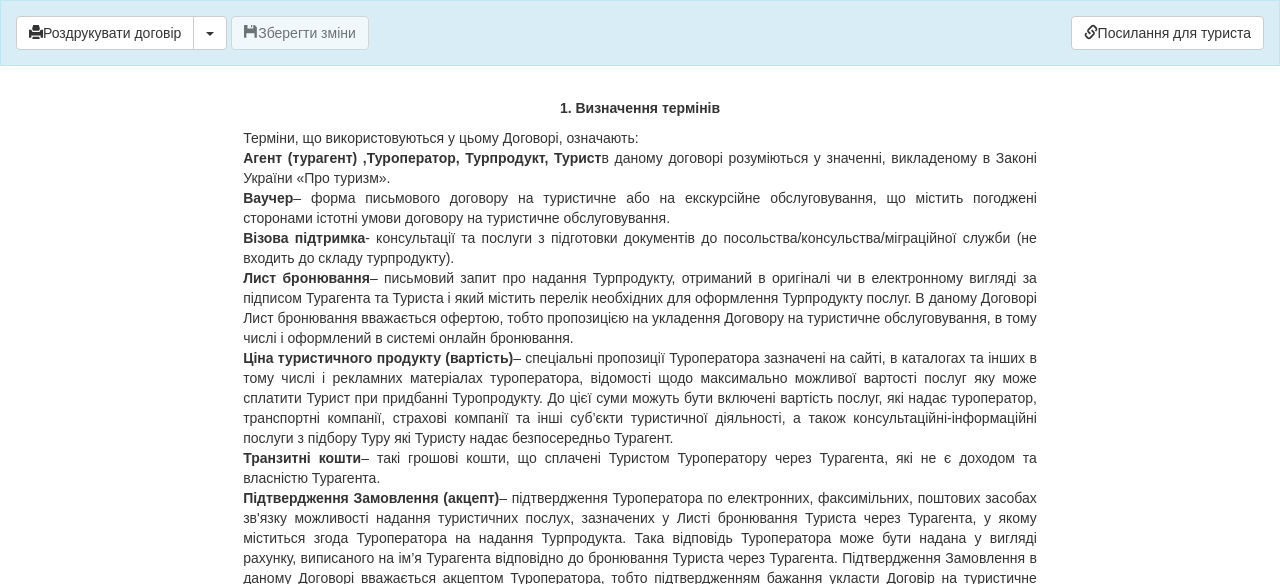 scroll, scrollTop: 798, scrollLeft: 0, axis: vertical 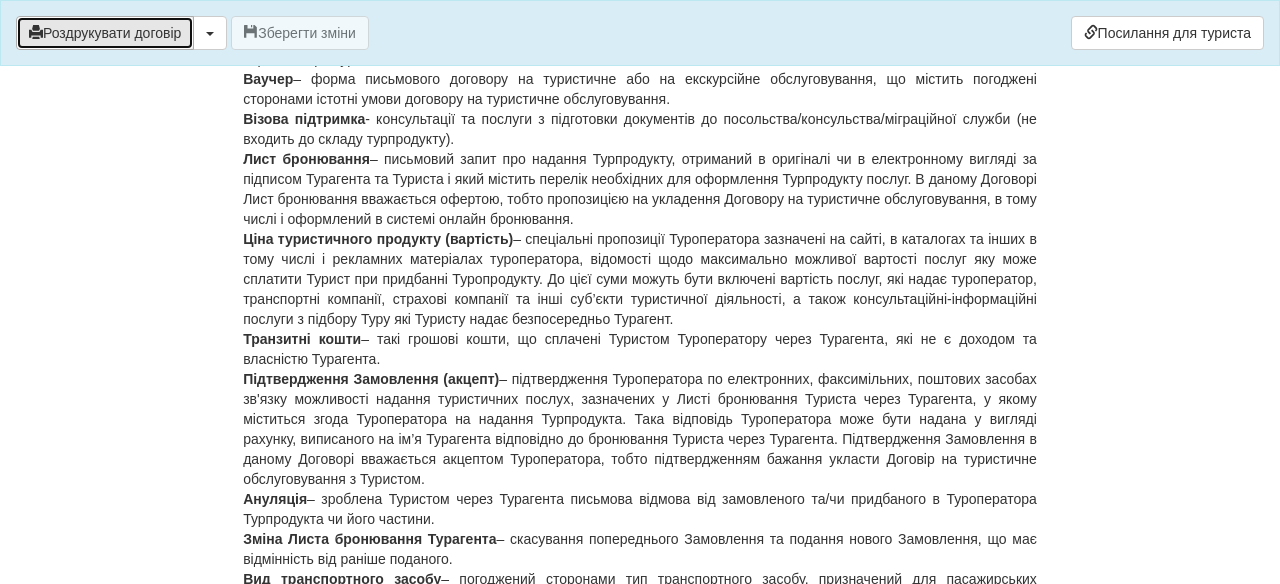 click on "Роздрукувати договір" at bounding box center (105, 33) 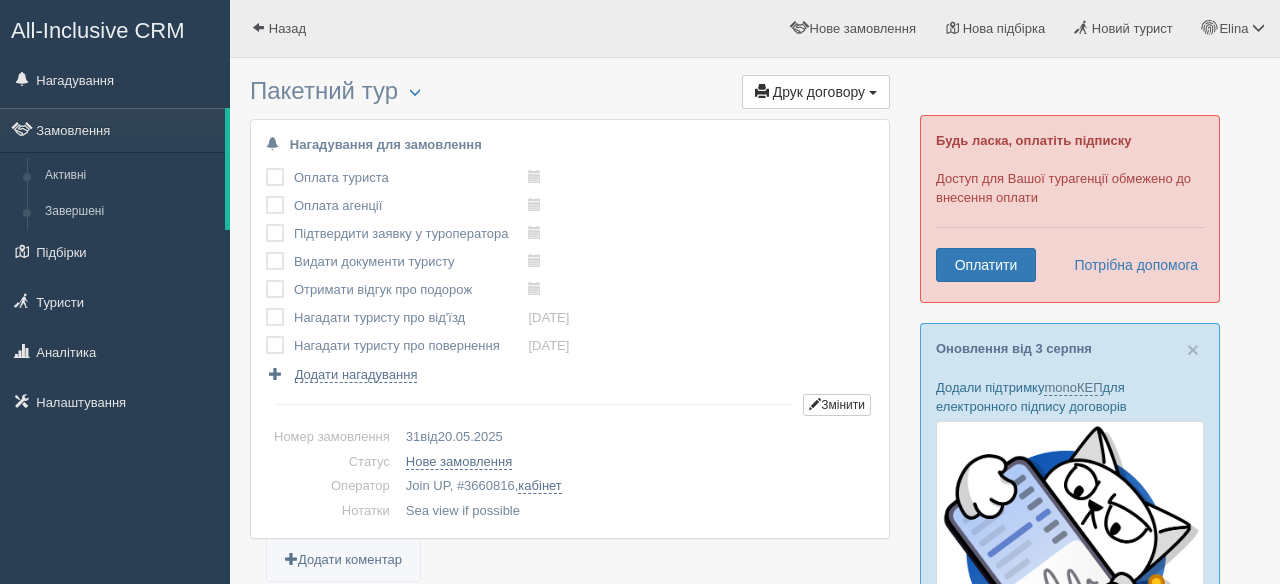 scroll, scrollTop: 0, scrollLeft: 0, axis: both 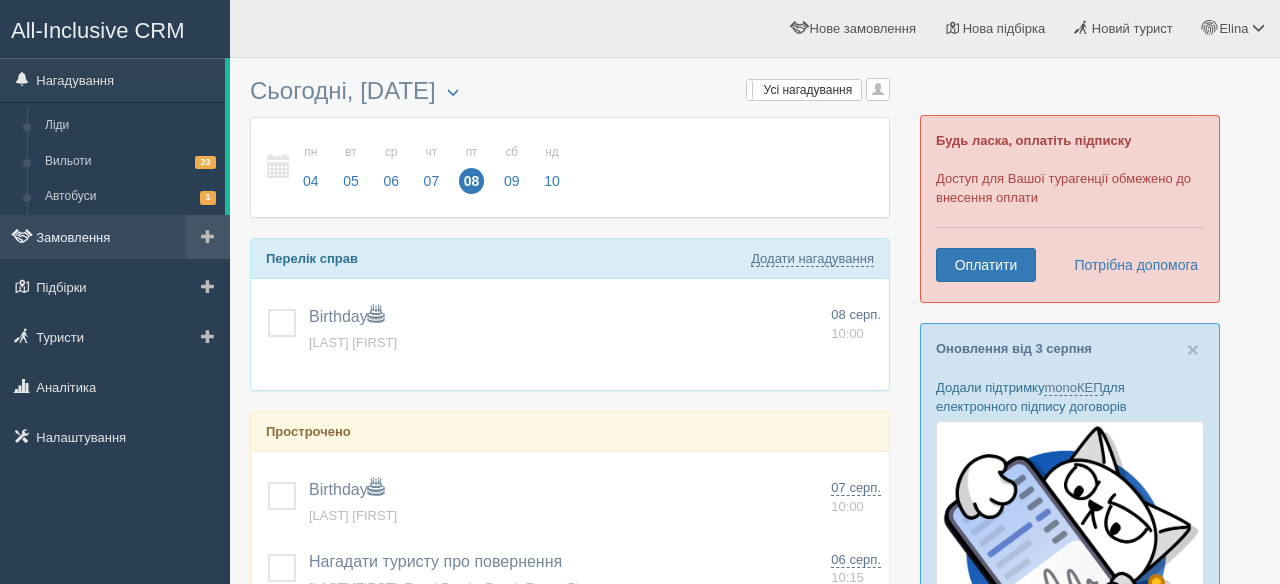 click on "Замовлення" at bounding box center (115, 237) 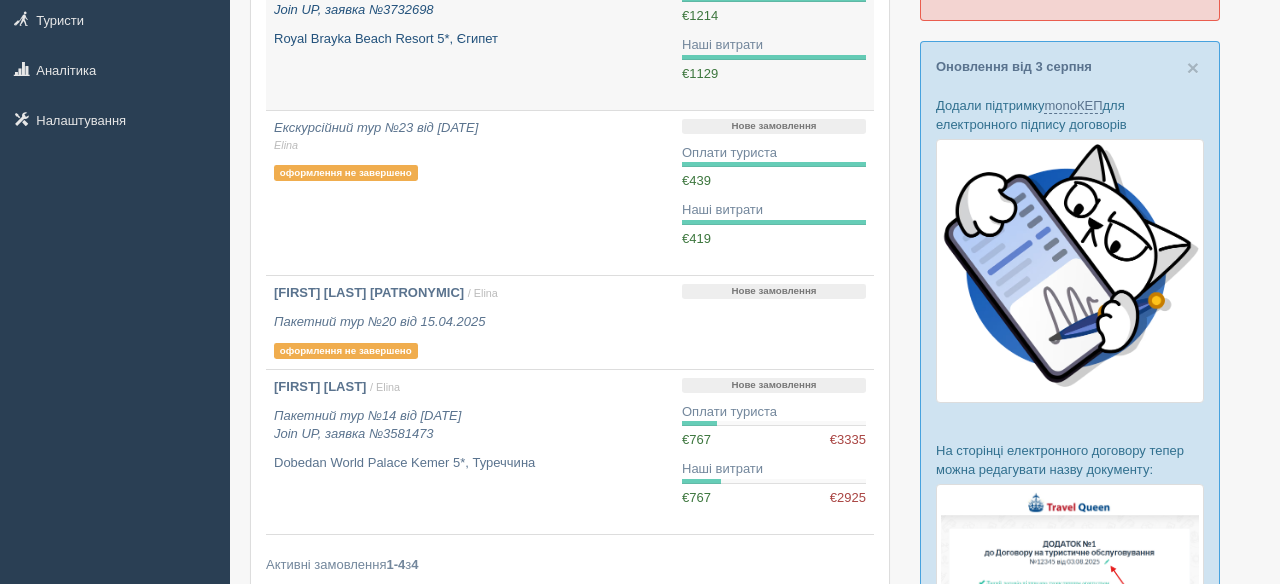 scroll, scrollTop: 0, scrollLeft: 0, axis: both 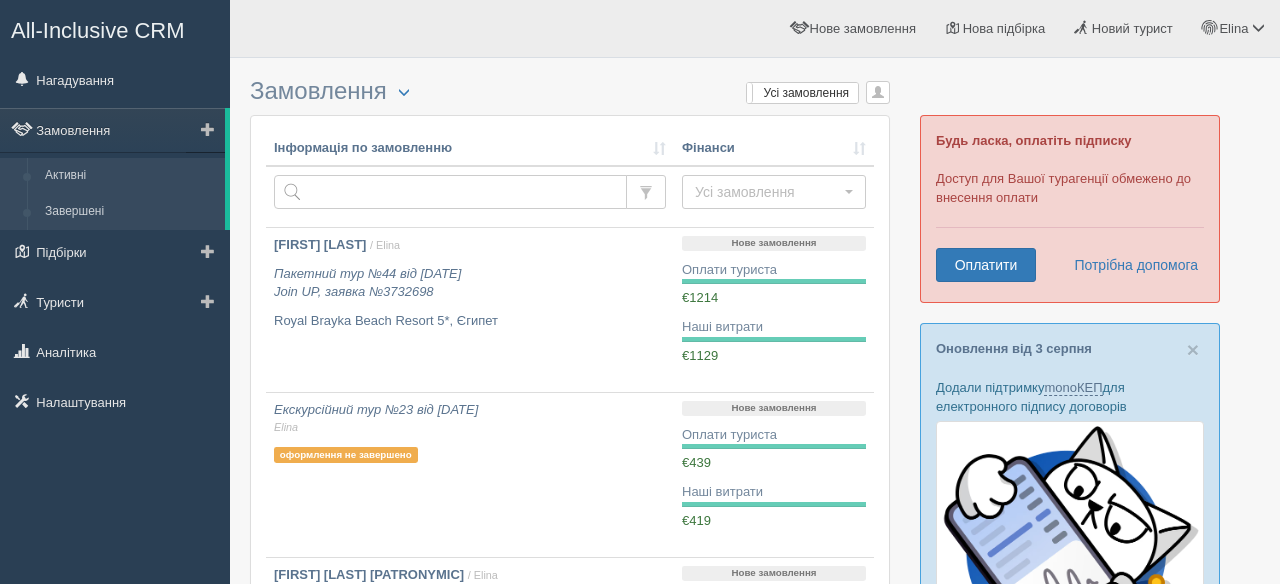 click on "Завершені" at bounding box center (130, 212) 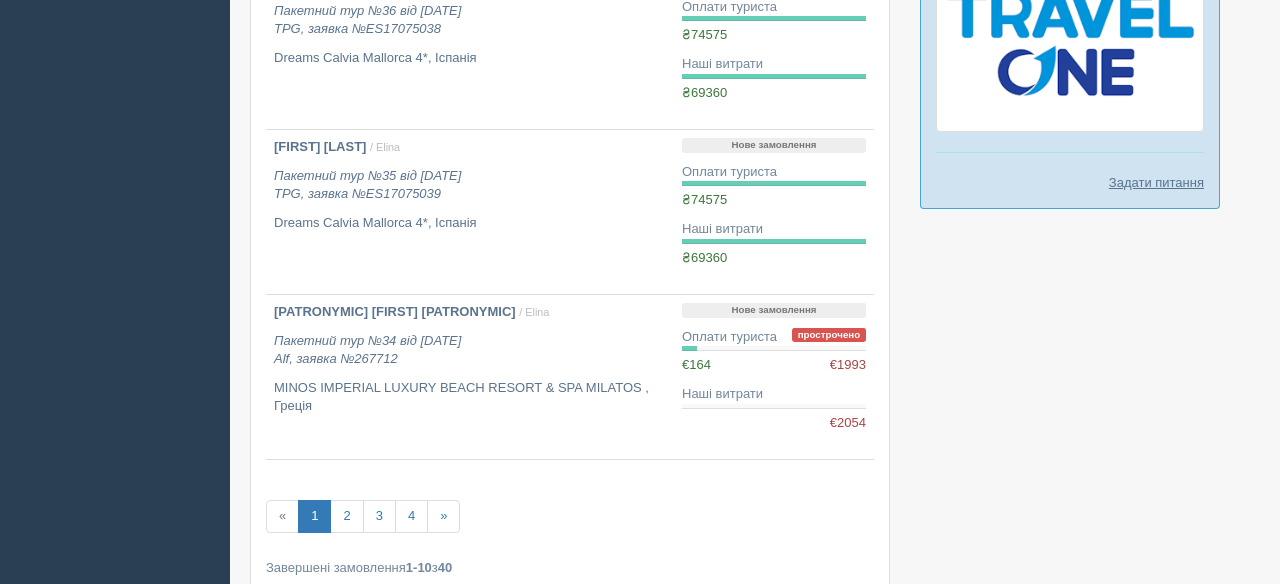 scroll, scrollTop: 1430, scrollLeft: 0, axis: vertical 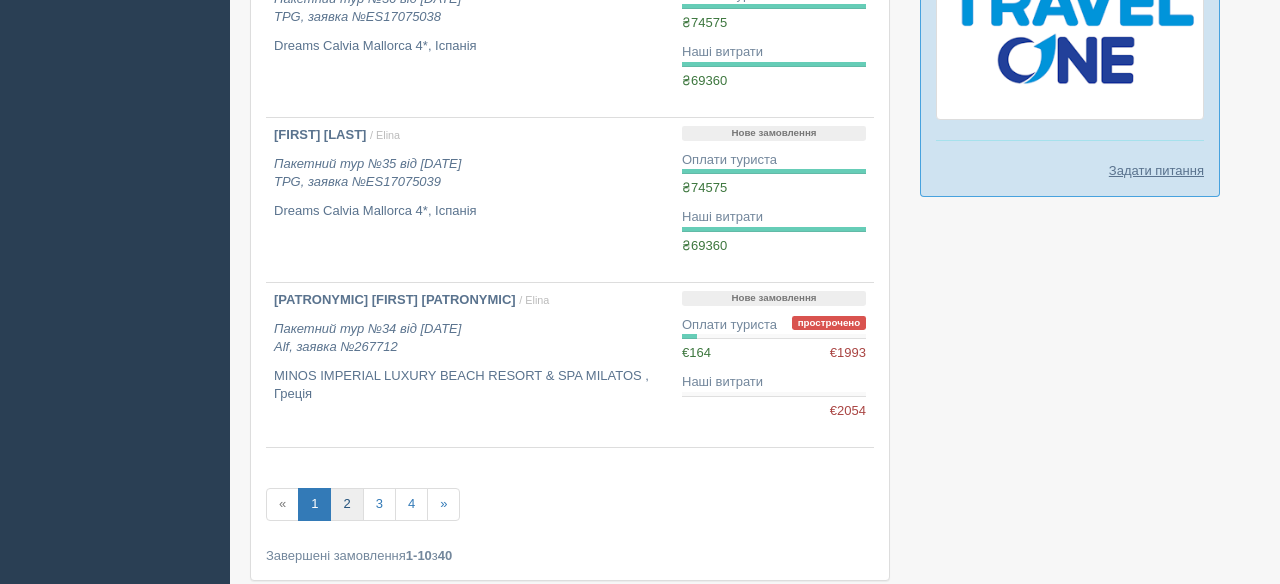 click on "2" at bounding box center (346, 504) 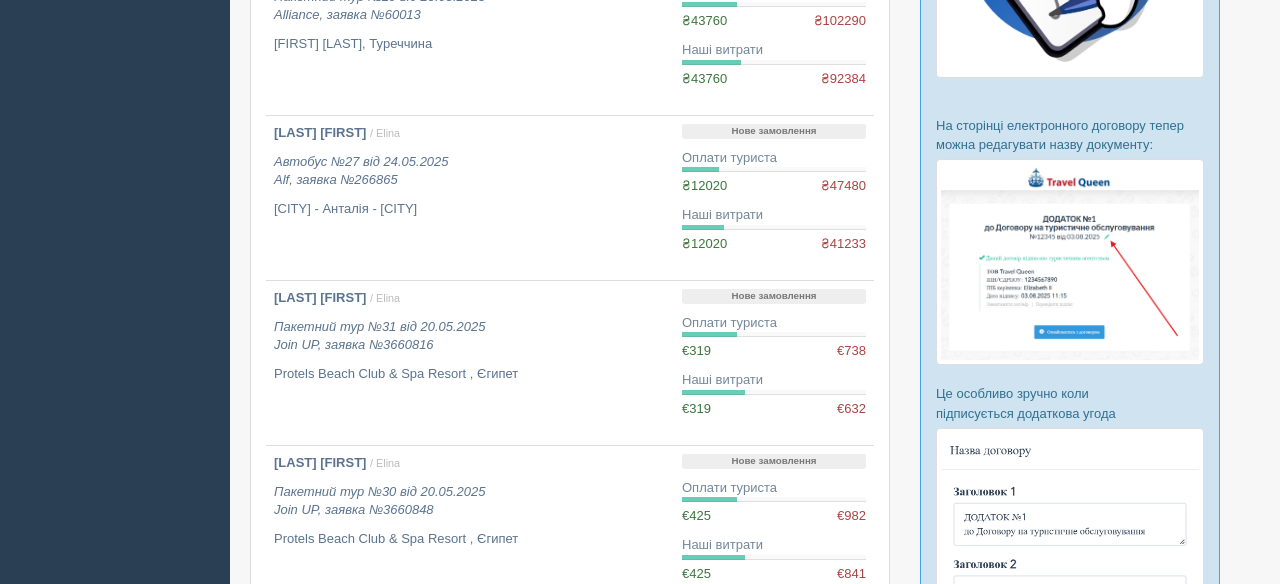 scroll, scrollTop: 609, scrollLeft: 0, axis: vertical 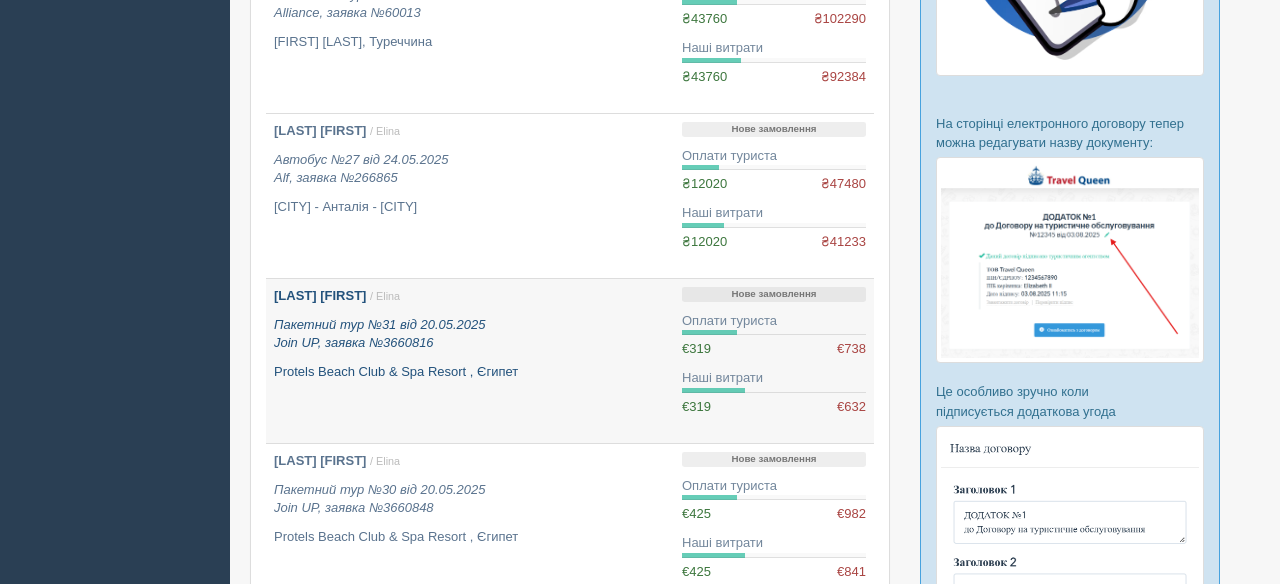 click on "Пакетний тур №31 від 20.05.2025
Join UP, заявка №3660816" at bounding box center (470, 334) 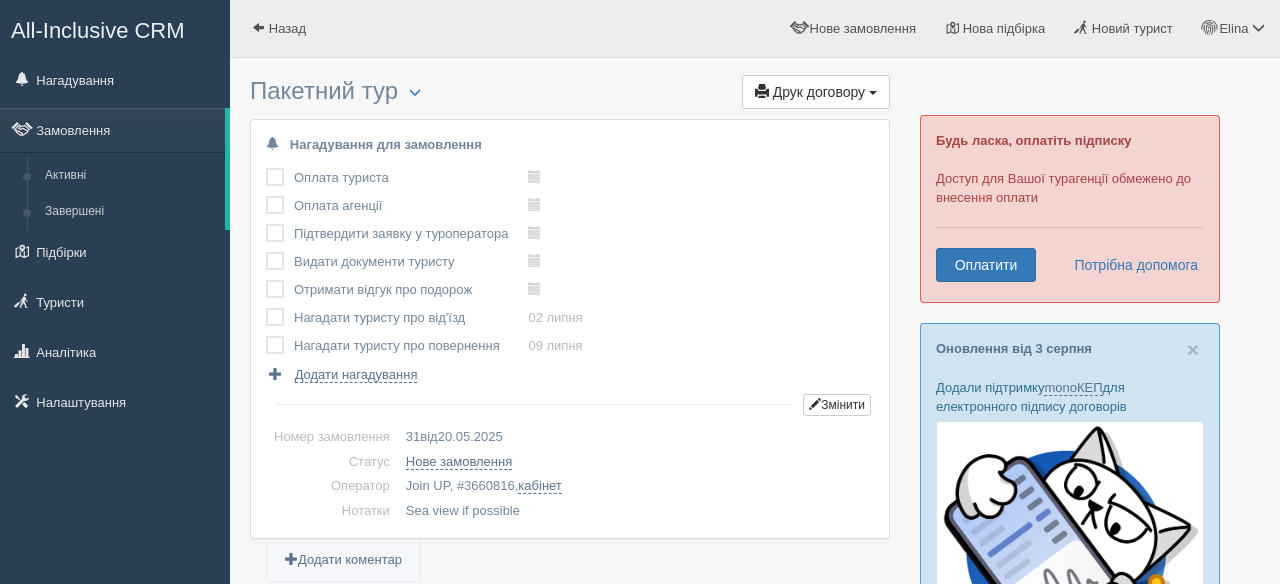 scroll, scrollTop: 0, scrollLeft: 0, axis: both 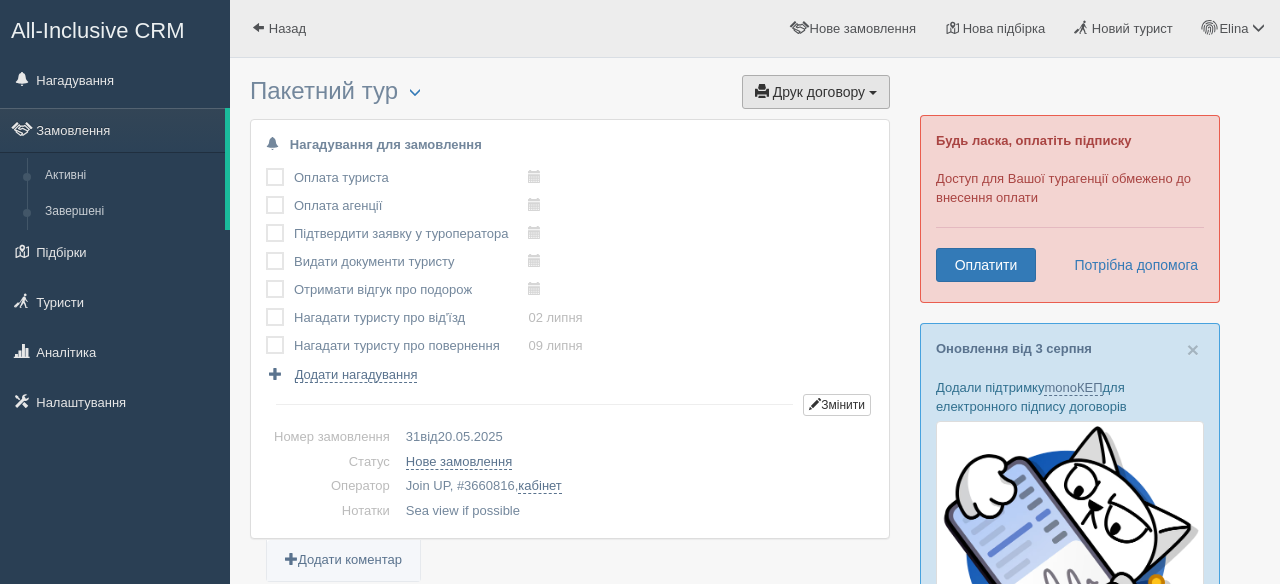 click on "Друк договору" at bounding box center (819, 92) 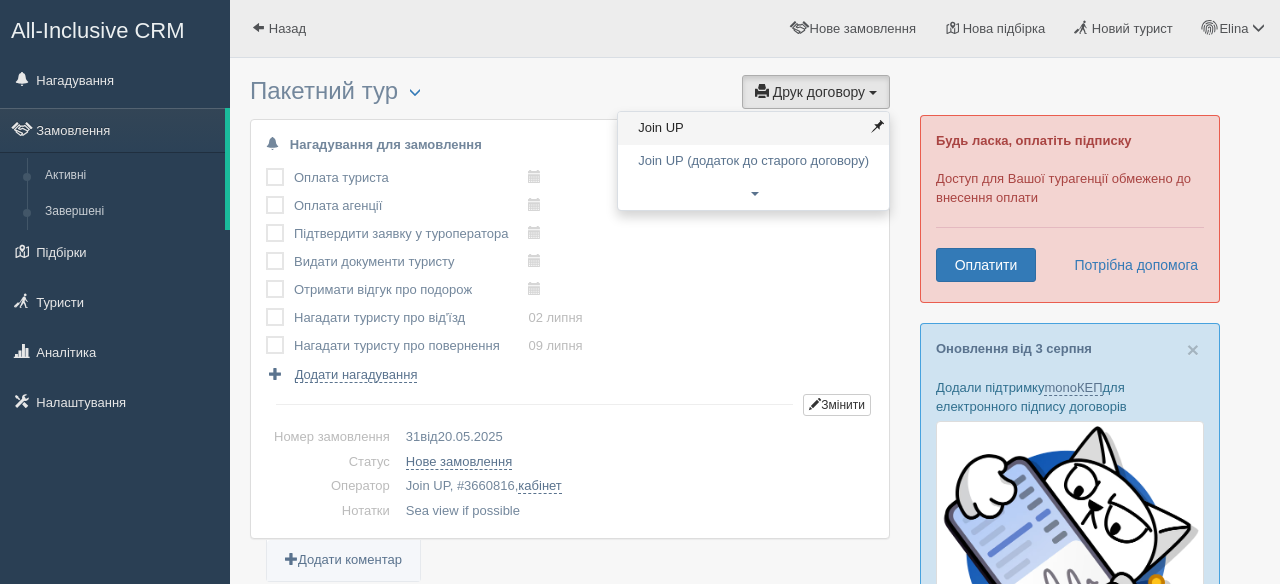 click on "Join UP" at bounding box center (753, 128) 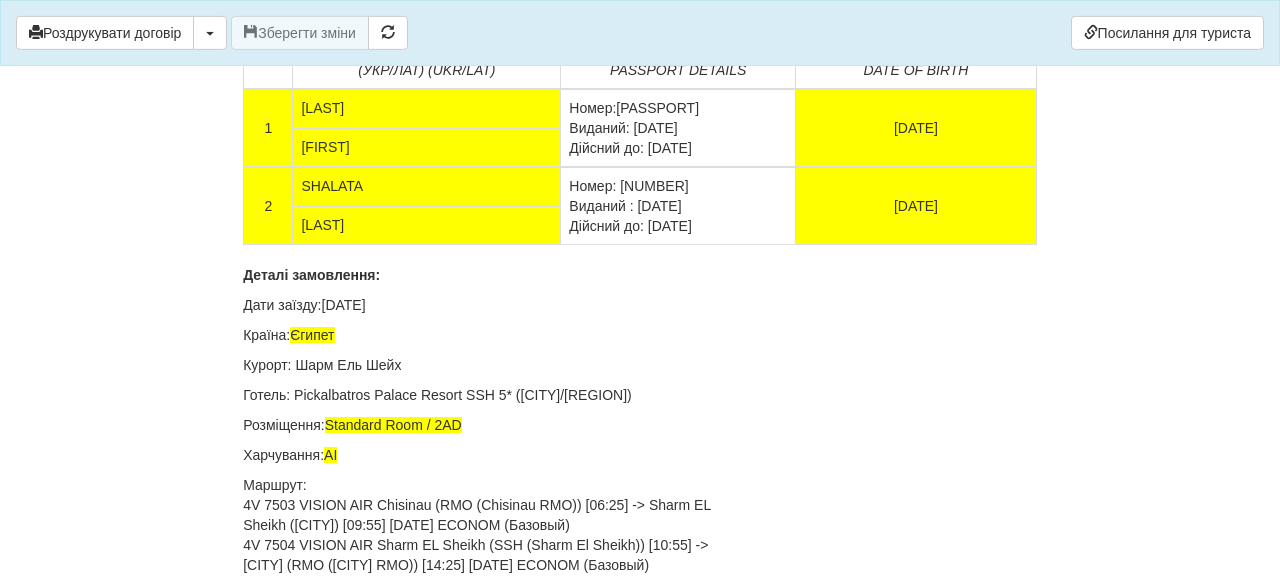 scroll, scrollTop: 13251, scrollLeft: 0, axis: vertical 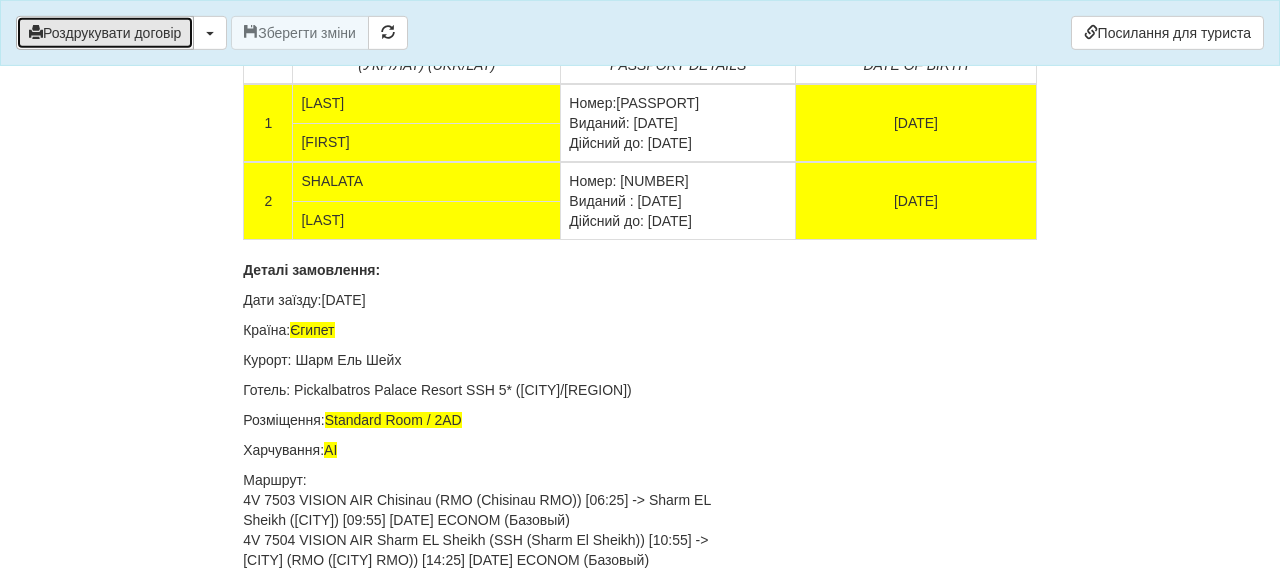 click on "Роздрукувати договір" at bounding box center (105, 33) 